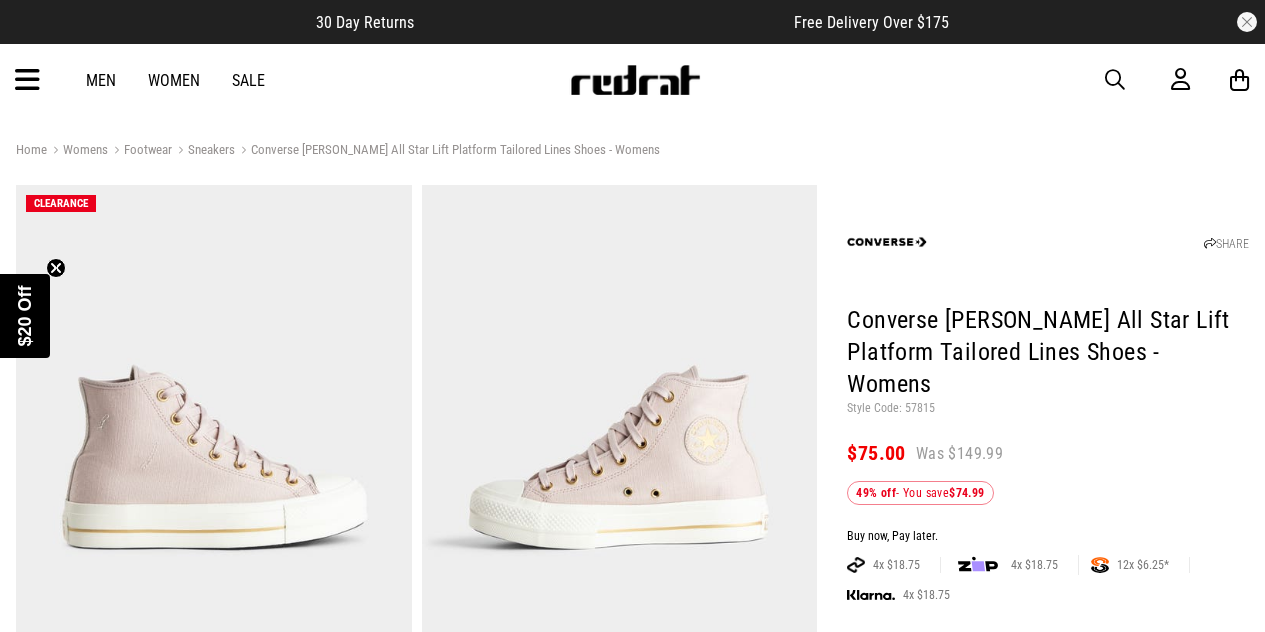 scroll, scrollTop: 0, scrollLeft: 0, axis: both 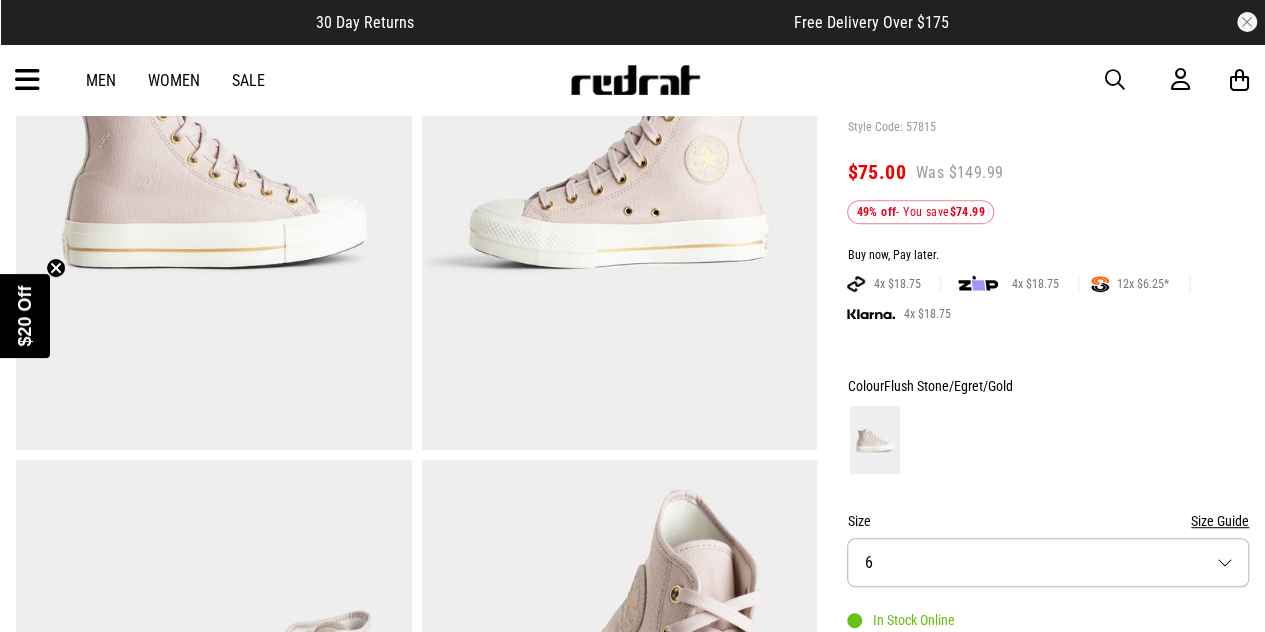 click on "Size 6" at bounding box center [1048, 562] 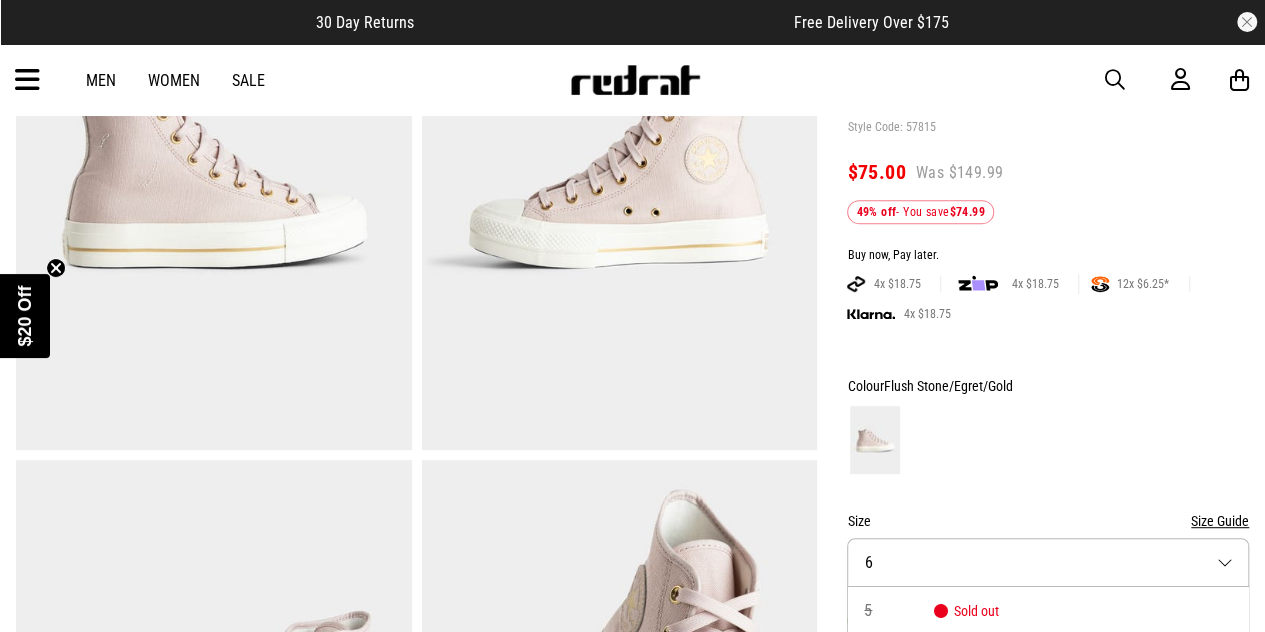 scroll, scrollTop: 472, scrollLeft: 0, axis: vertical 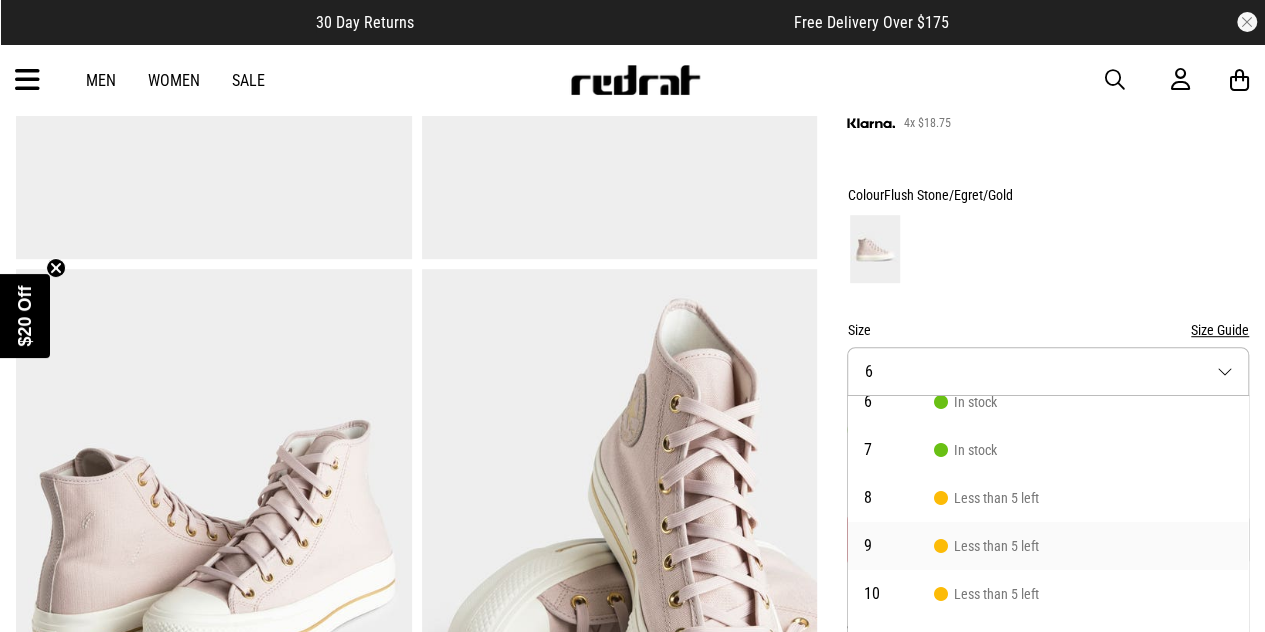 click on "Less than 5 left" at bounding box center [986, 546] 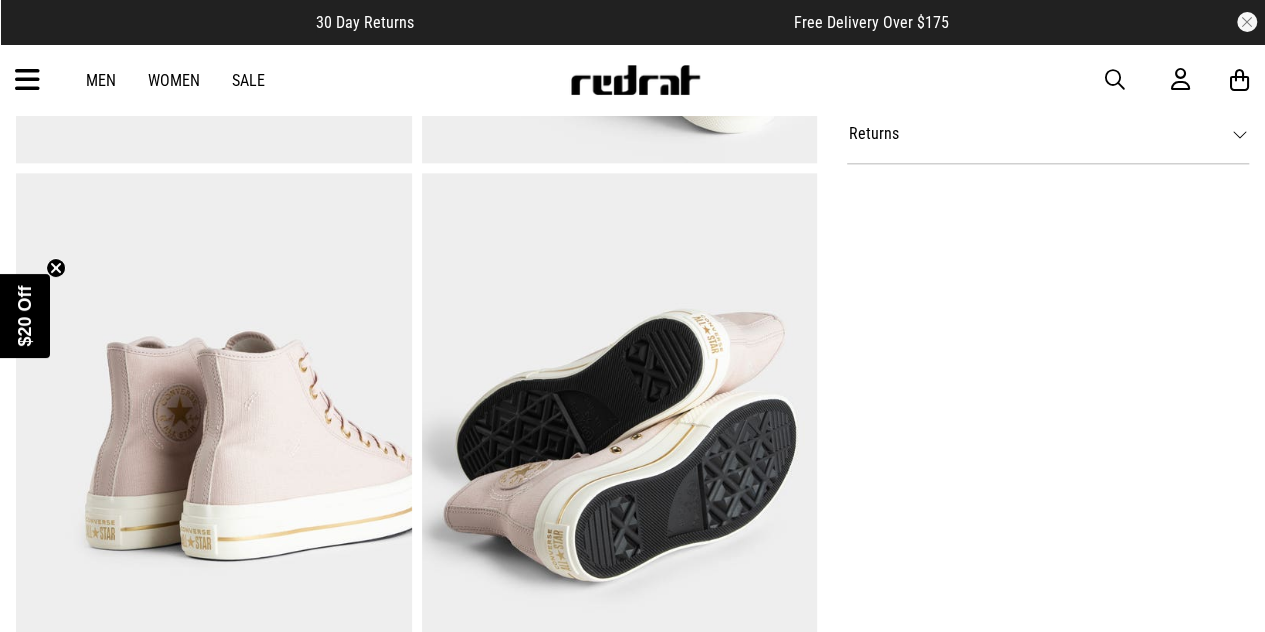 scroll, scrollTop: 1124, scrollLeft: 0, axis: vertical 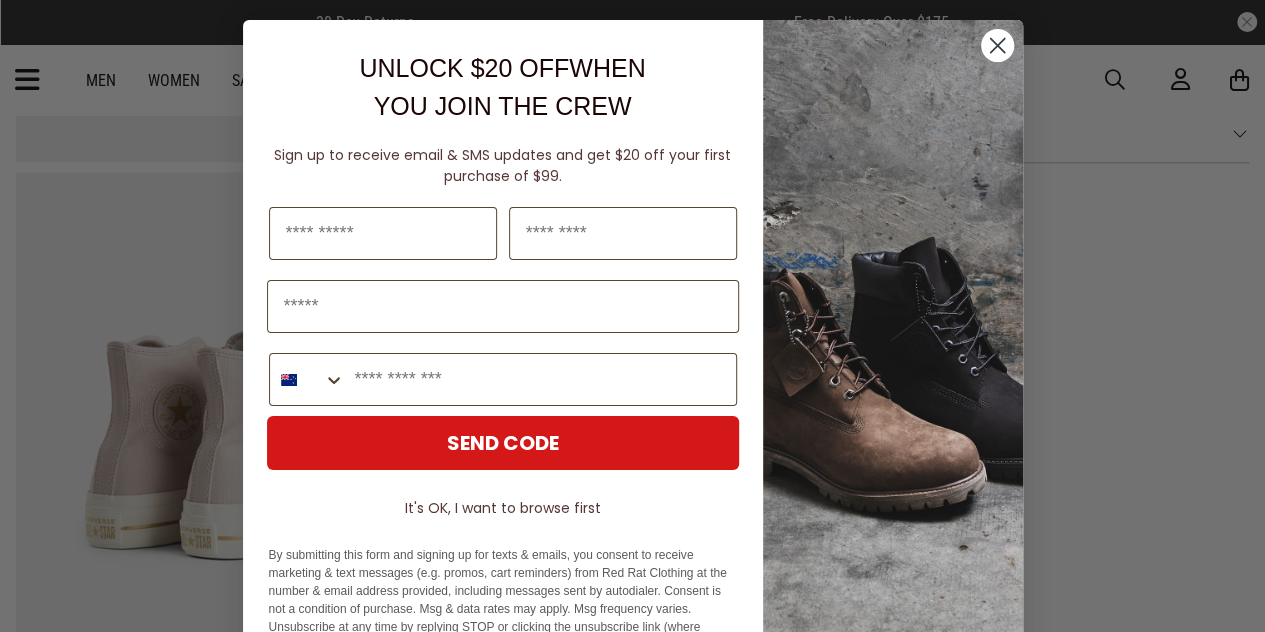 click 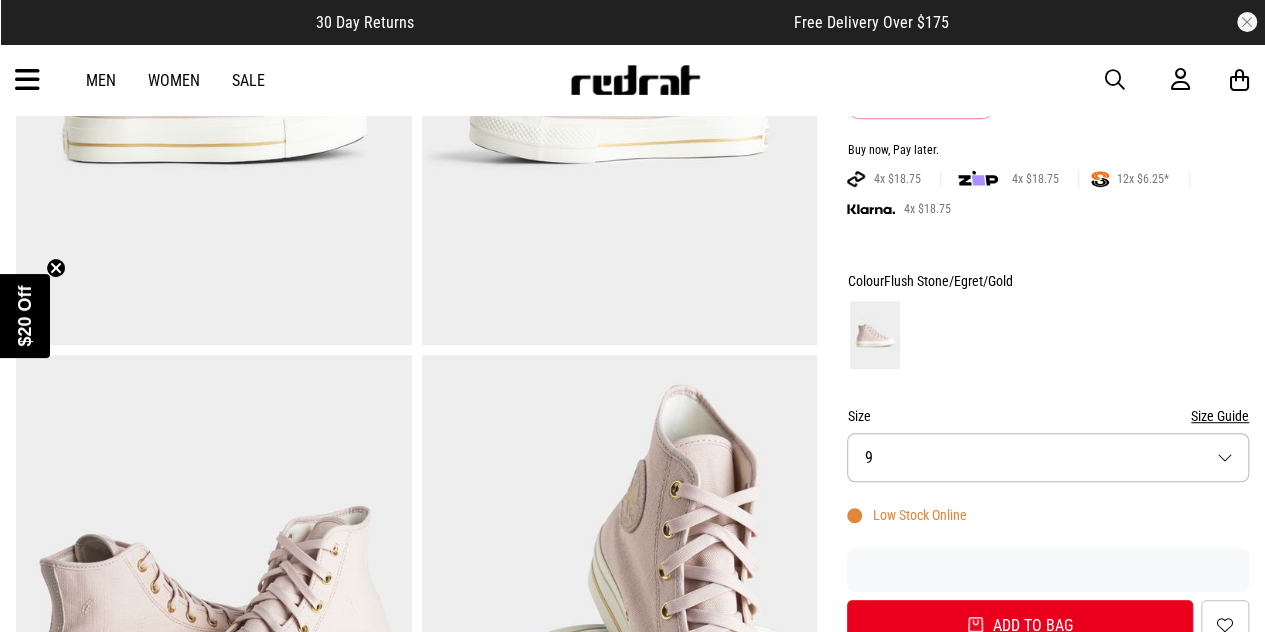 scroll, scrollTop: 385, scrollLeft: 0, axis: vertical 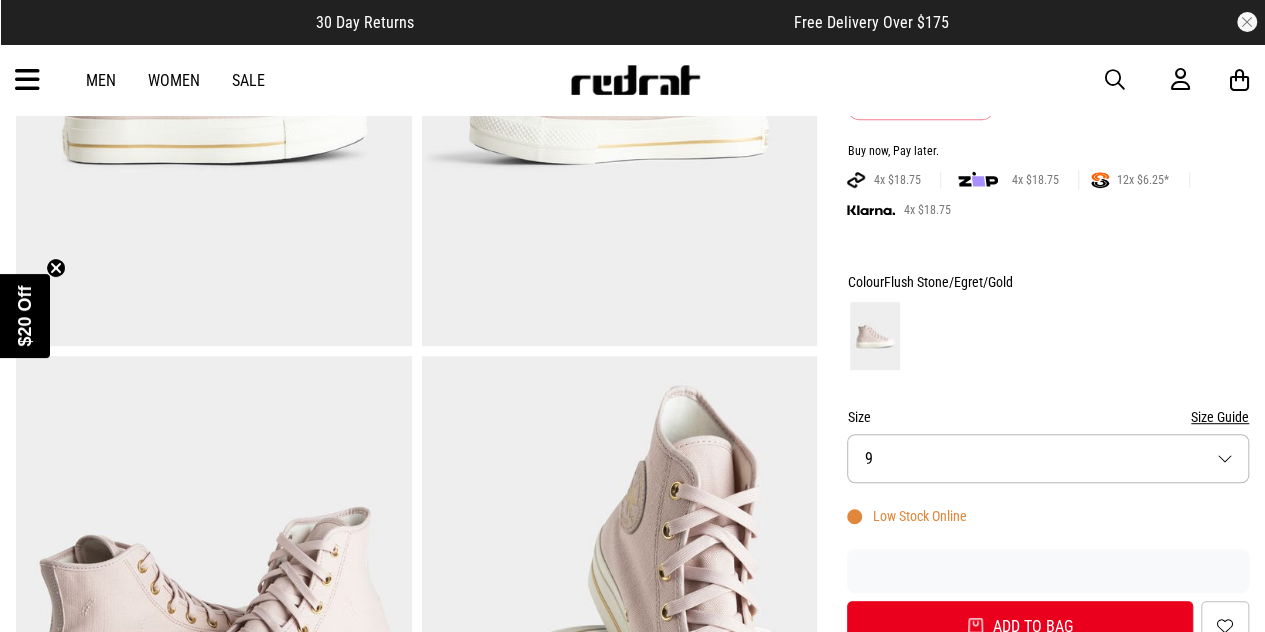 click on "Size Guide" at bounding box center [1220, 417] 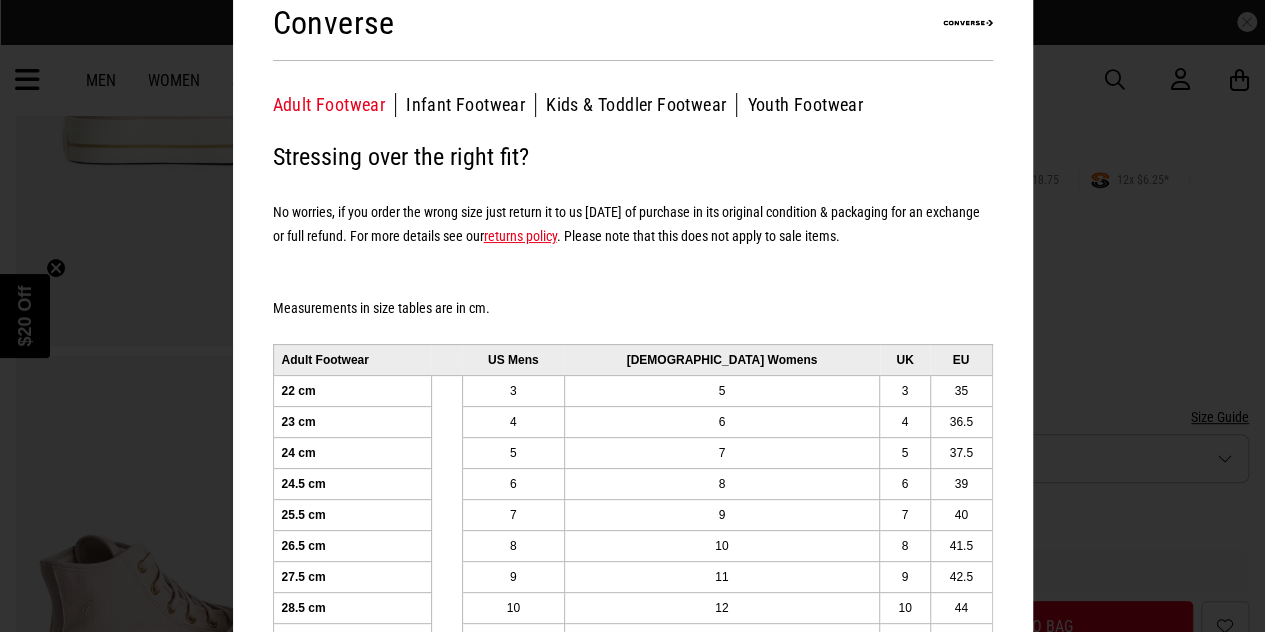 scroll, scrollTop: 0, scrollLeft: 0, axis: both 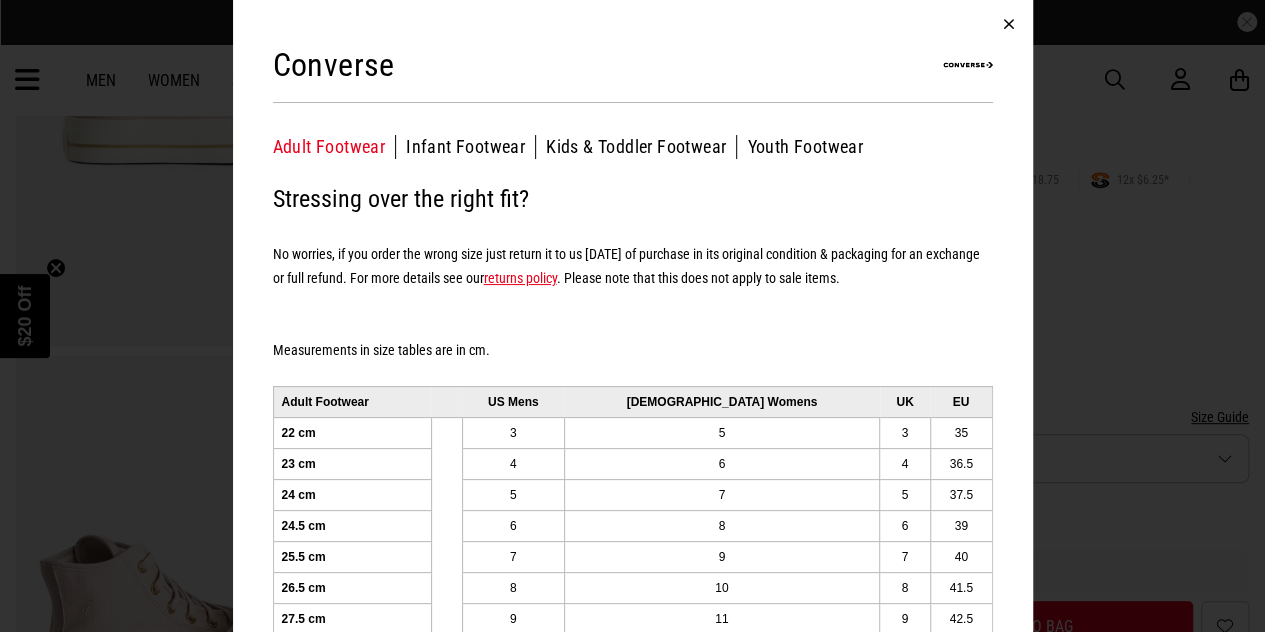 click at bounding box center (1009, 24) 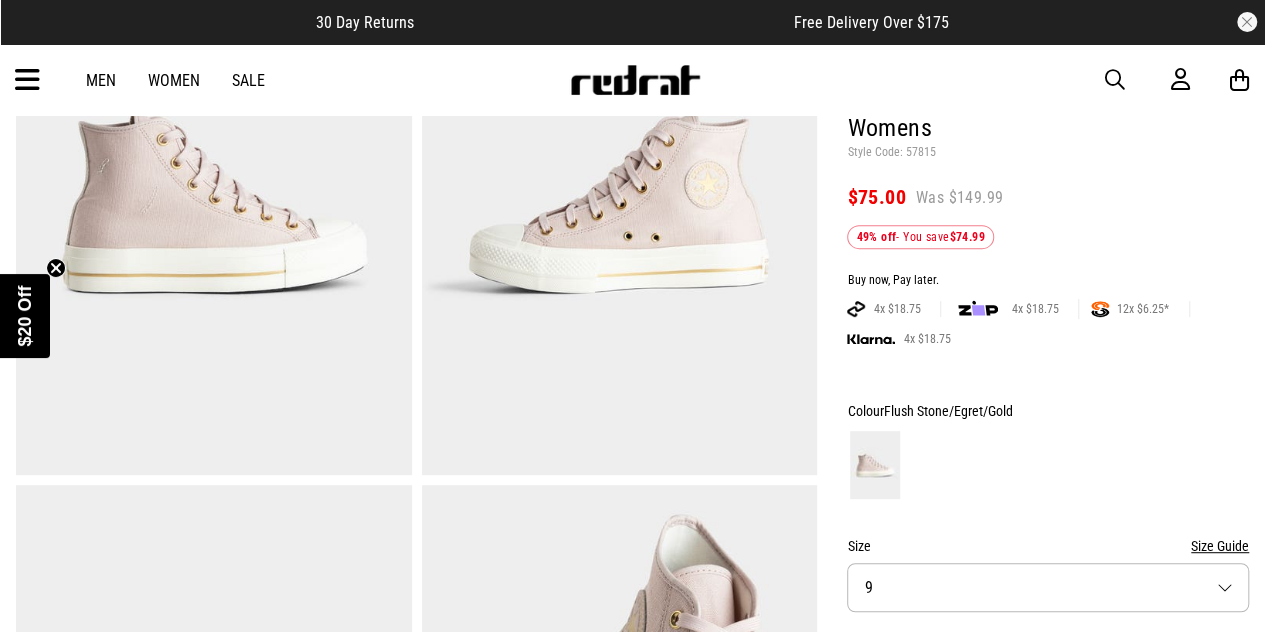 scroll, scrollTop: 255, scrollLeft: 0, axis: vertical 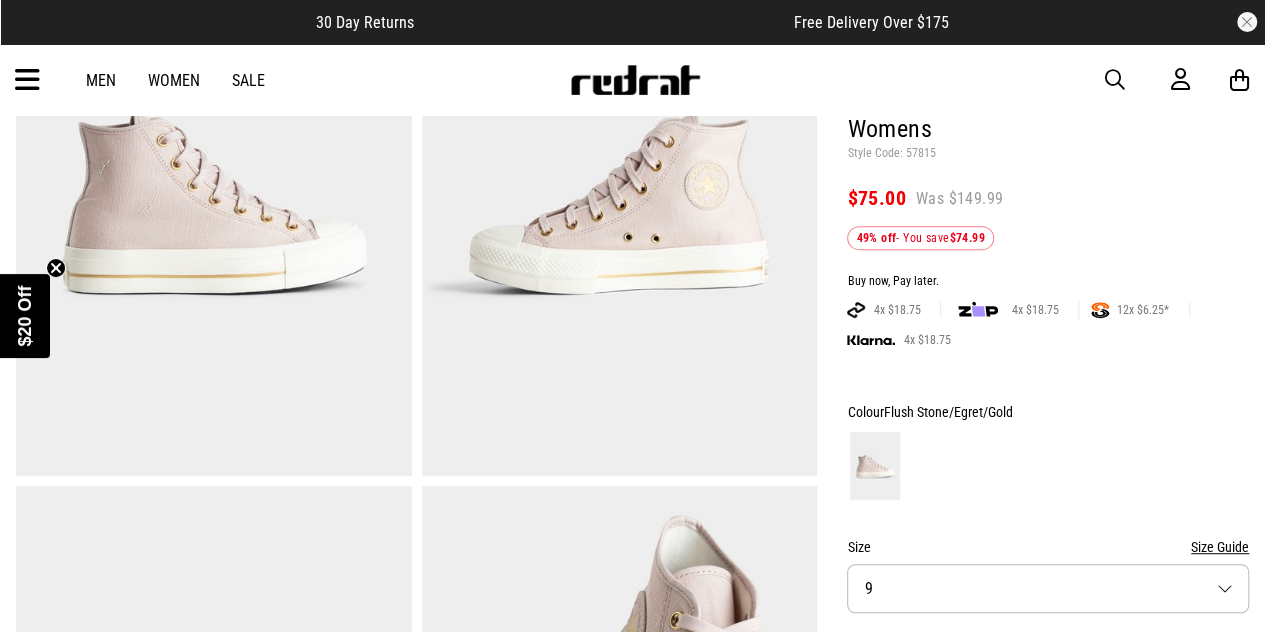 click at bounding box center [214, 203] 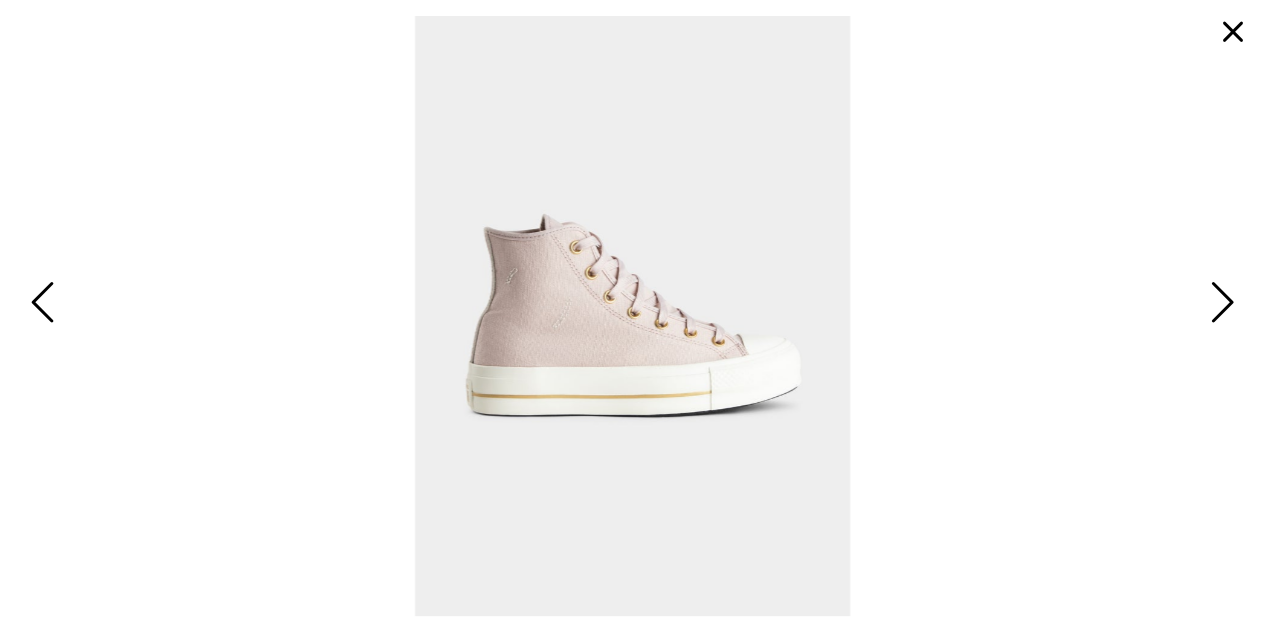 drag, startPoint x: 1212, startPoint y: 304, endPoint x: 1235, endPoint y: 309, distance: 23.537205 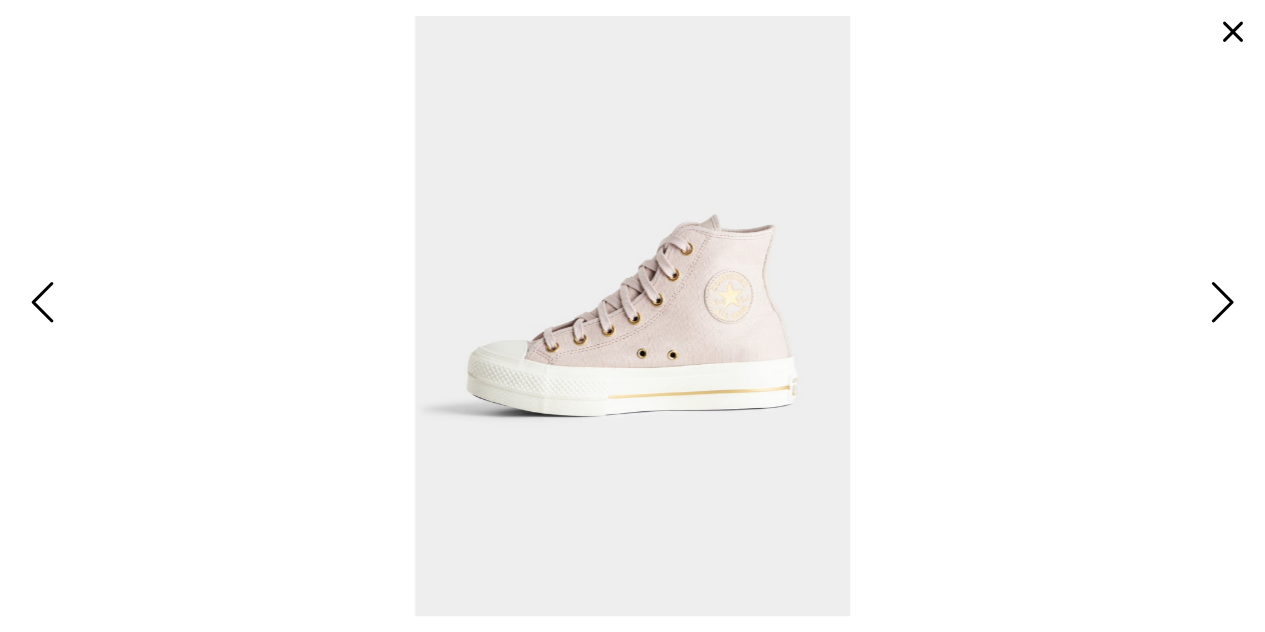 click at bounding box center (1219, 304) 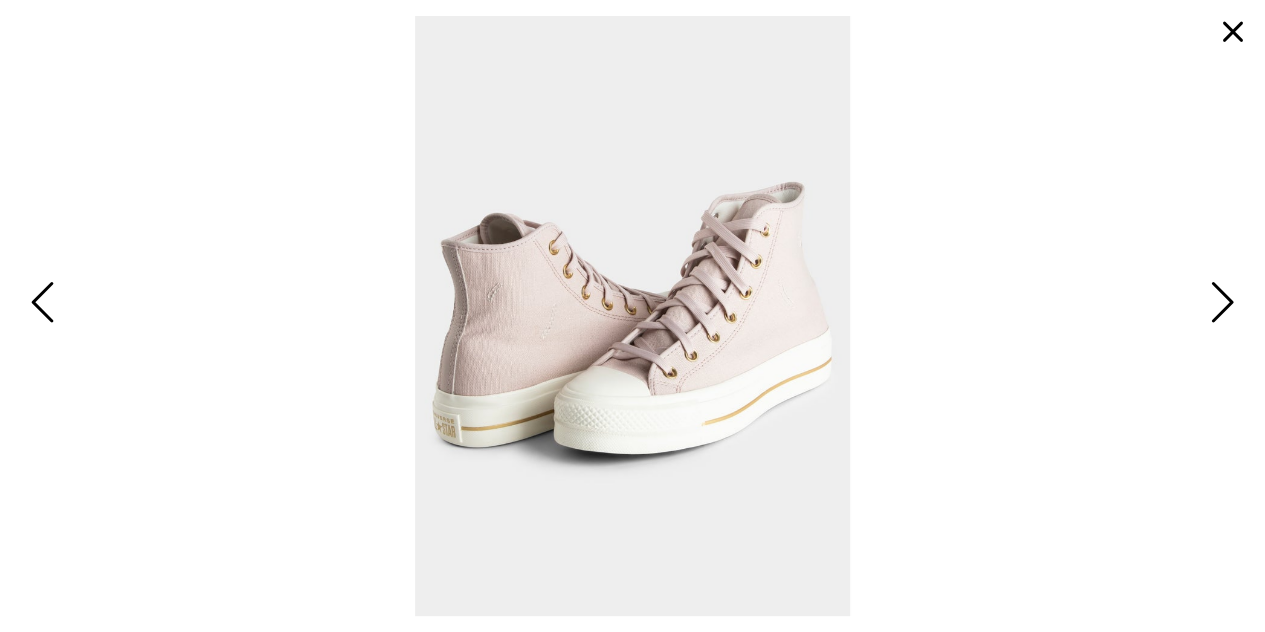 click at bounding box center (1219, 304) 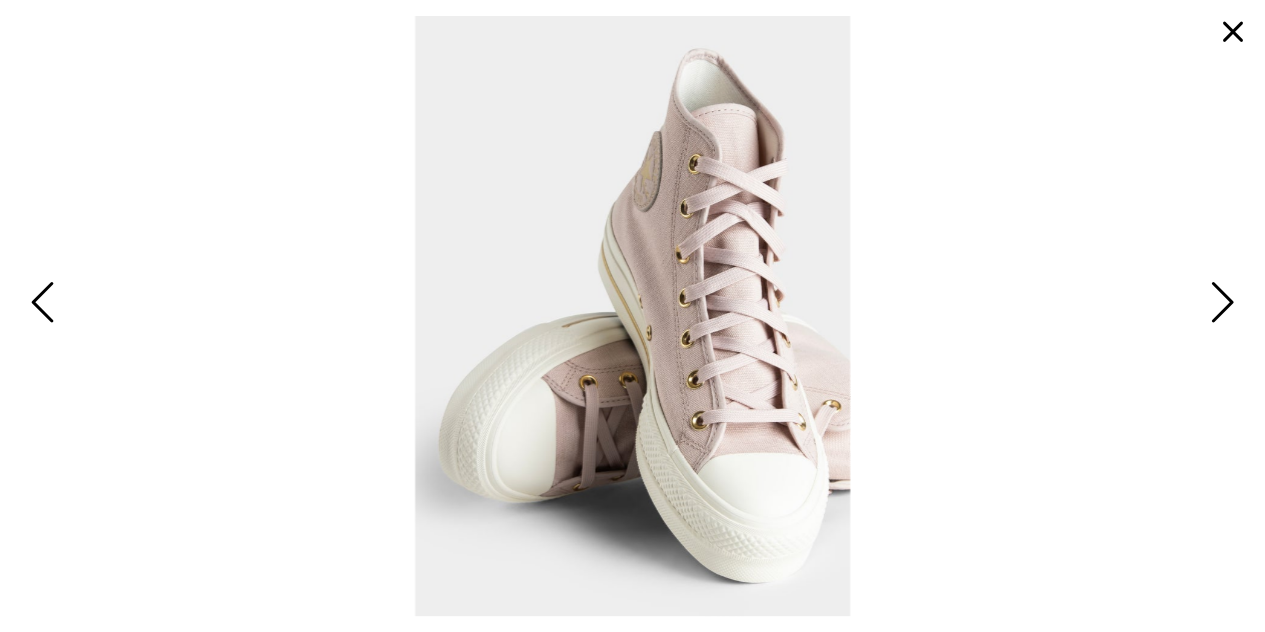 click at bounding box center (1233, 32) 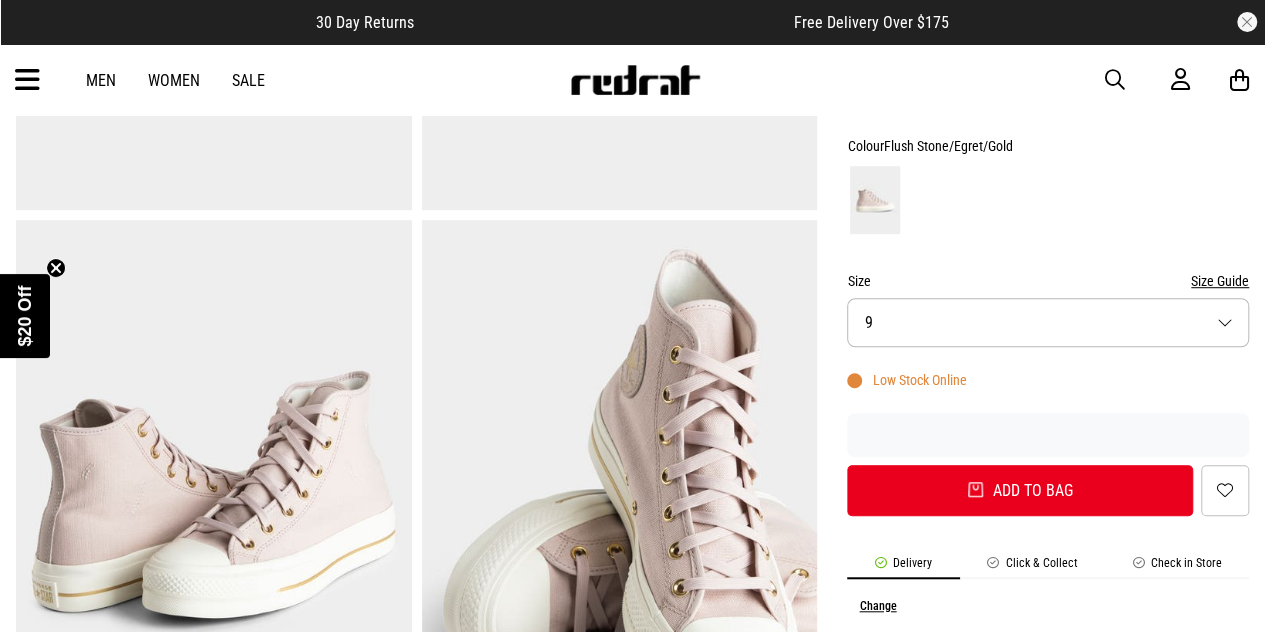 scroll, scrollTop: 522, scrollLeft: 0, axis: vertical 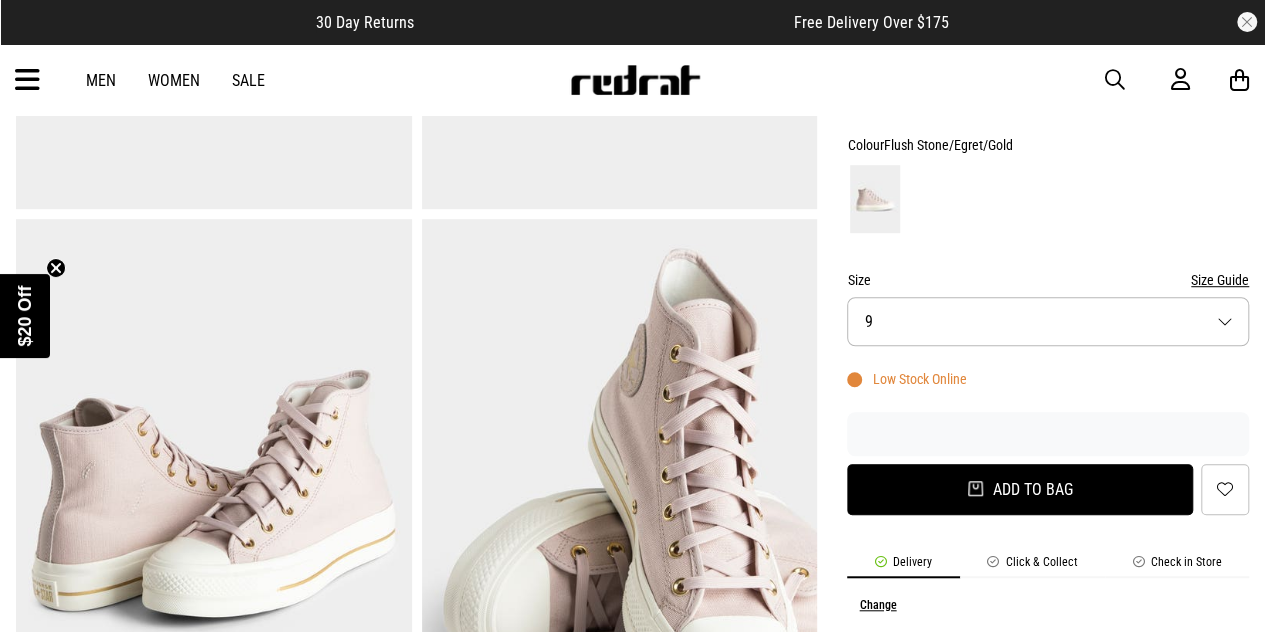 click on "Add to bag" at bounding box center (1020, 489) 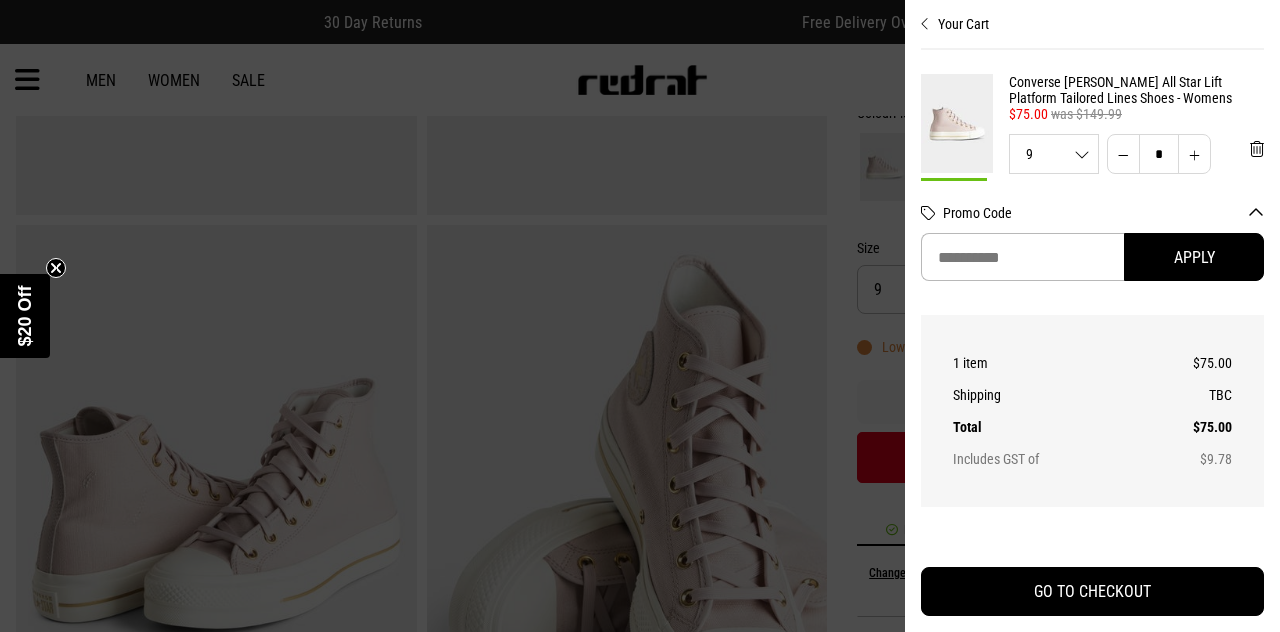 click at bounding box center (640, 316) 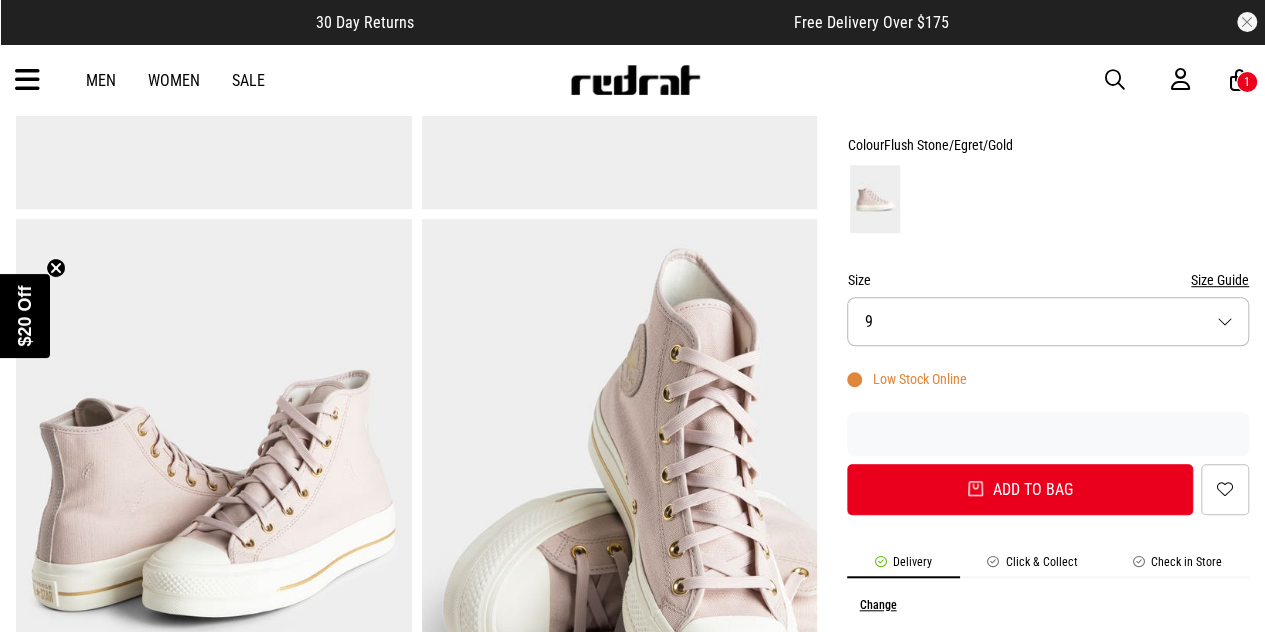 click at bounding box center (635, 80) 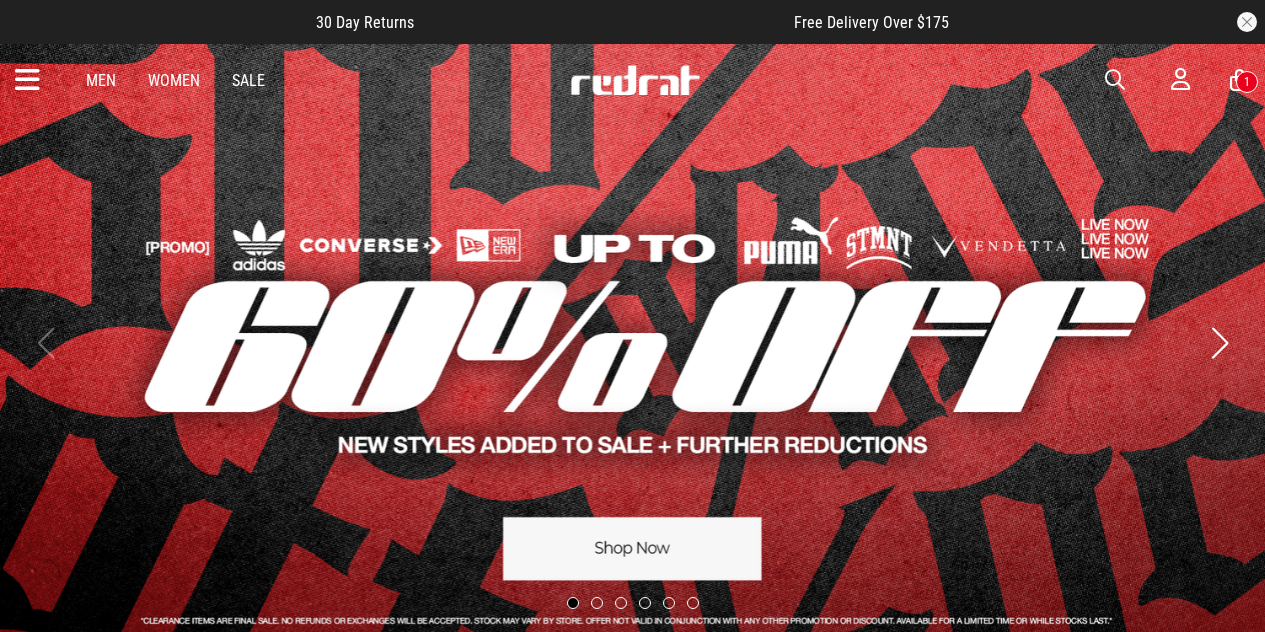scroll, scrollTop: 0, scrollLeft: 0, axis: both 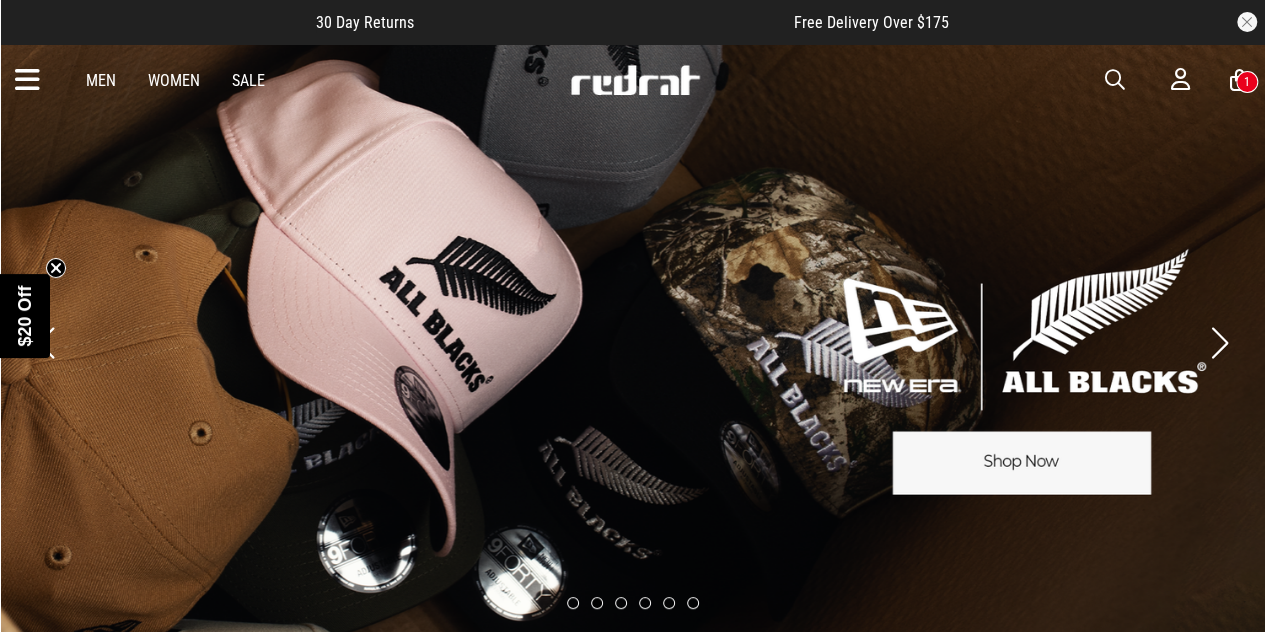click on "Women" at bounding box center (174, 80) 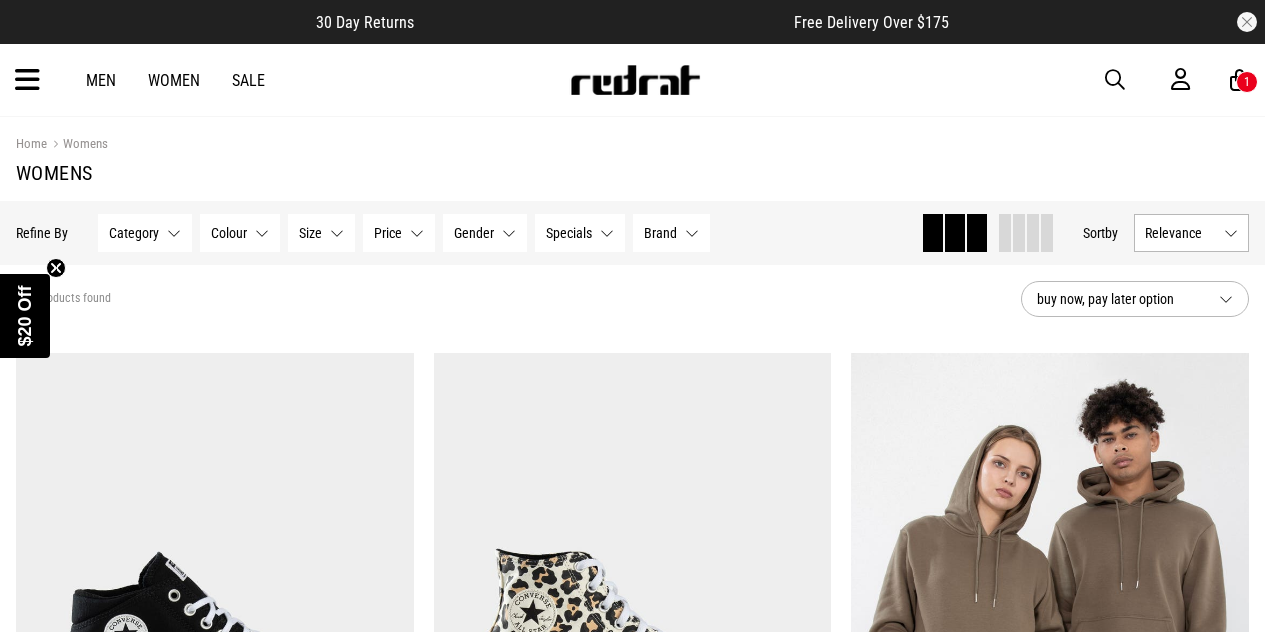 scroll, scrollTop: 0, scrollLeft: 0, axis: both 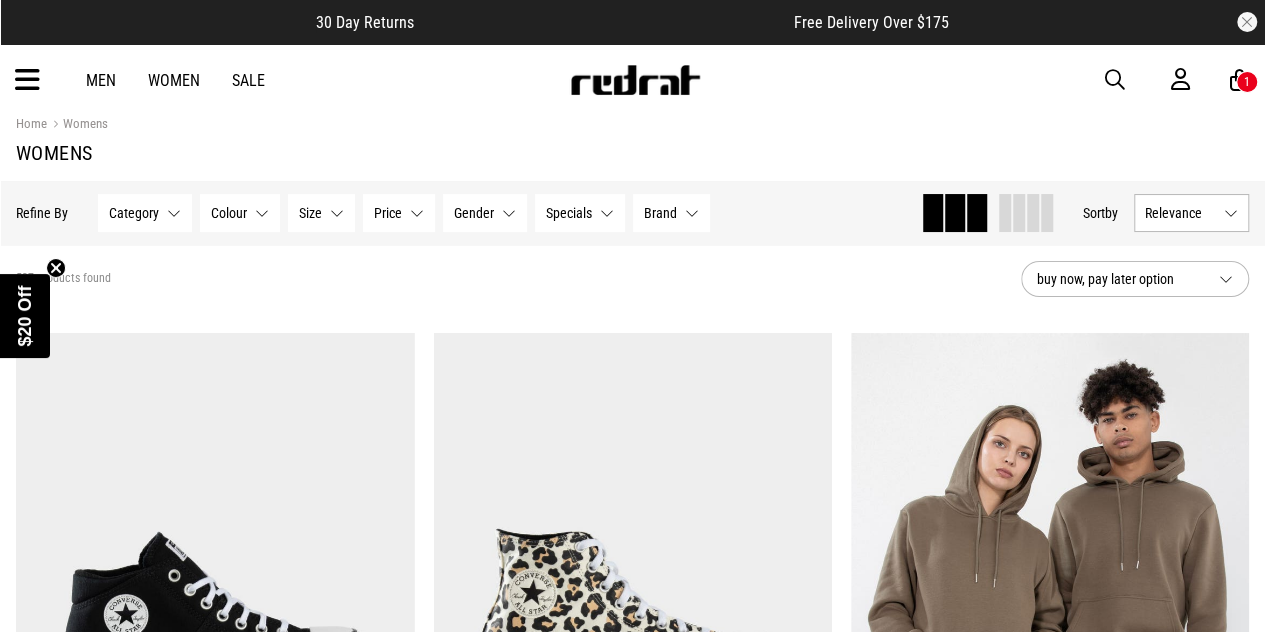 click on "Brand  None selected" at bounding box center (671, 213) 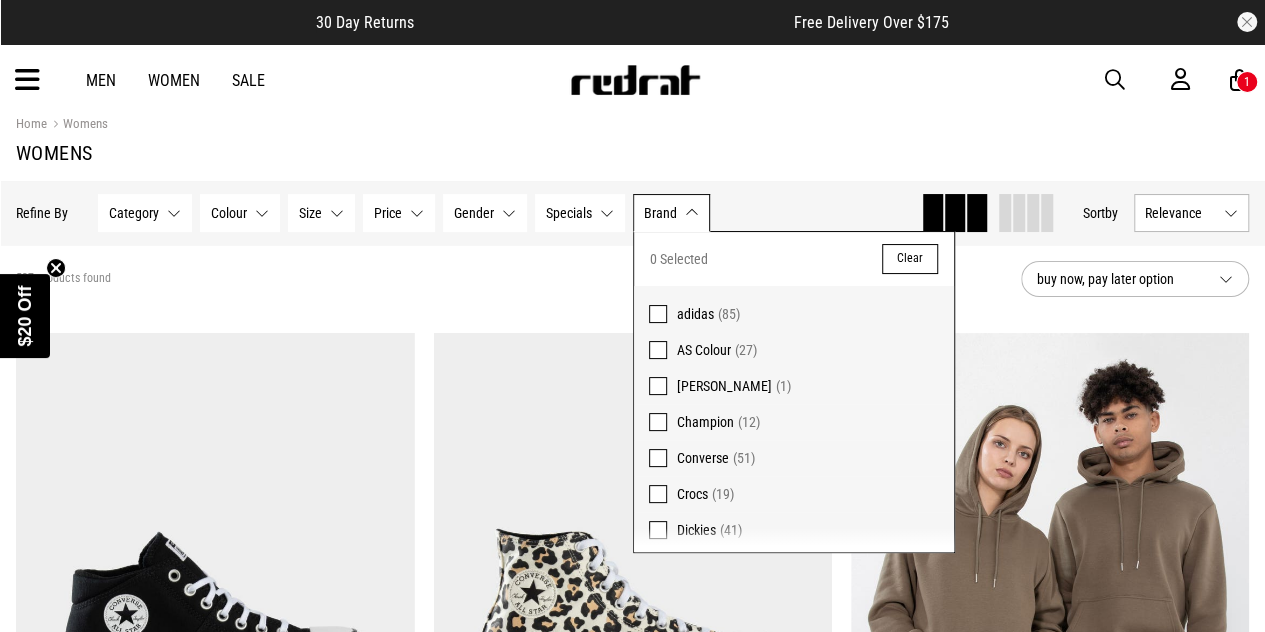 click on "Converse" at bounding box center (703, 458) 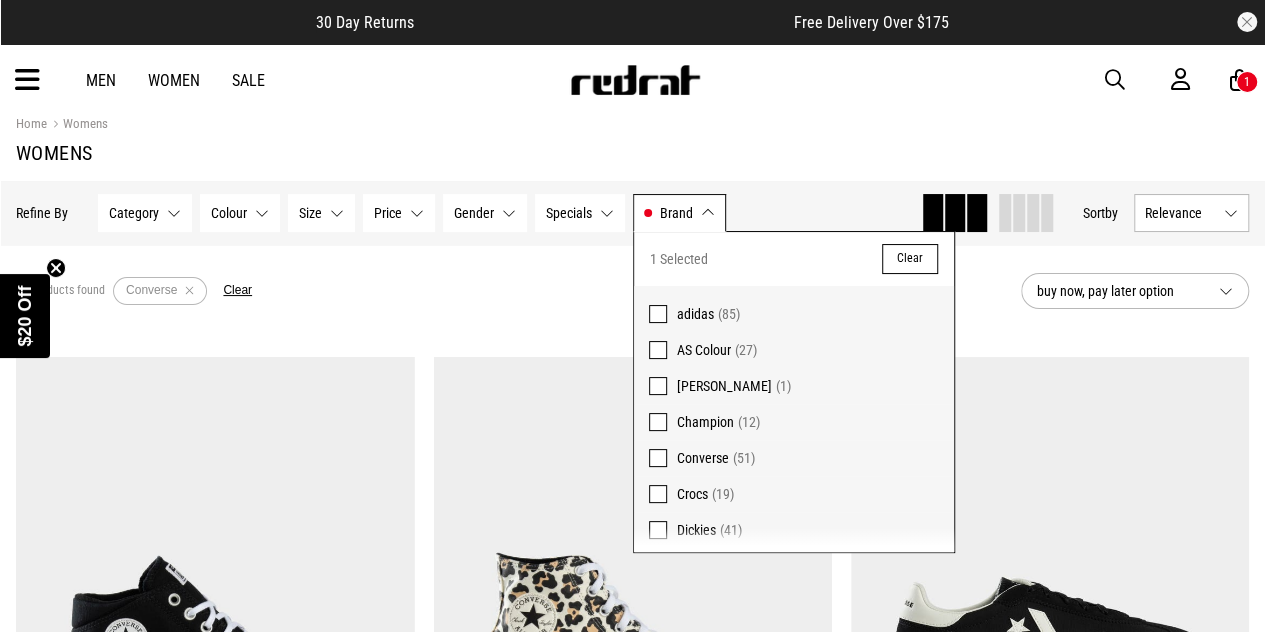 click on "Home Womens   Womens" at bounding box center (632, 139) 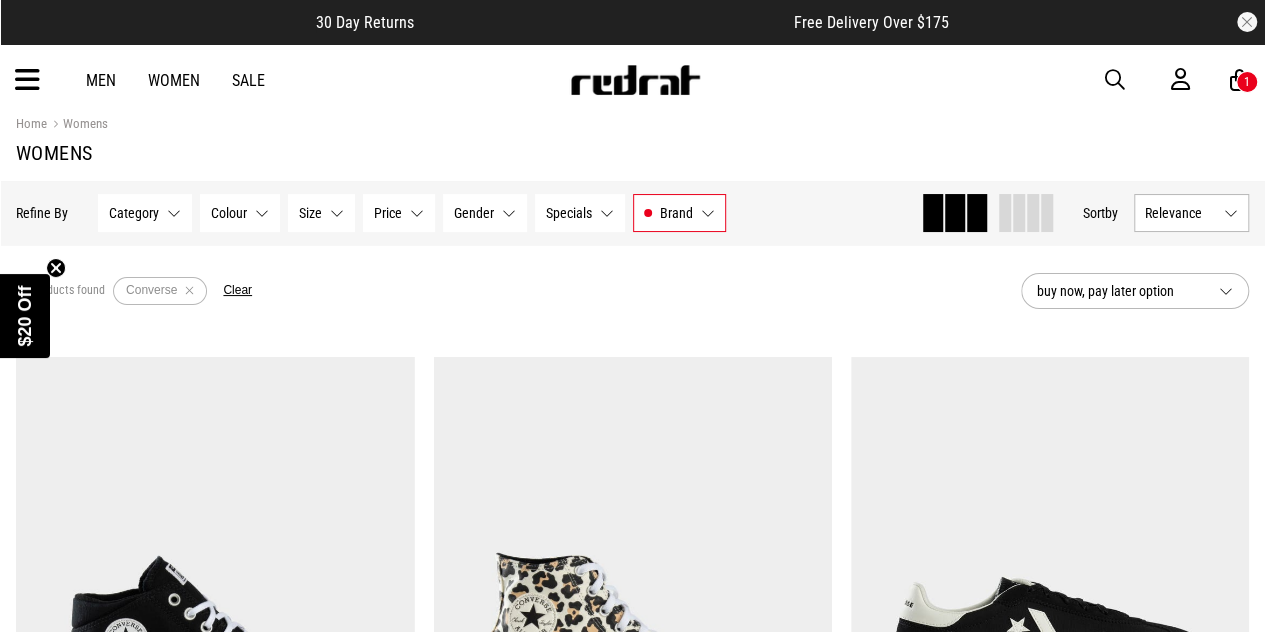 click on "Relevance" at bounding box center (1180, 213) 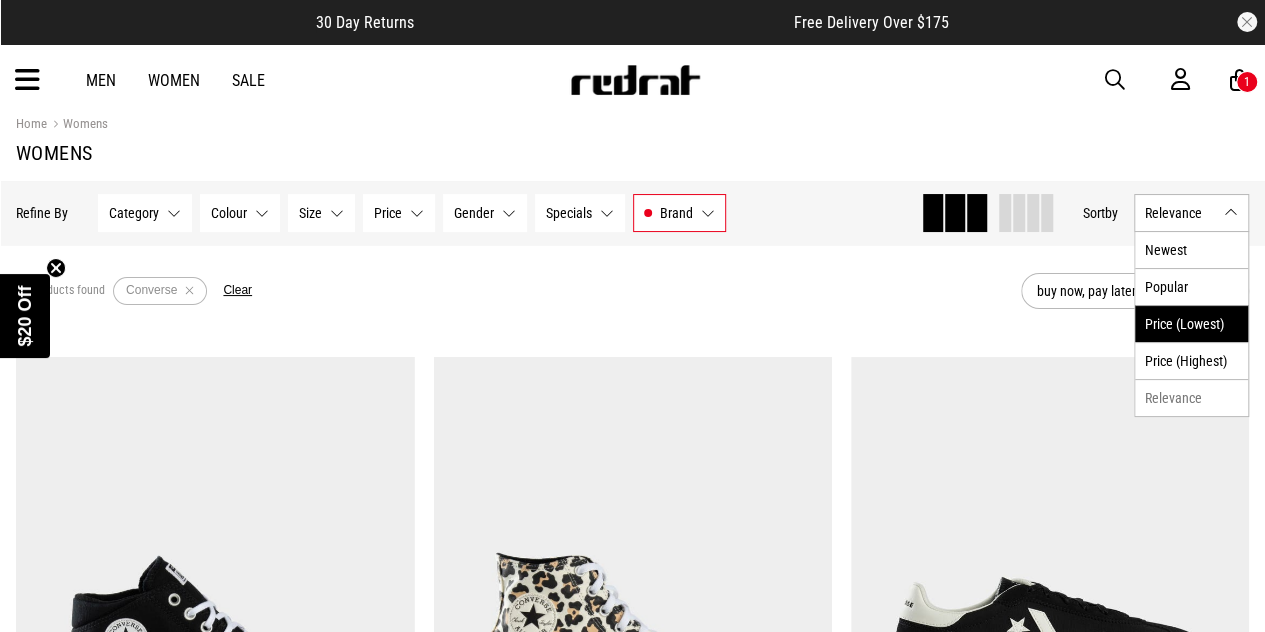 click on "Price (Lowest)" at bounding box center [1191, 323] 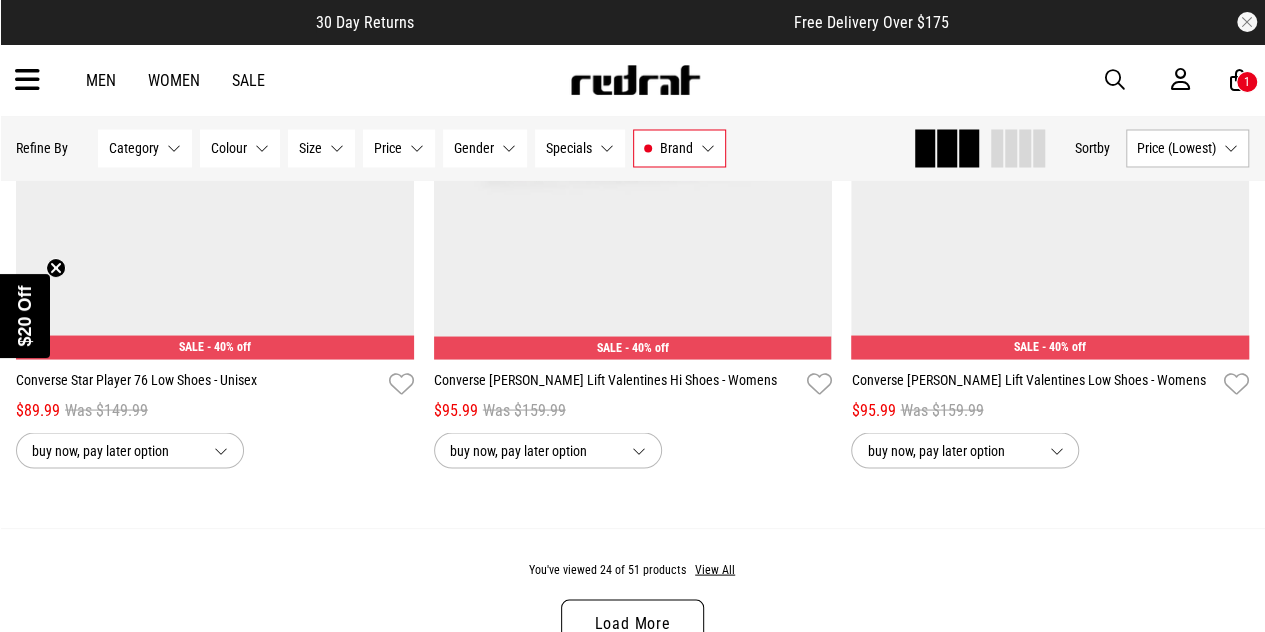 scroll, scrollTop: 5341, scrollLeft: 0, axis: vertical 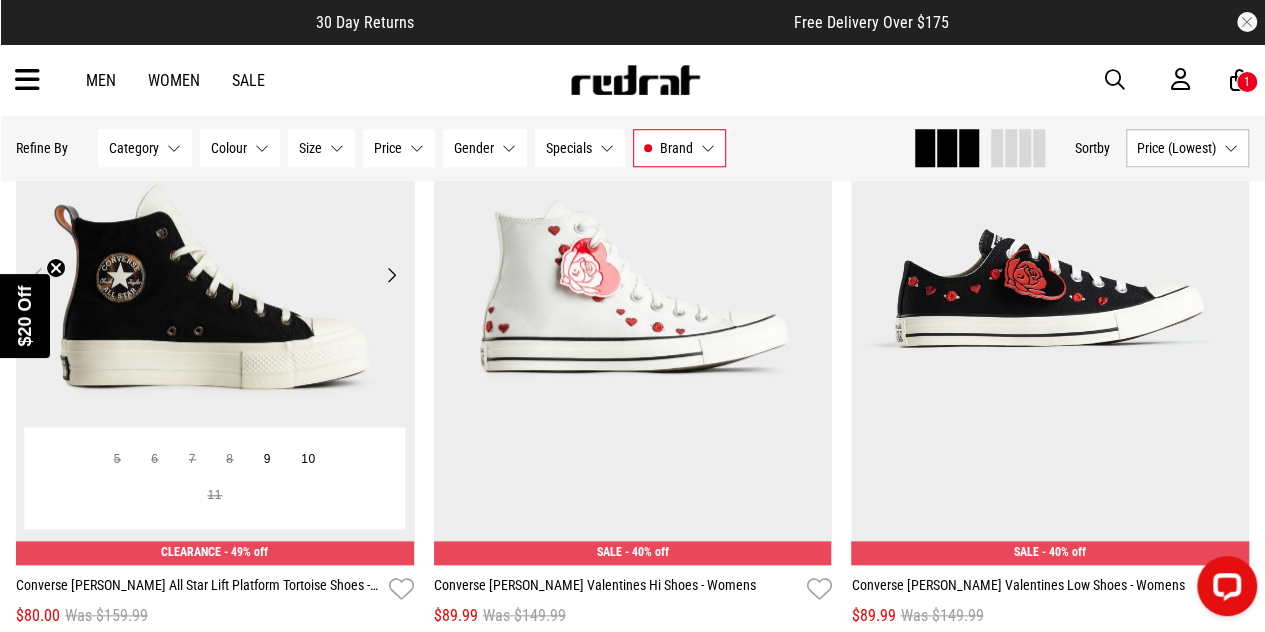 click at bounding box center (215, 286) 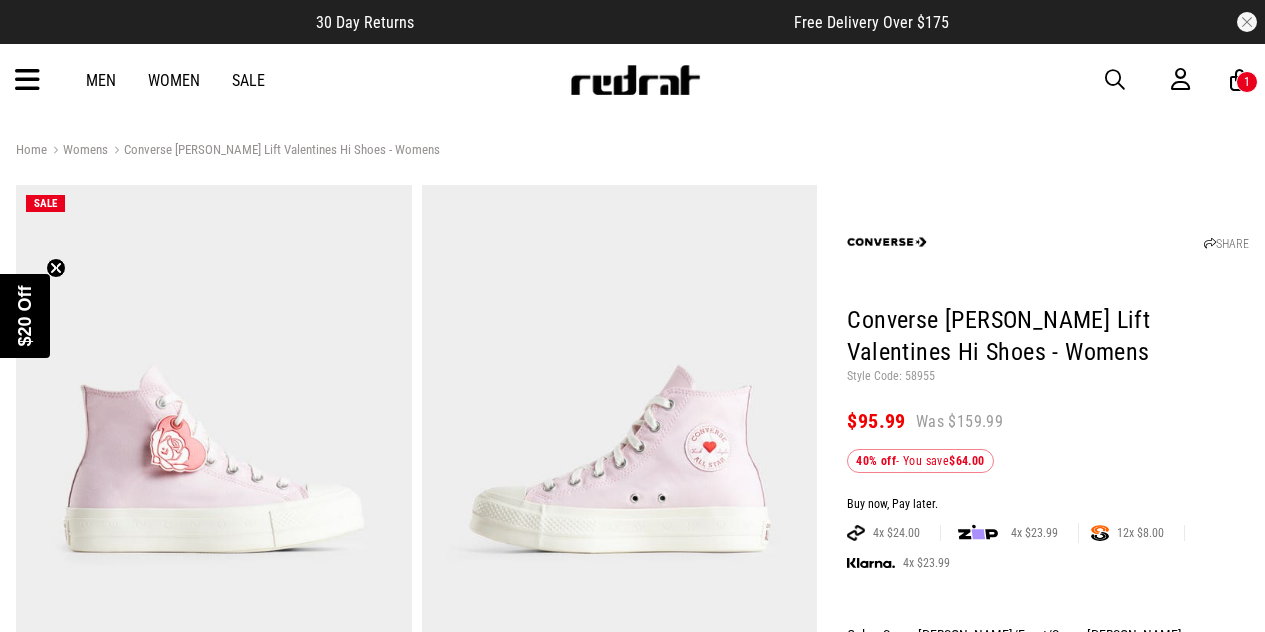 scroll, scrollTop: 0, scrollLeft: 0, axis: both 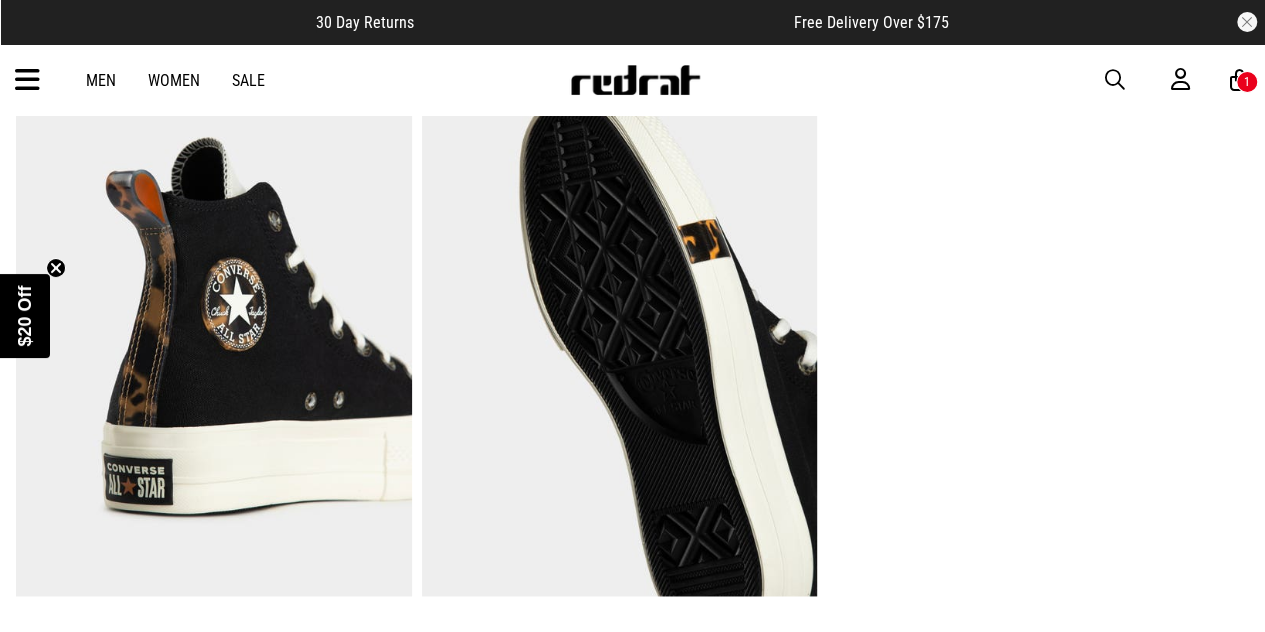 click at bounding box center [214, 323] 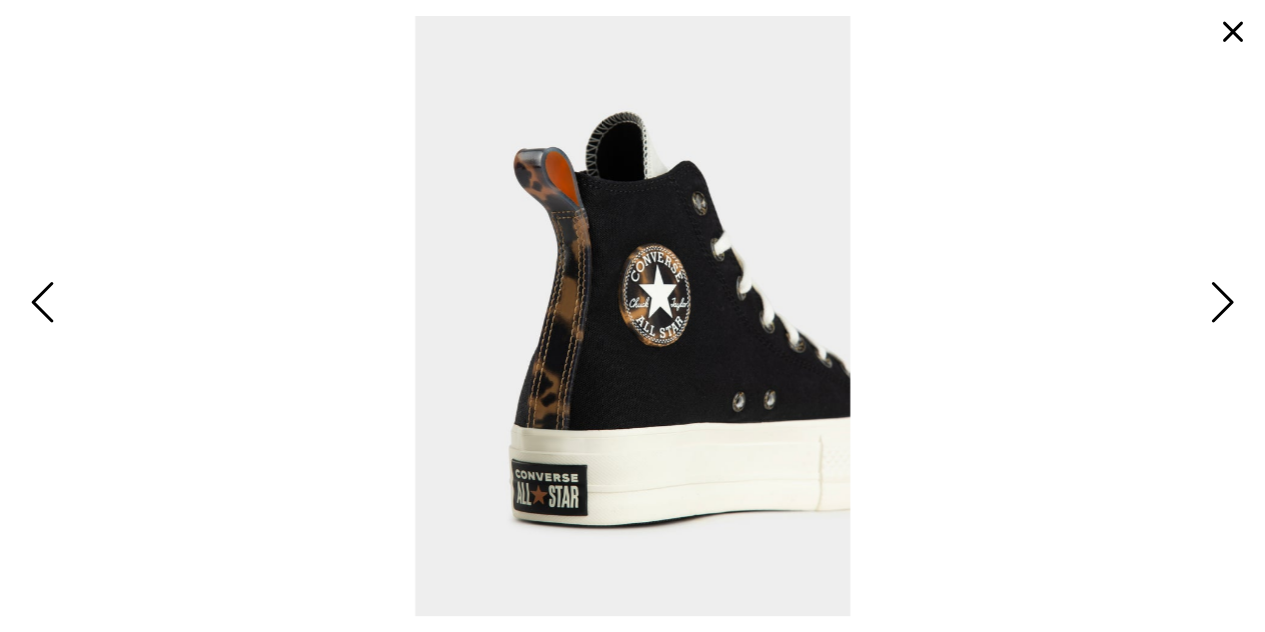 click at bounding box center [1219, 304] 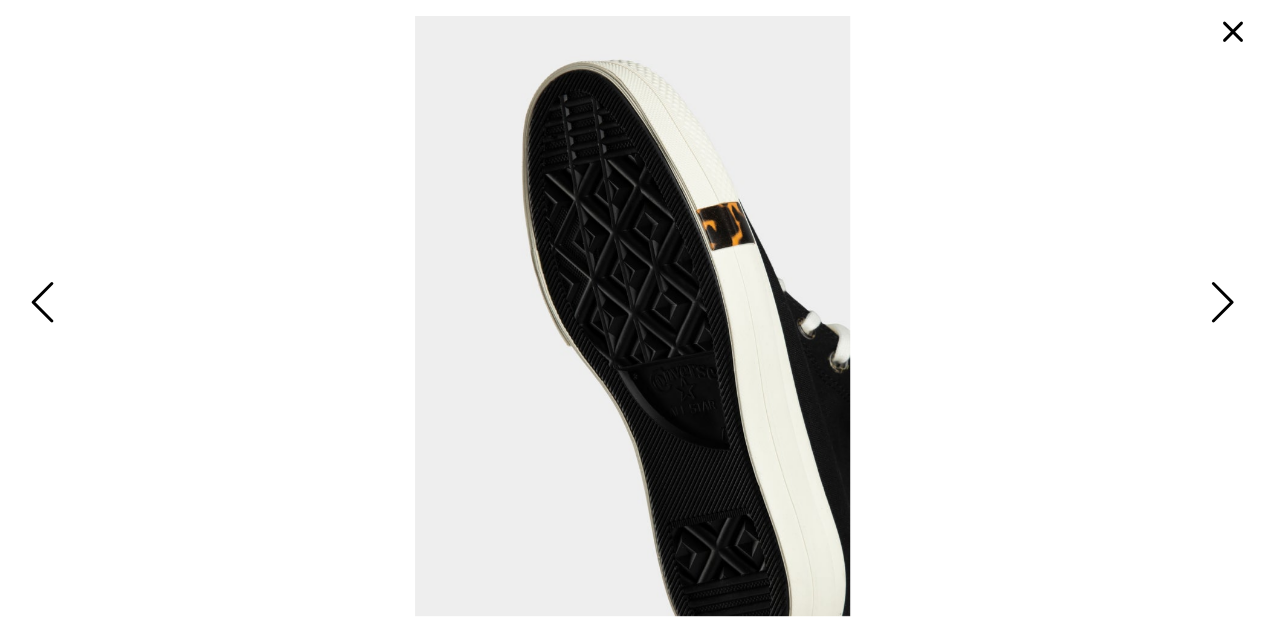 click at bounding box center (1219, 304) 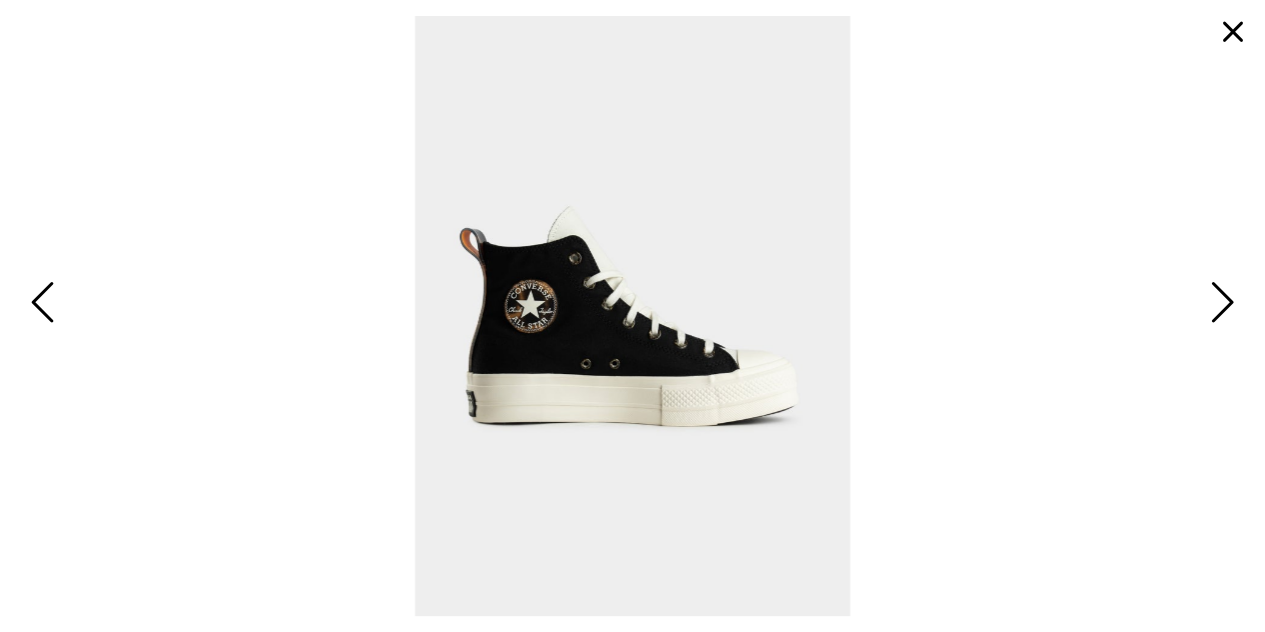 click at bounding box center (1219, 304) 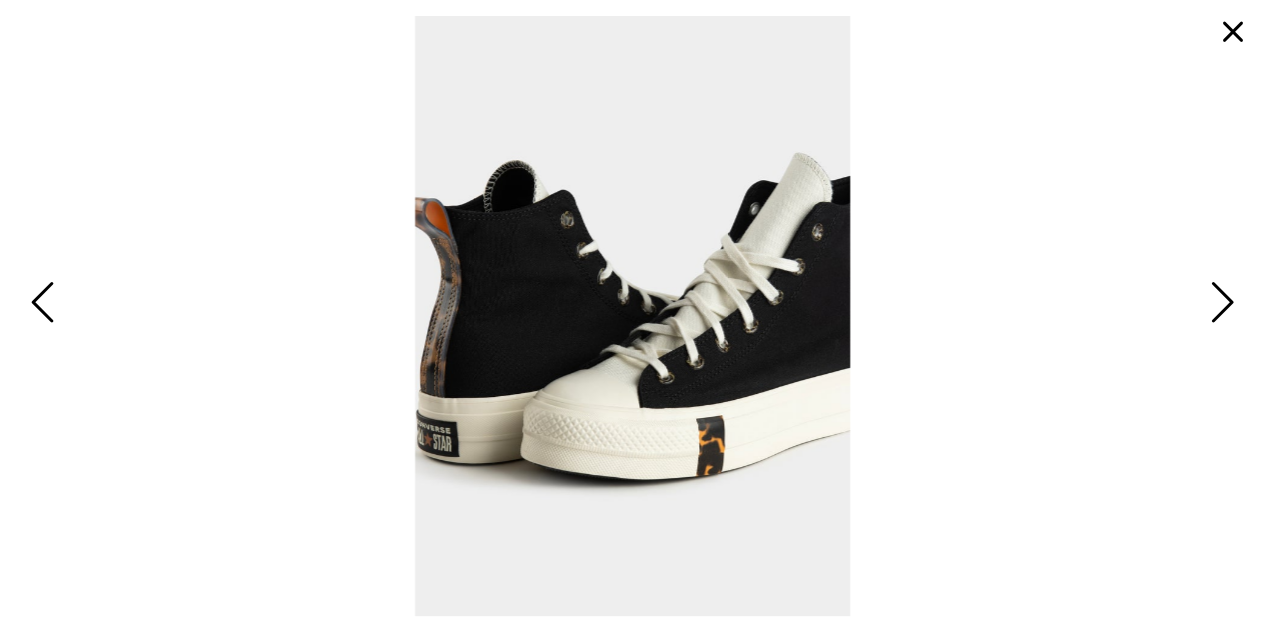 click at bounding box center [1233, 32] 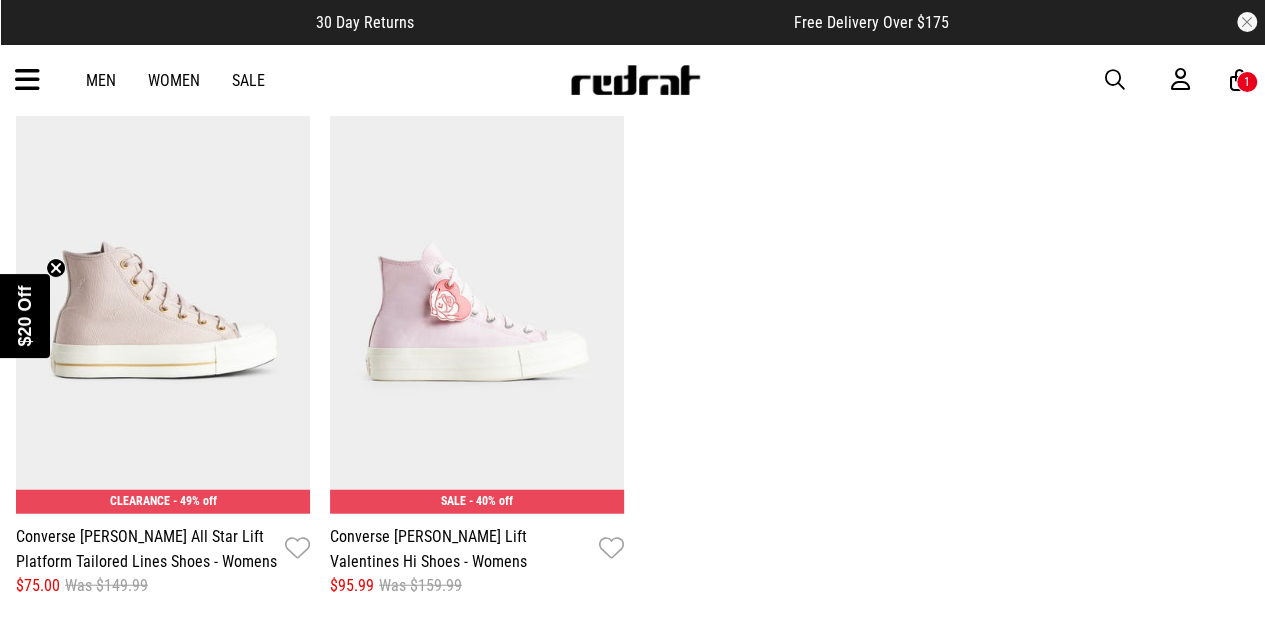 scroll, scrollTop: 2210, scrollLeft: 0, axis: vertical 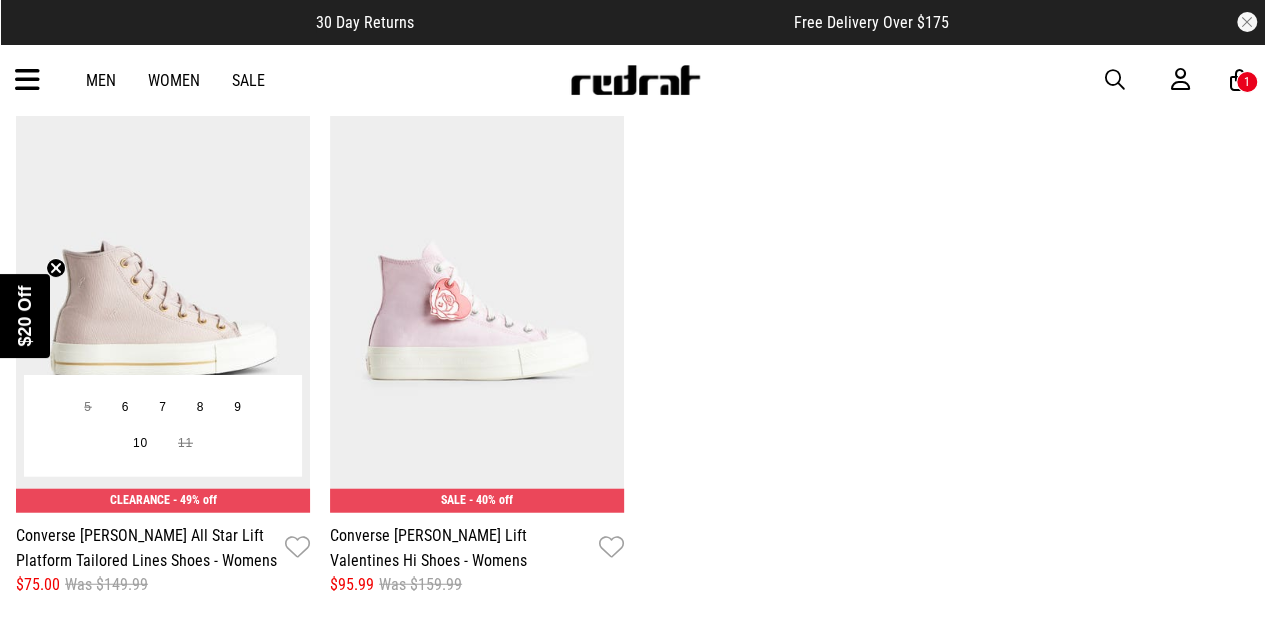 click at bounding box center (163, 309) 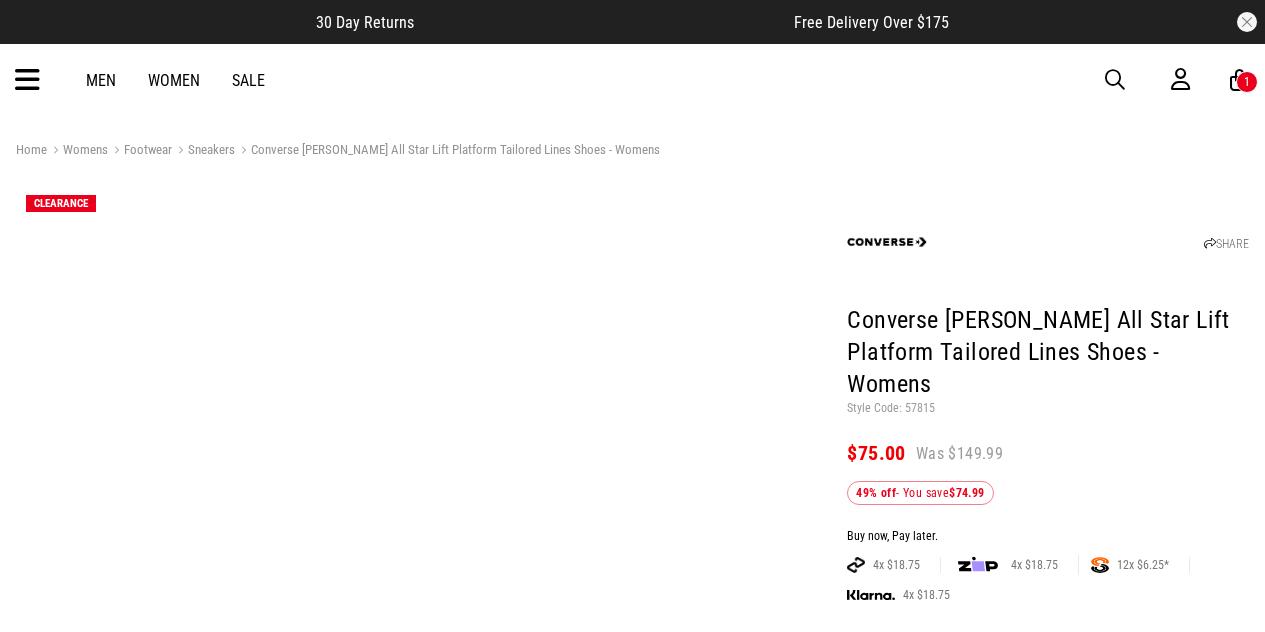 scroll, scrollTop: 0, scrollLeft: 0, axis: both 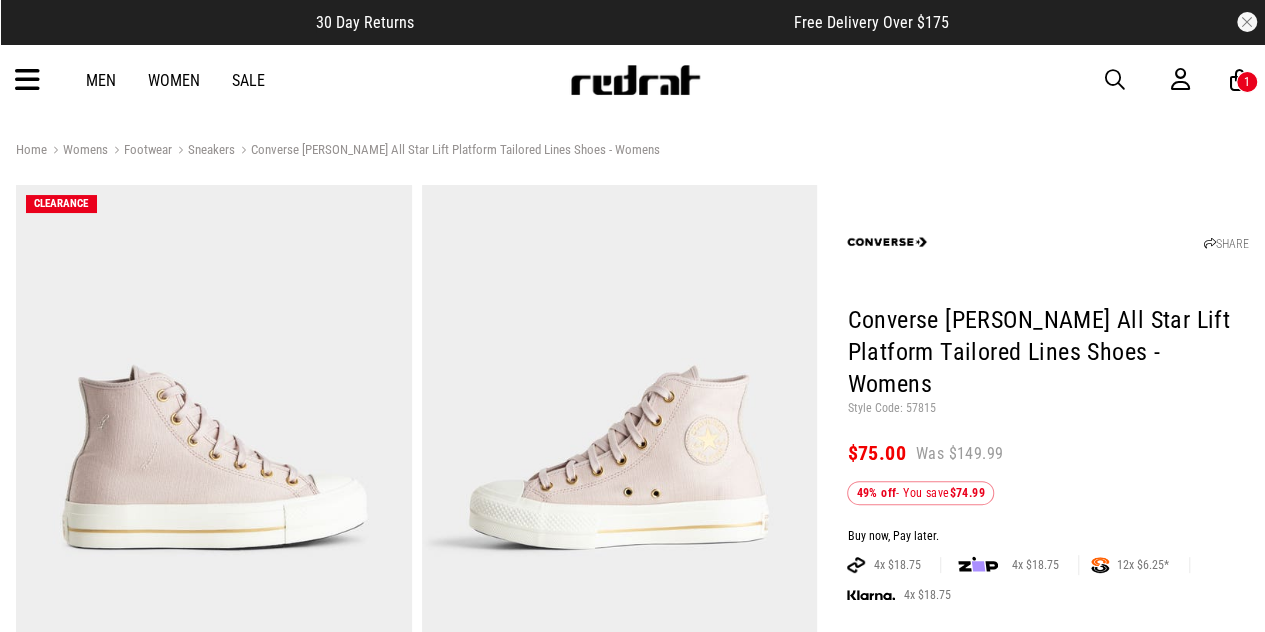 click at bounding box center (620, 458) 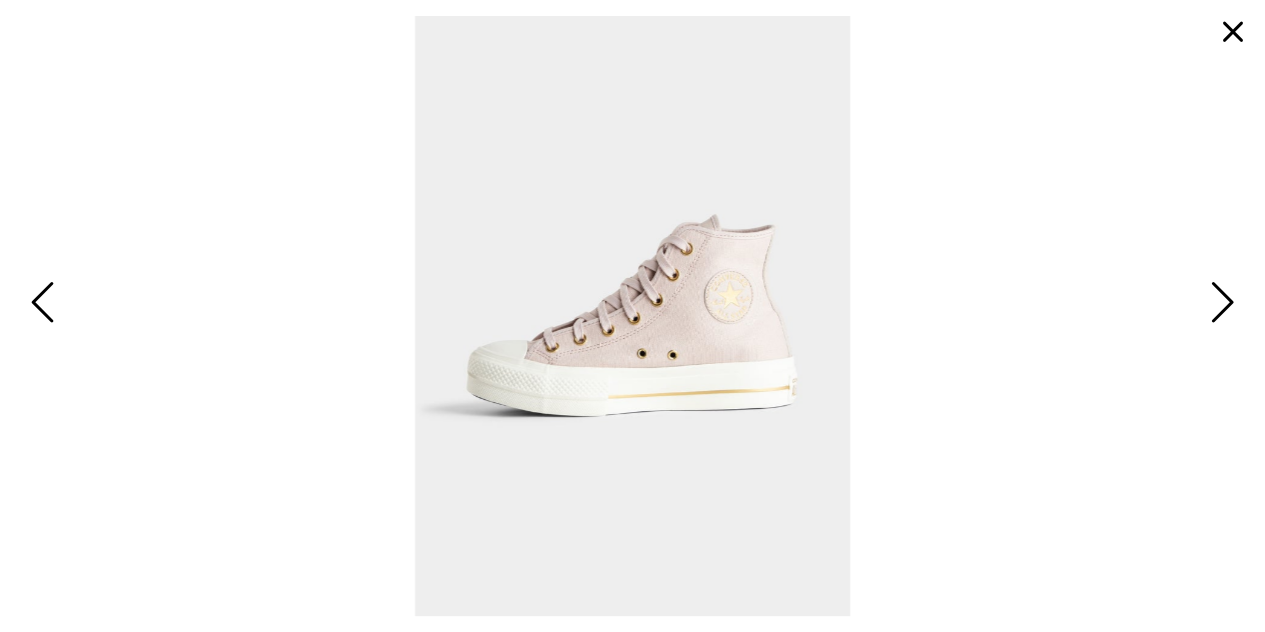 click at bounding box center (1219, 304) 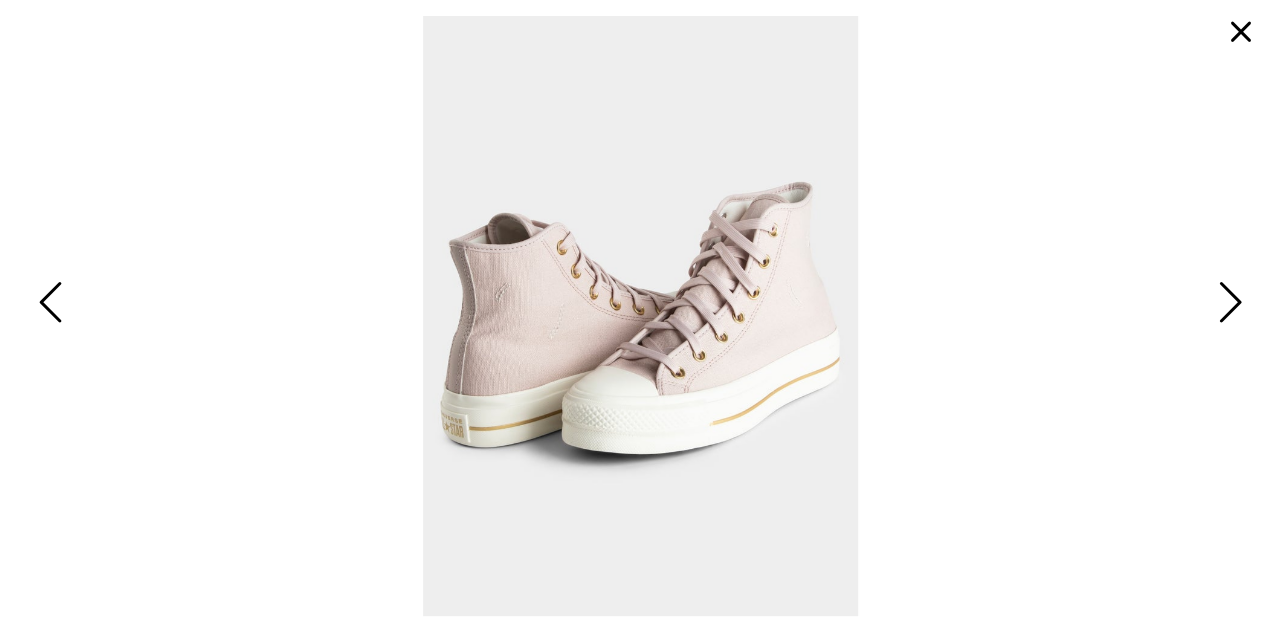 scroll, scrollTop: 0, scrollLeft: 0, axis: both 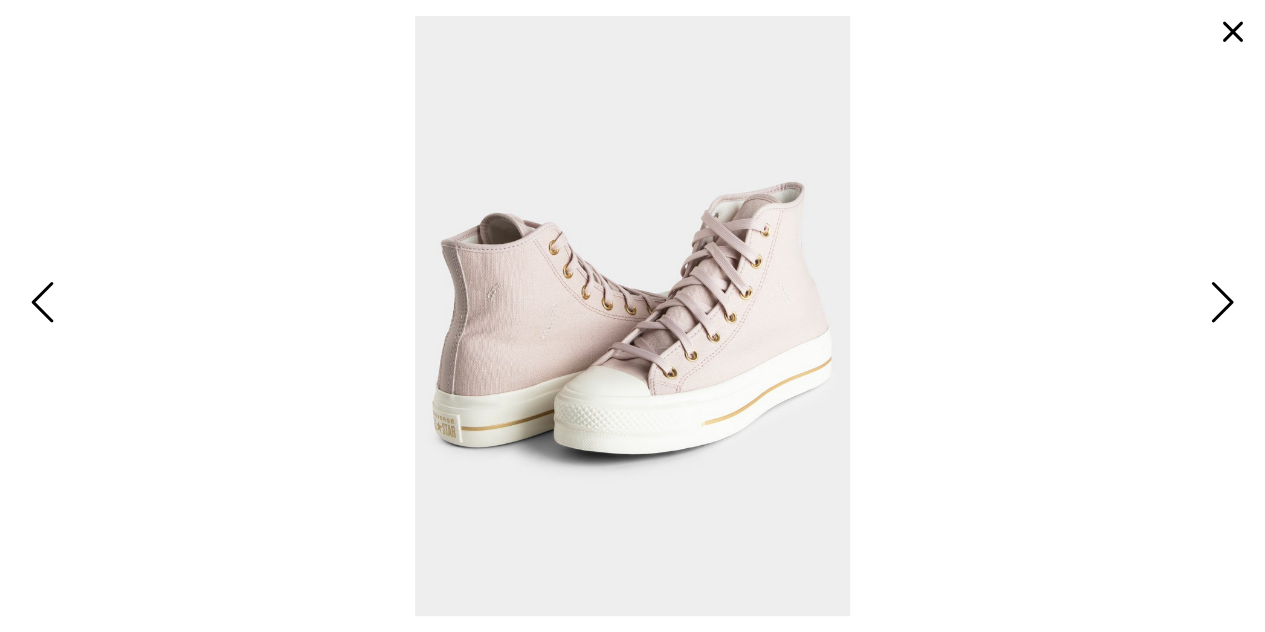 click at bounding box center (1219, 304) 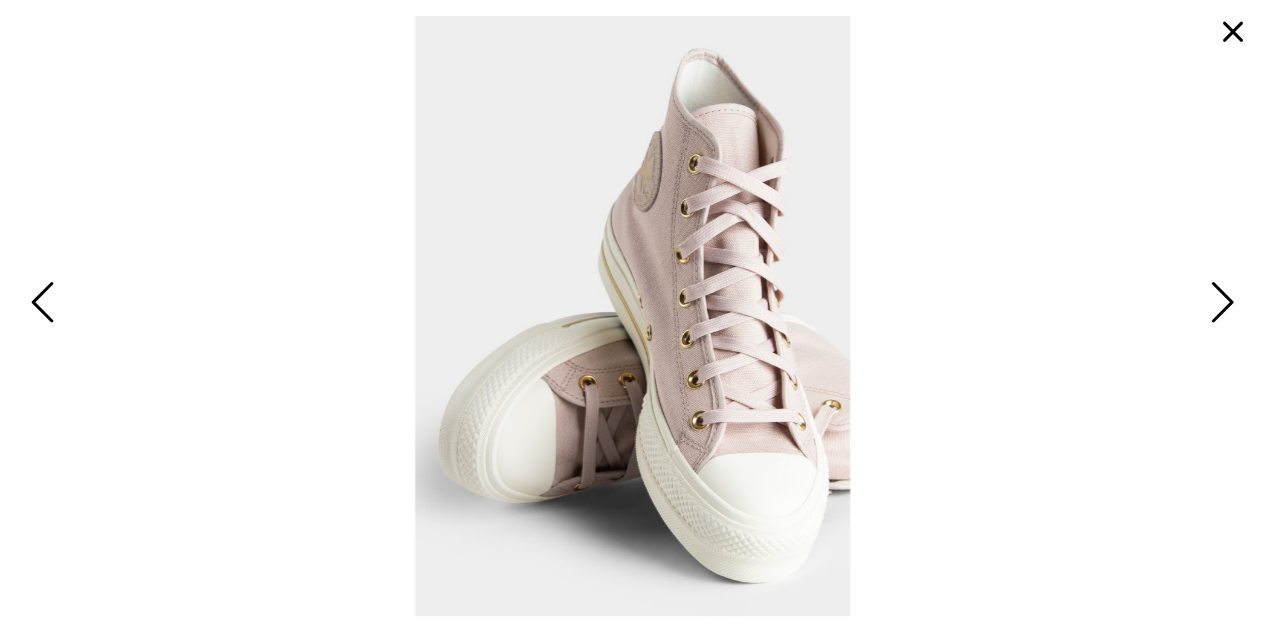 click at bounding box center (1219, 304) 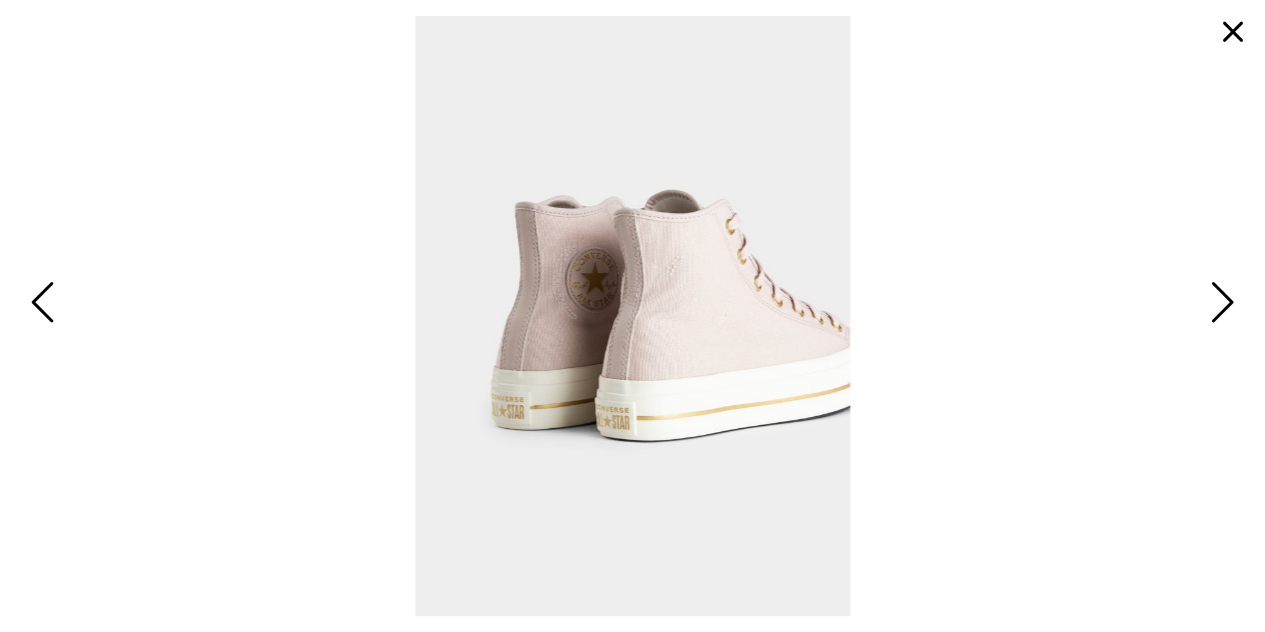 click at bounding box center (1233, 32) 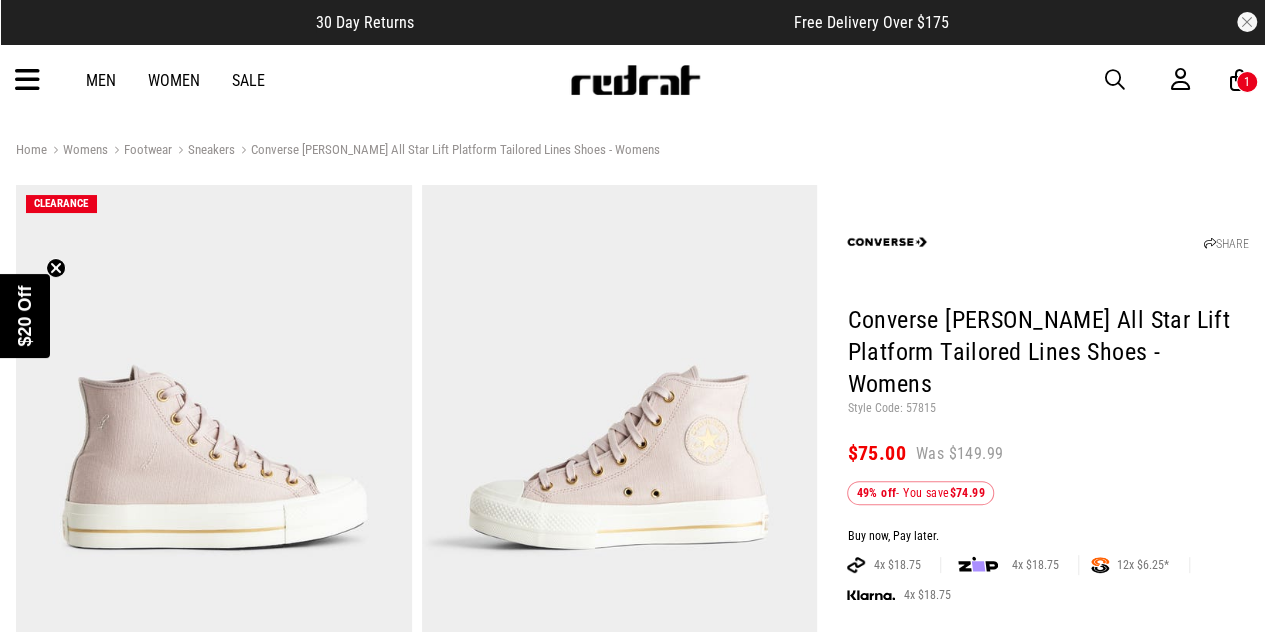 click on "1" at bounding box center [1247, 82] 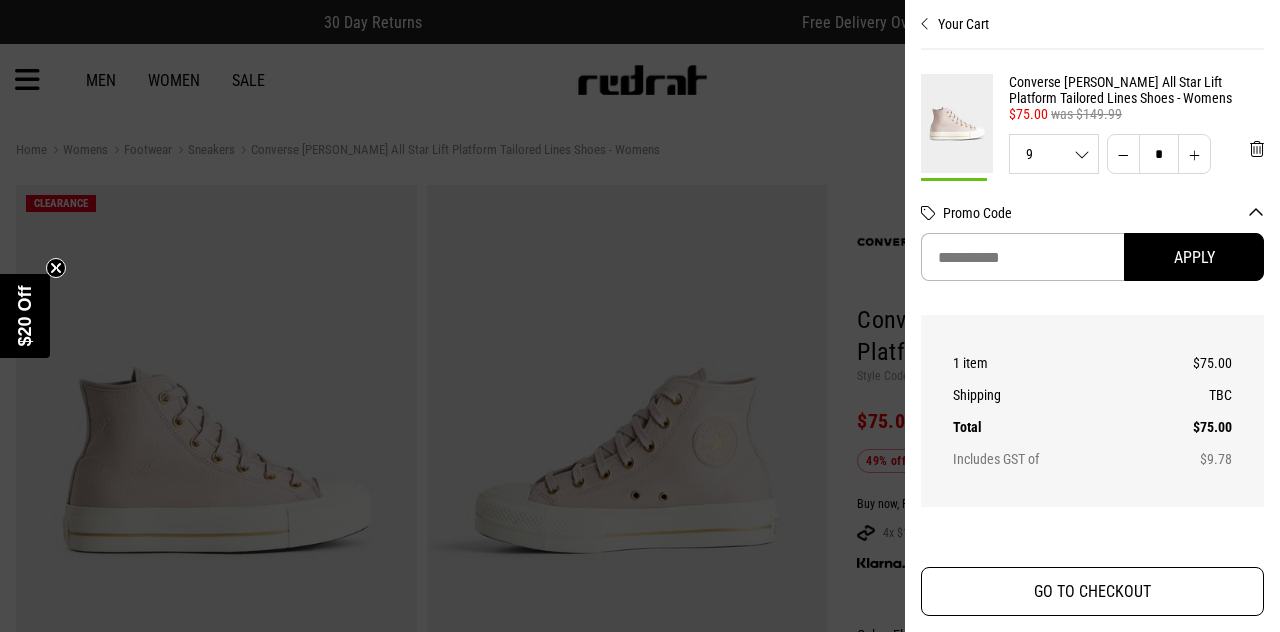 click on "GO TO CHECKOUT" at bounding box center [1092, 591] 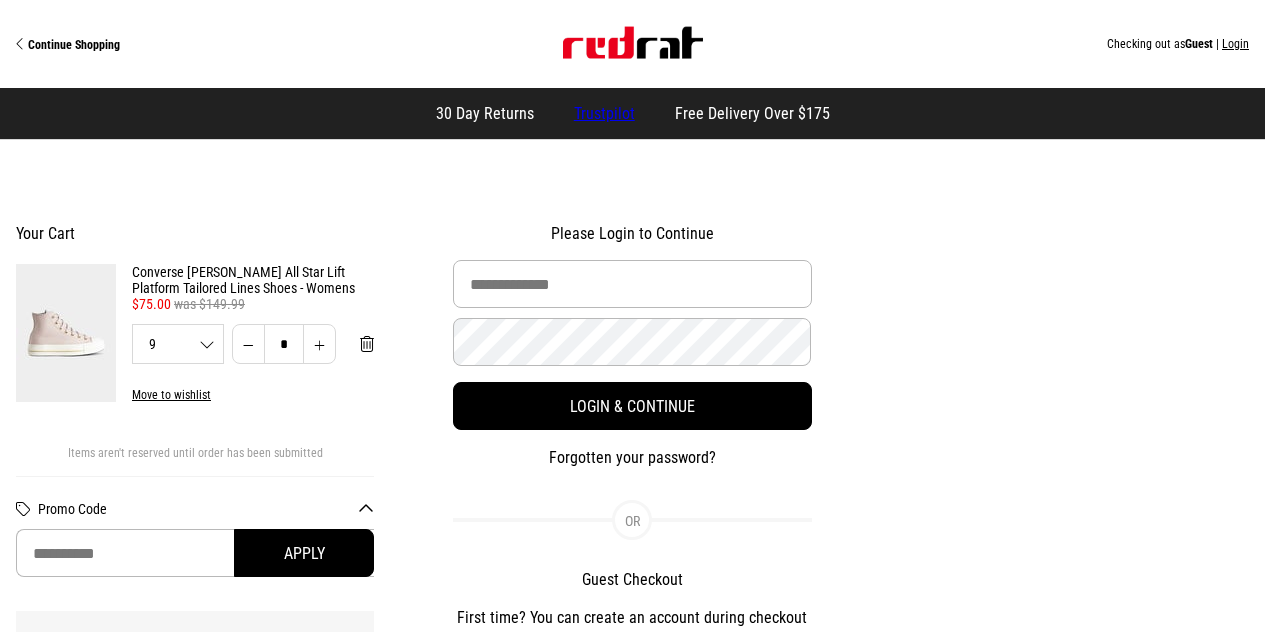 scroll, scrollTop: 0, scrollLeft: 0, axis: both 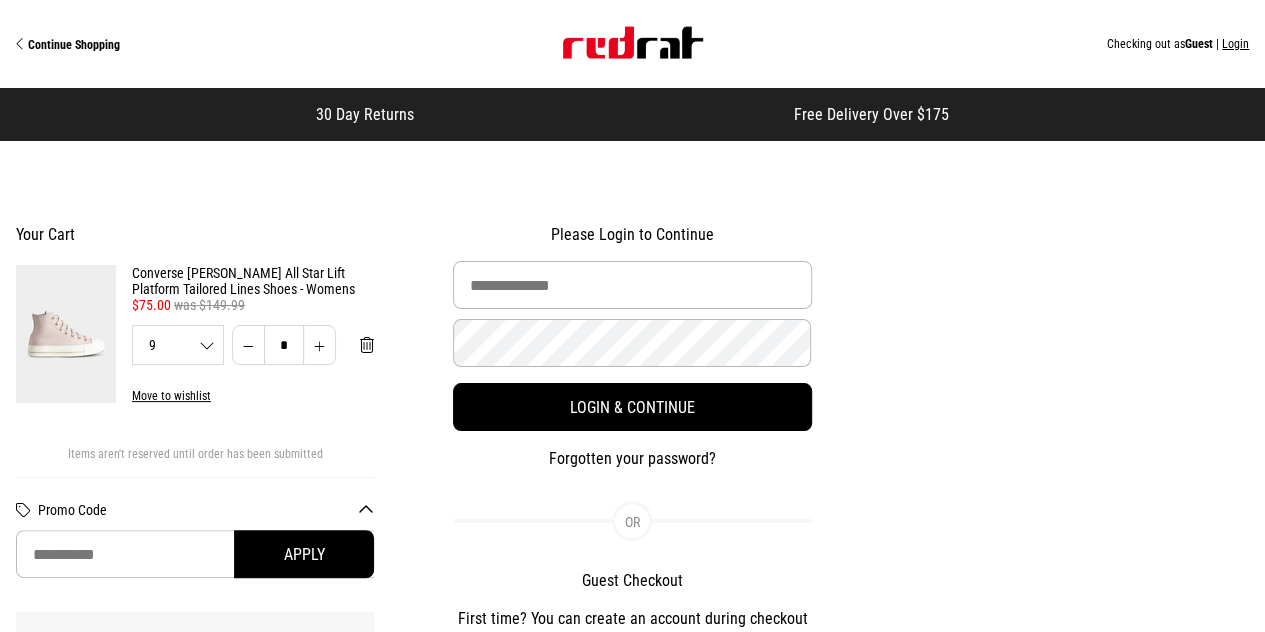 click at bounding box center (633, 43) 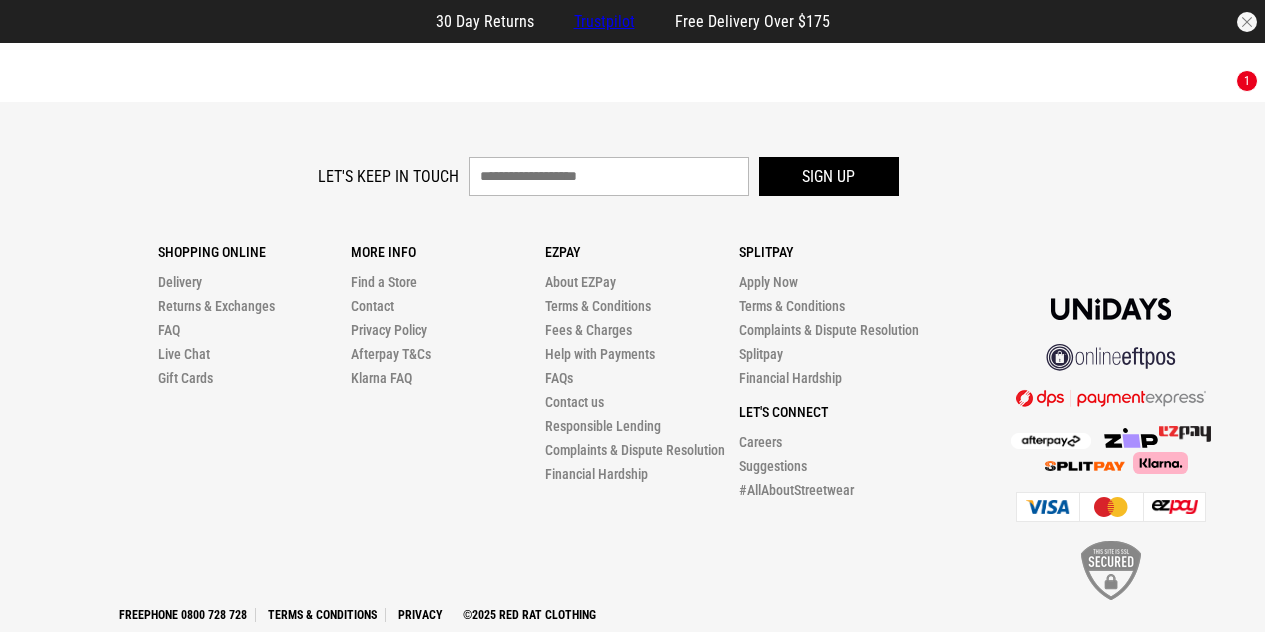 scroll, scrollTop: 0, scrollLeft: 0, axis: both 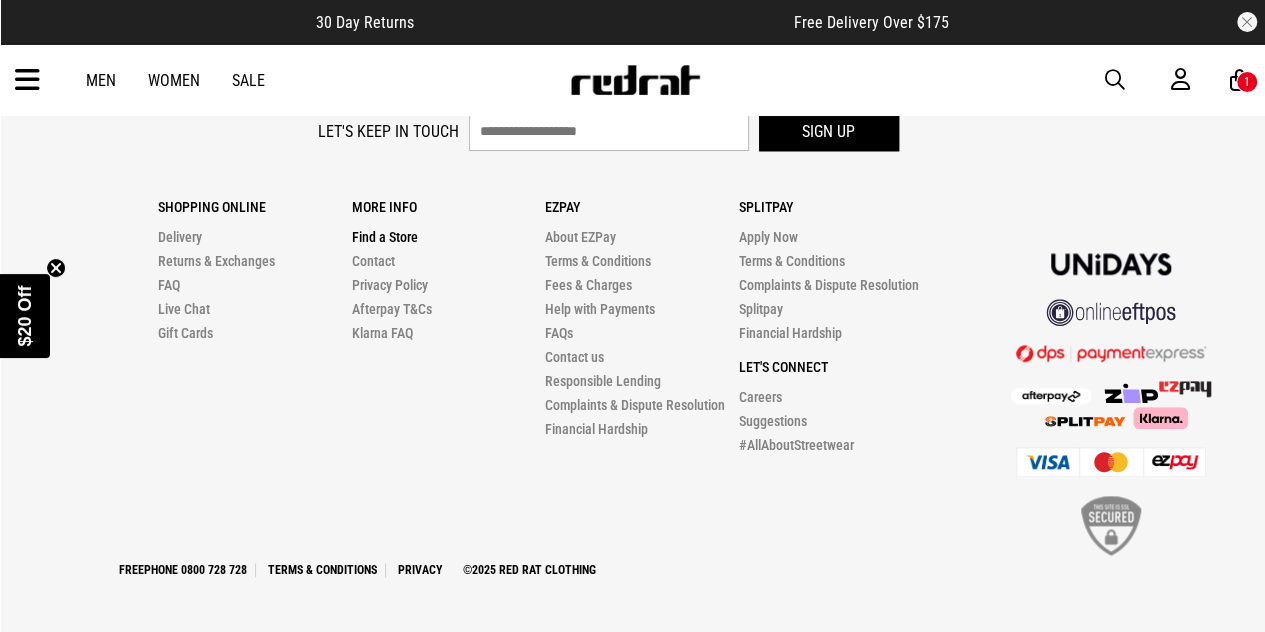 click on "Find a Store" at bounding box center (384, 237) 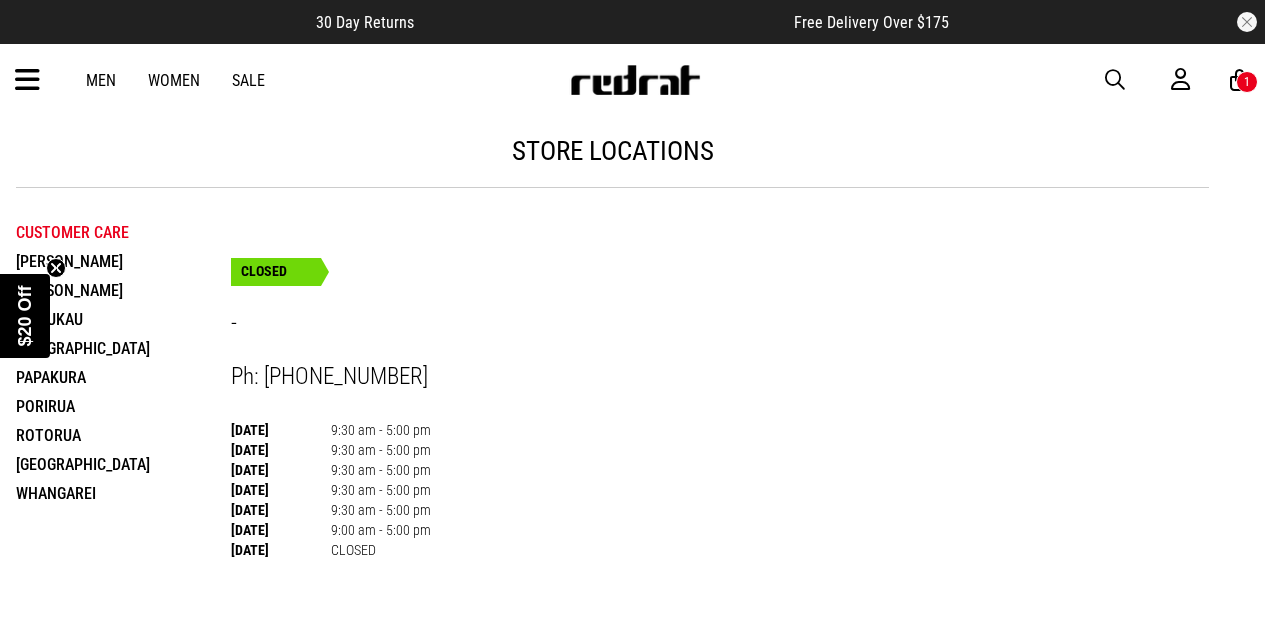scroll, scrollTop: 0, scrollLeft: 0, axis: both 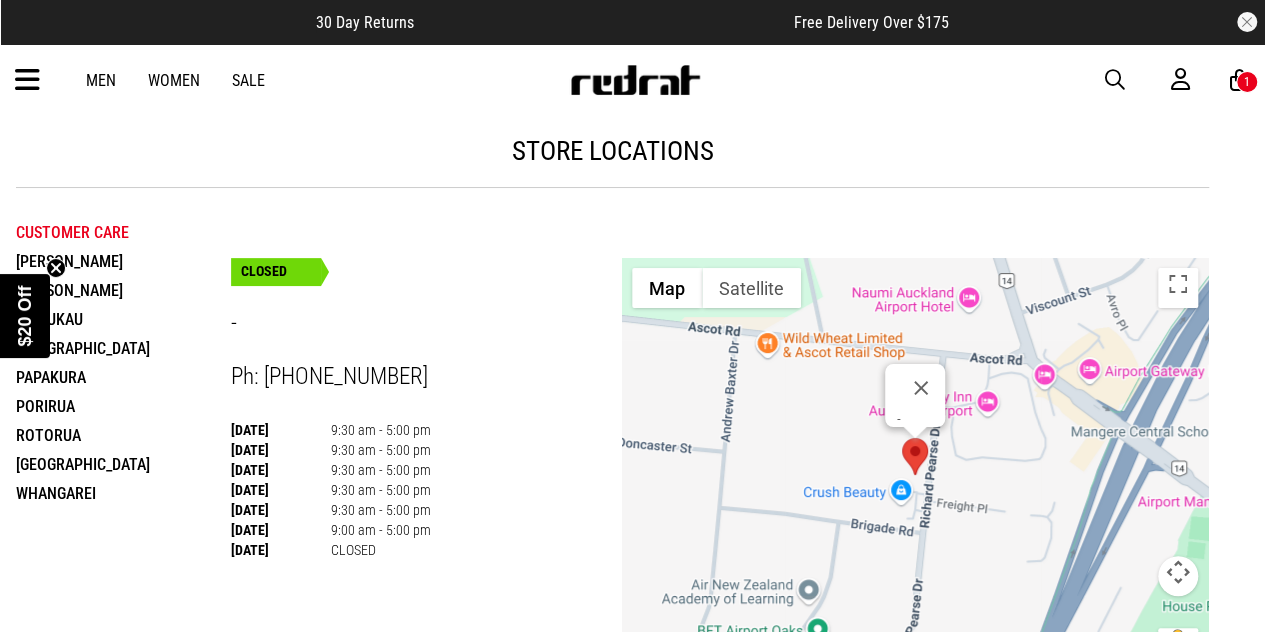 click on "1" at bounding box center [1247, 82] 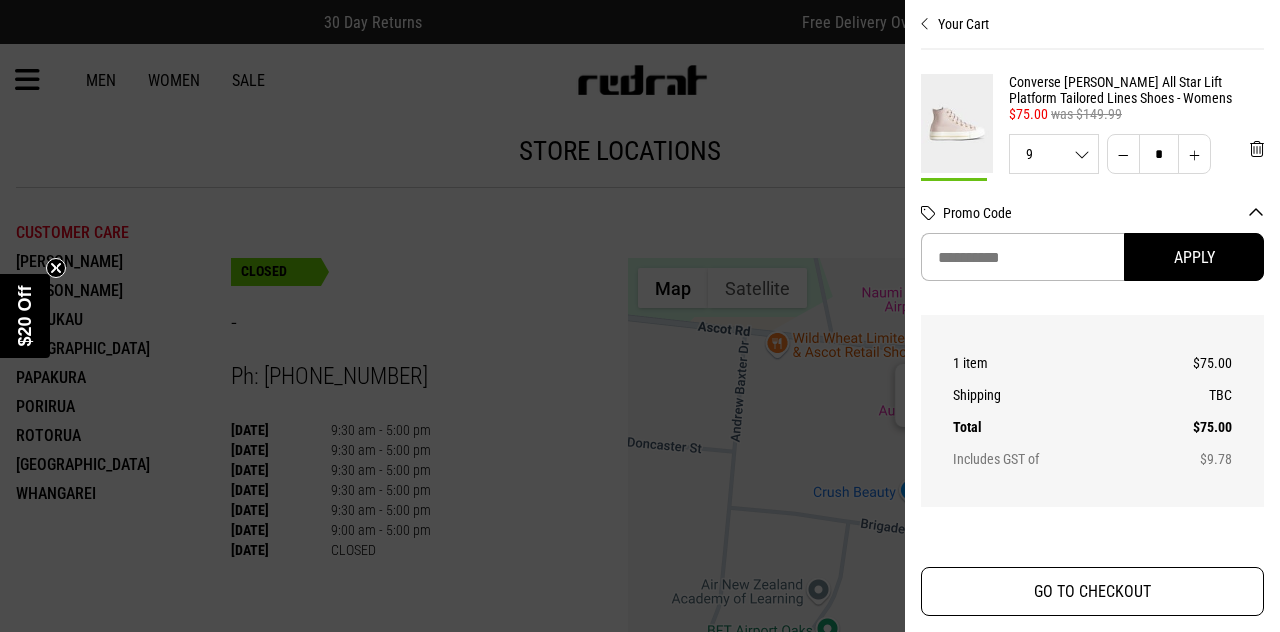 click on "GO TO CHECKOUT" at bounding box center [1092, 591] 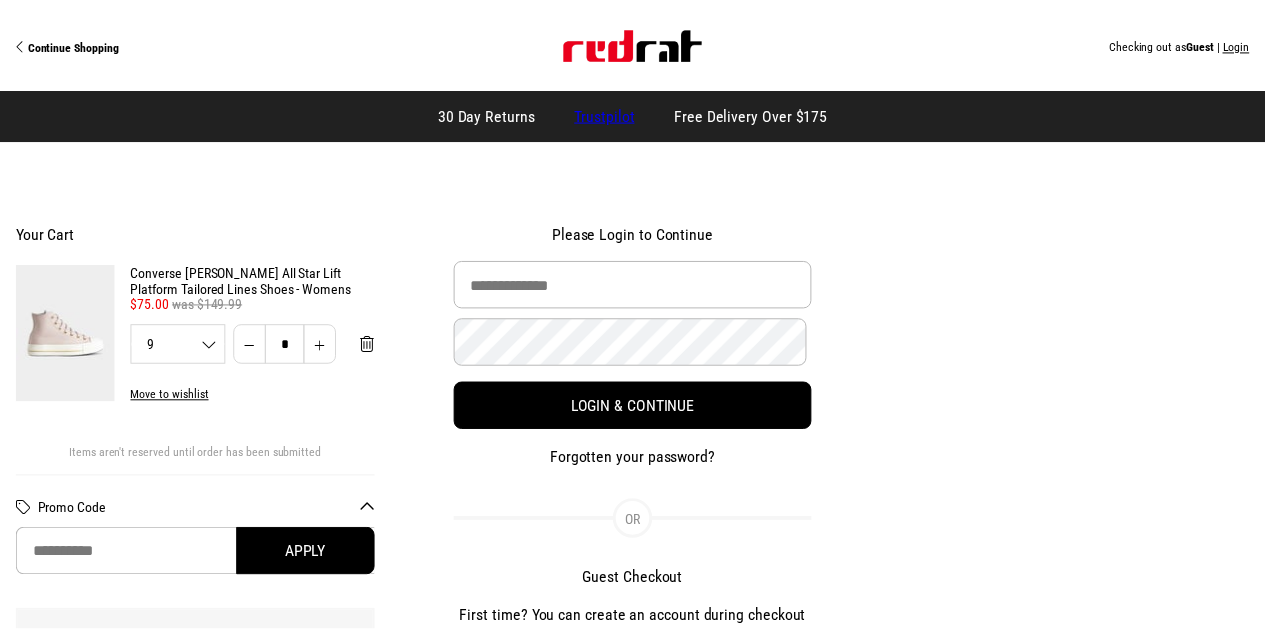 scroll, scrollTop: 0, scrollLeft: 0, axis: both 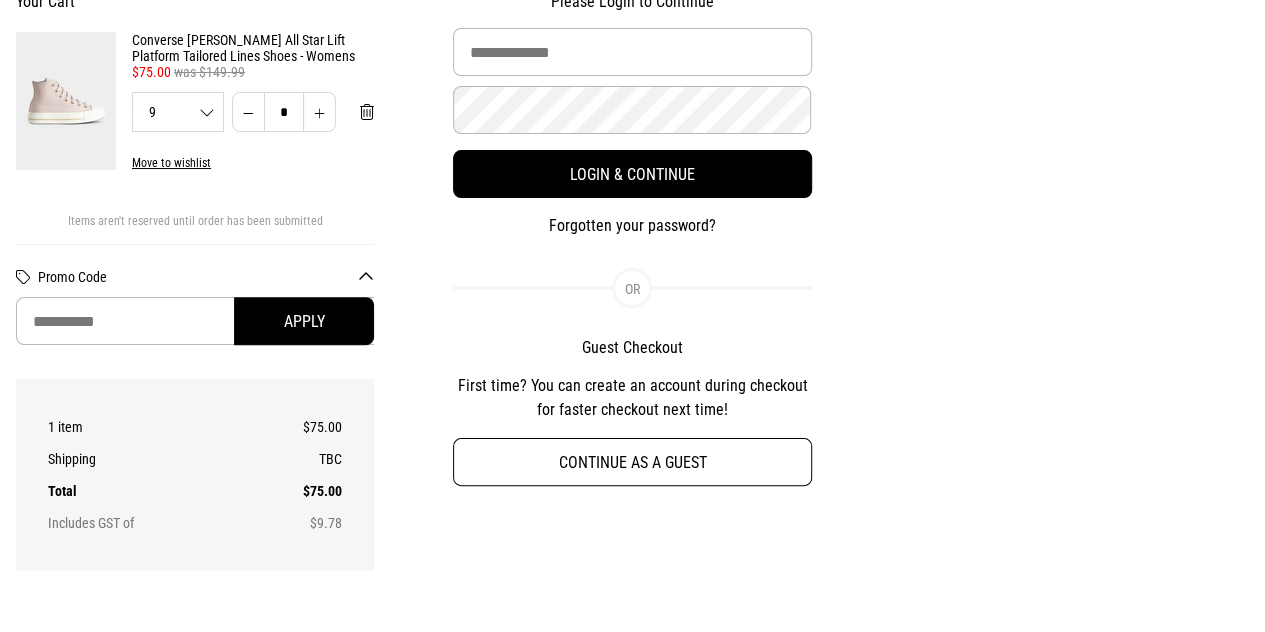 click on "Continue as a guest" at bounding box center (632, 462) 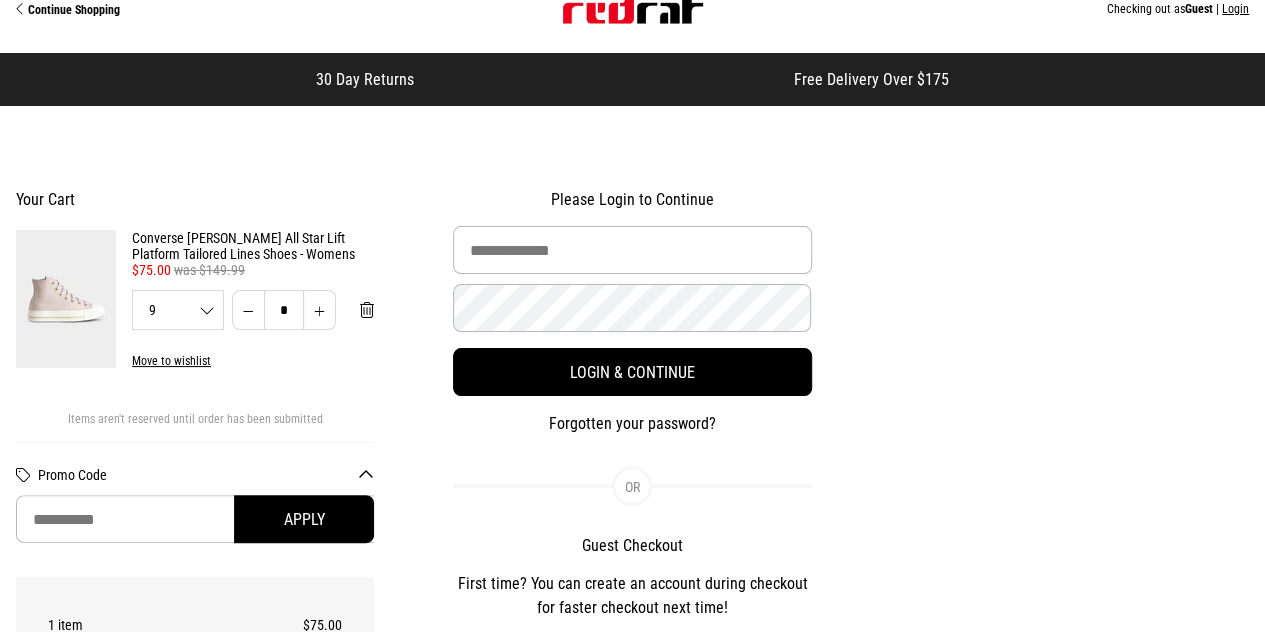 scroll, scrollTop: 12, scrollLeft: 0, axis: vertical 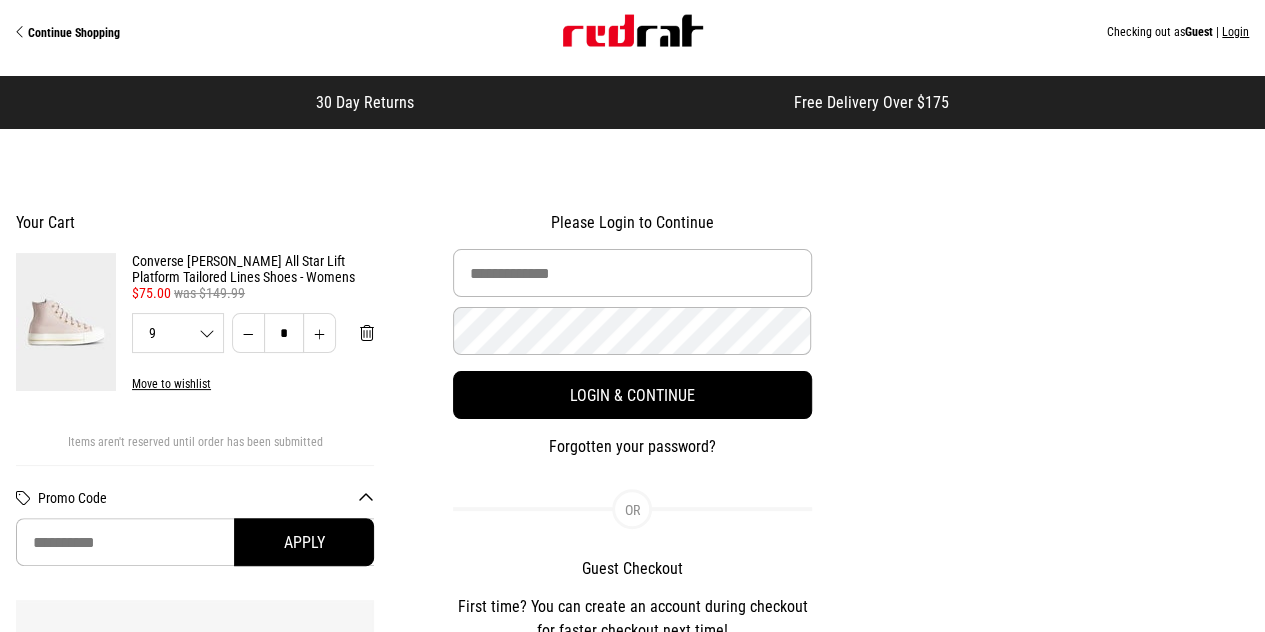 select on "**********" 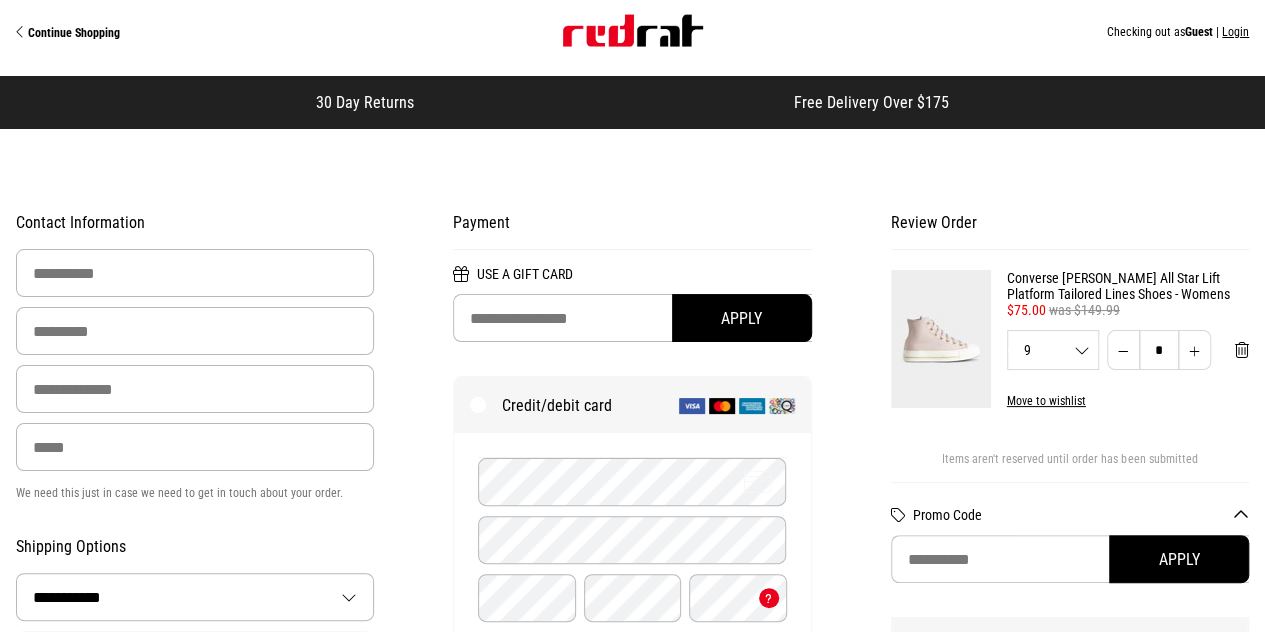 scroll, scrollTop: 0, scrollLeft: 0, axis: both 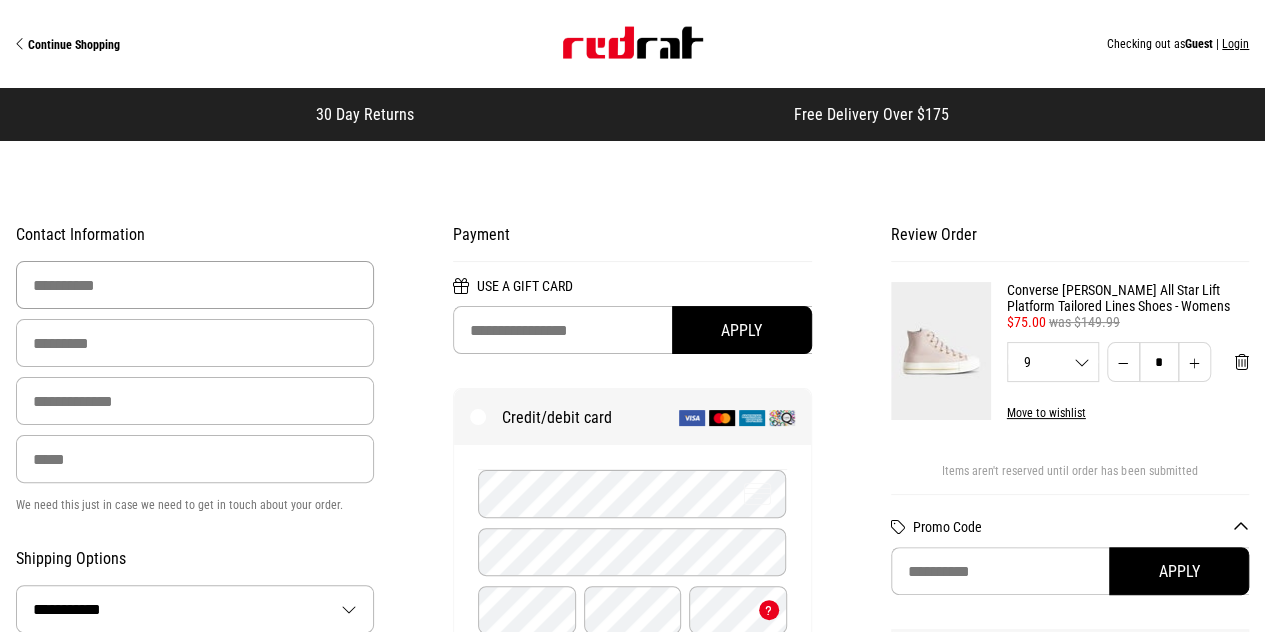 click at bounding box center (195, 285) 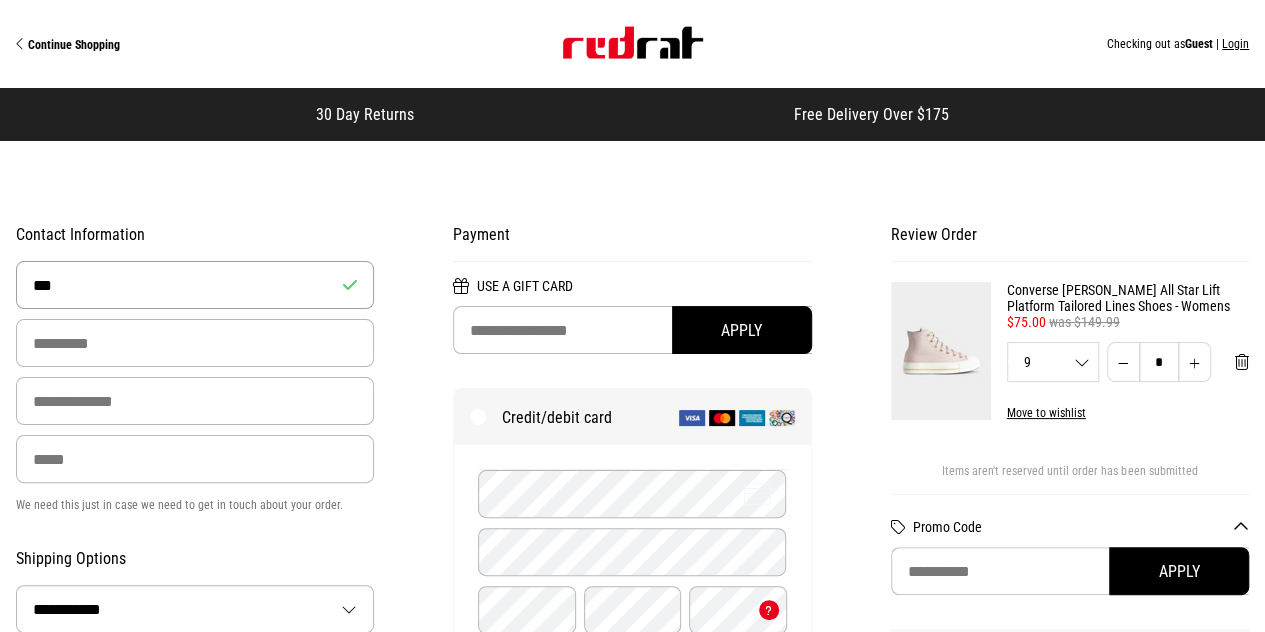 type on "***" 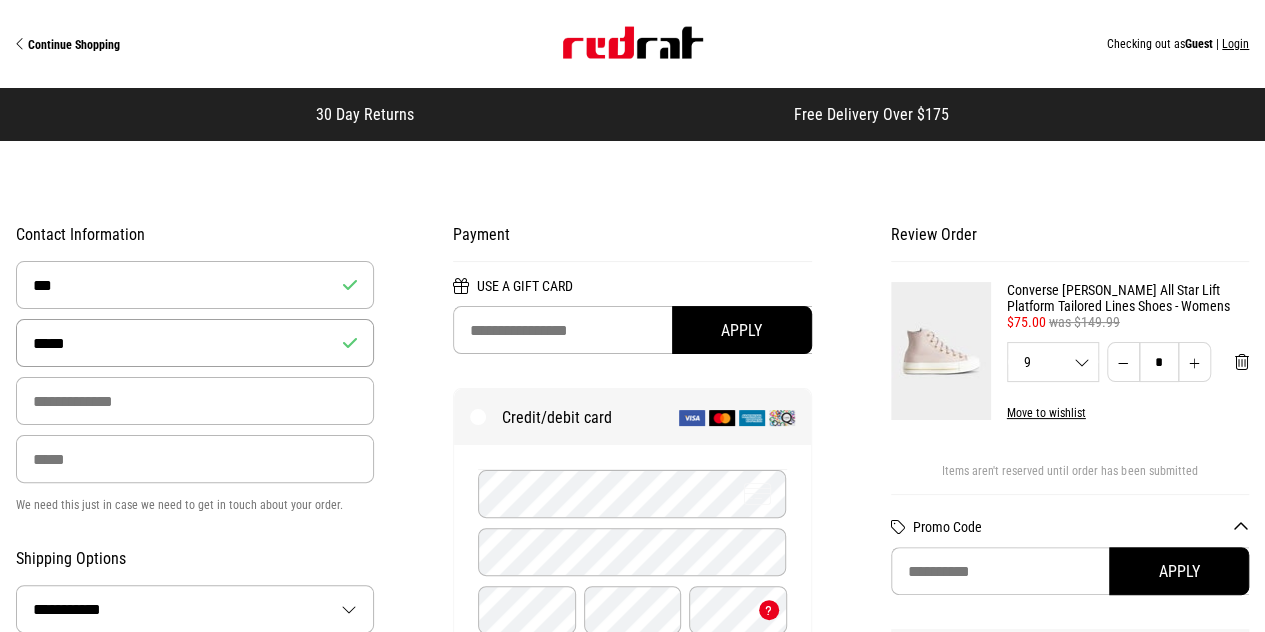 type on "*****" 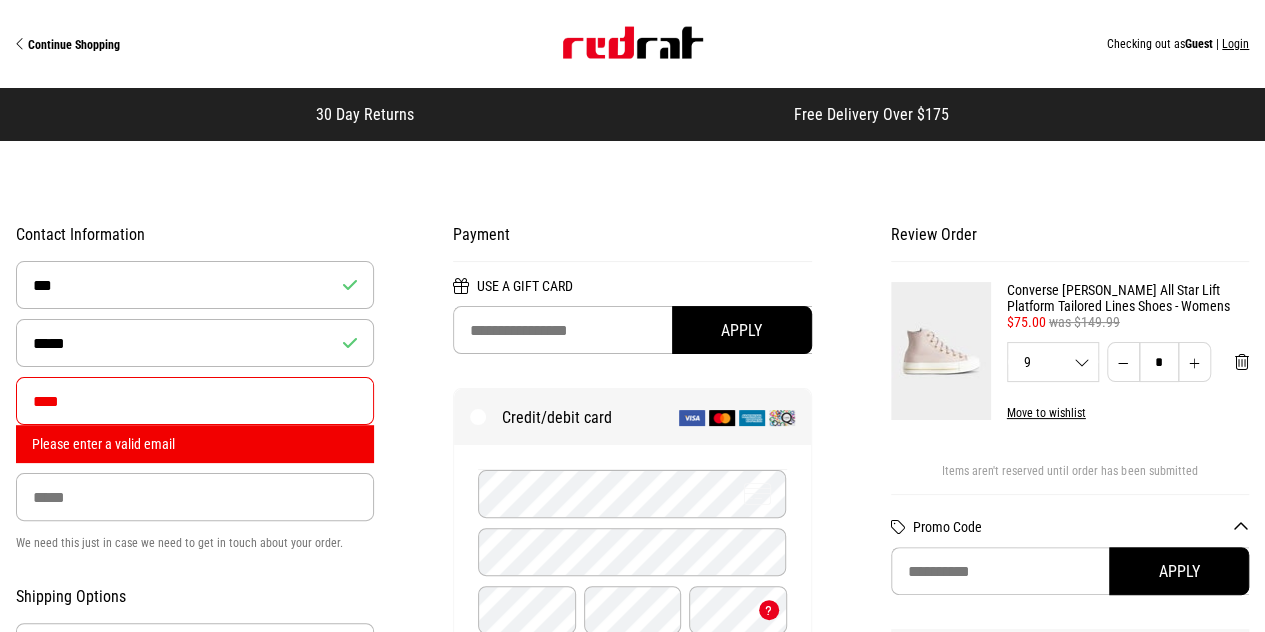 type on "**********" 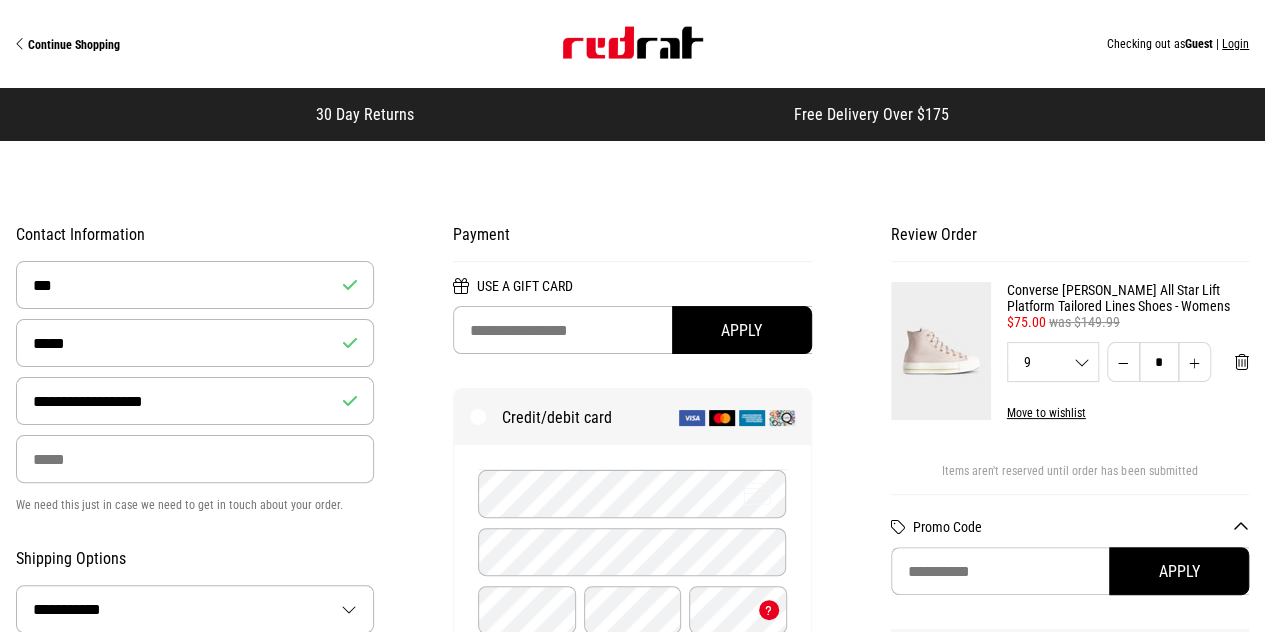 click on "**********" at bounding box center [195, 389] 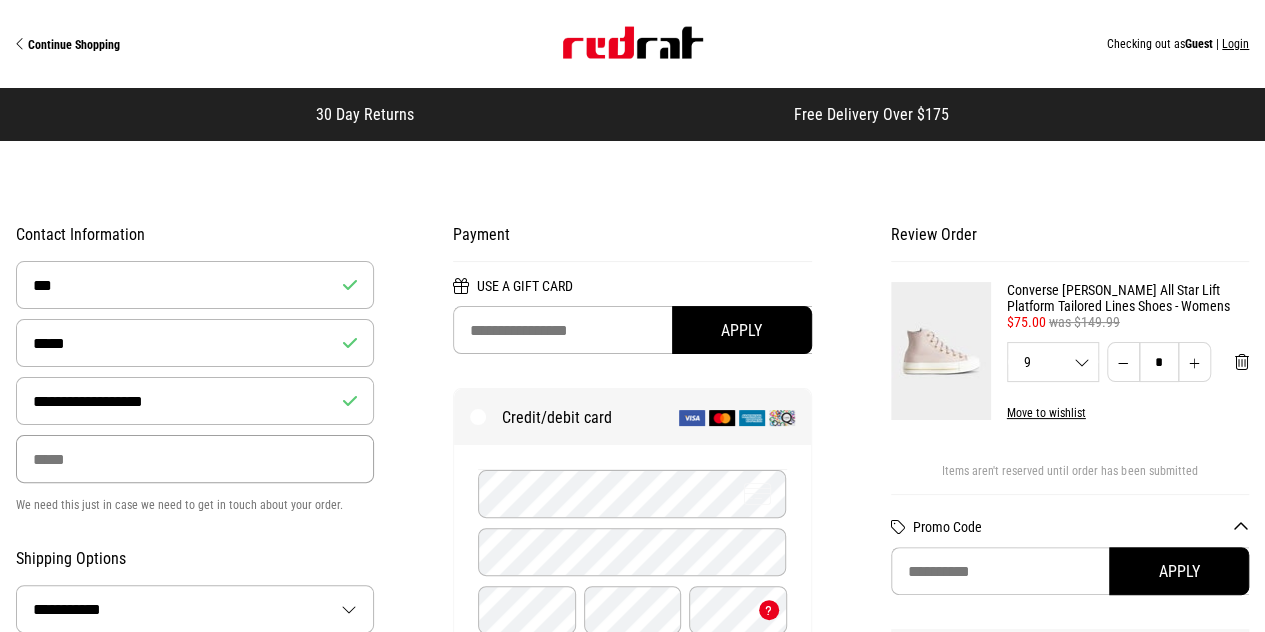 click at bounding box center (195, 459) 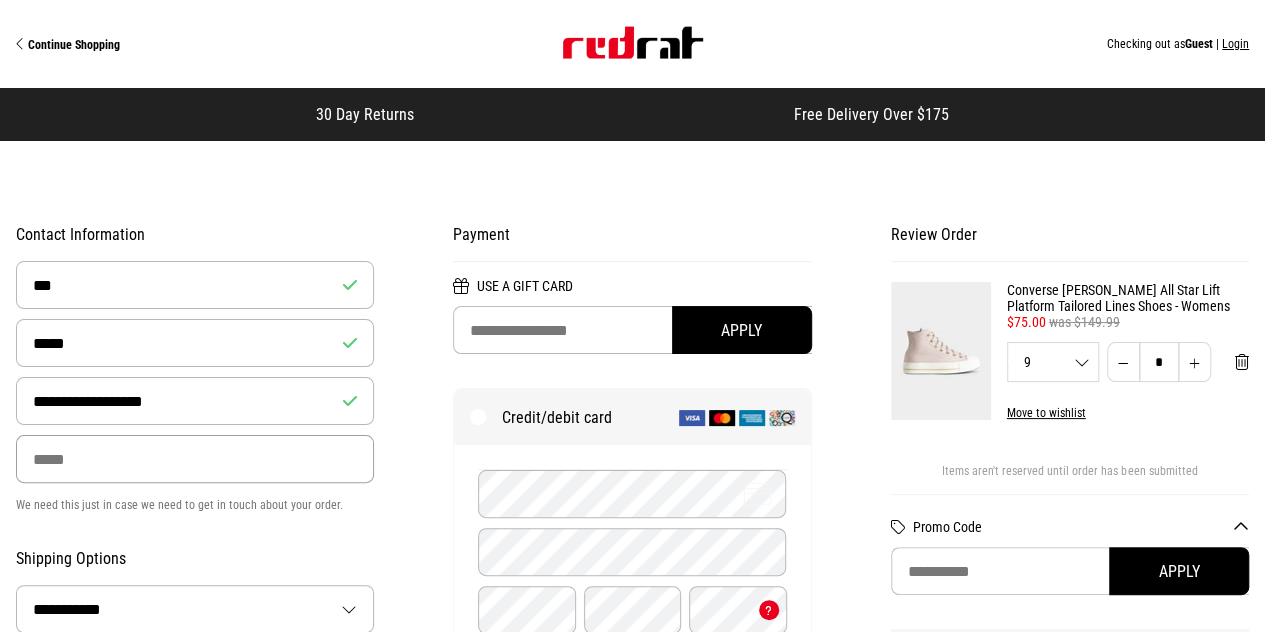 type on "**********" 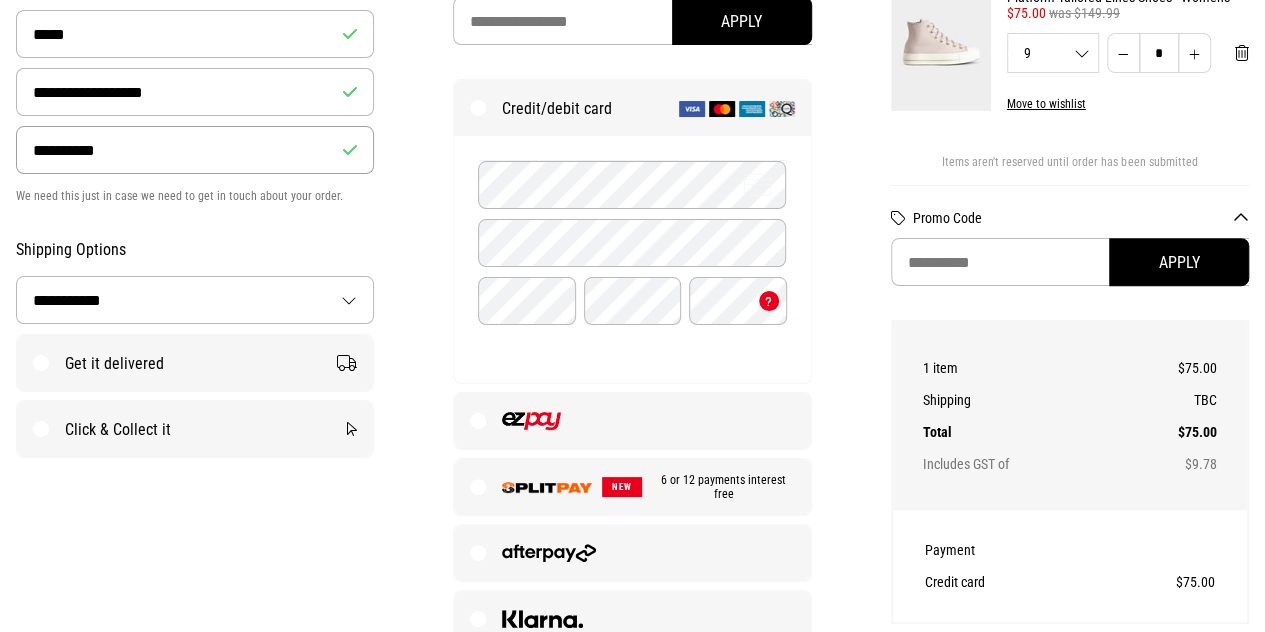 scroll, scrollTop: 332, scrollLeft: 0, axis: vertical 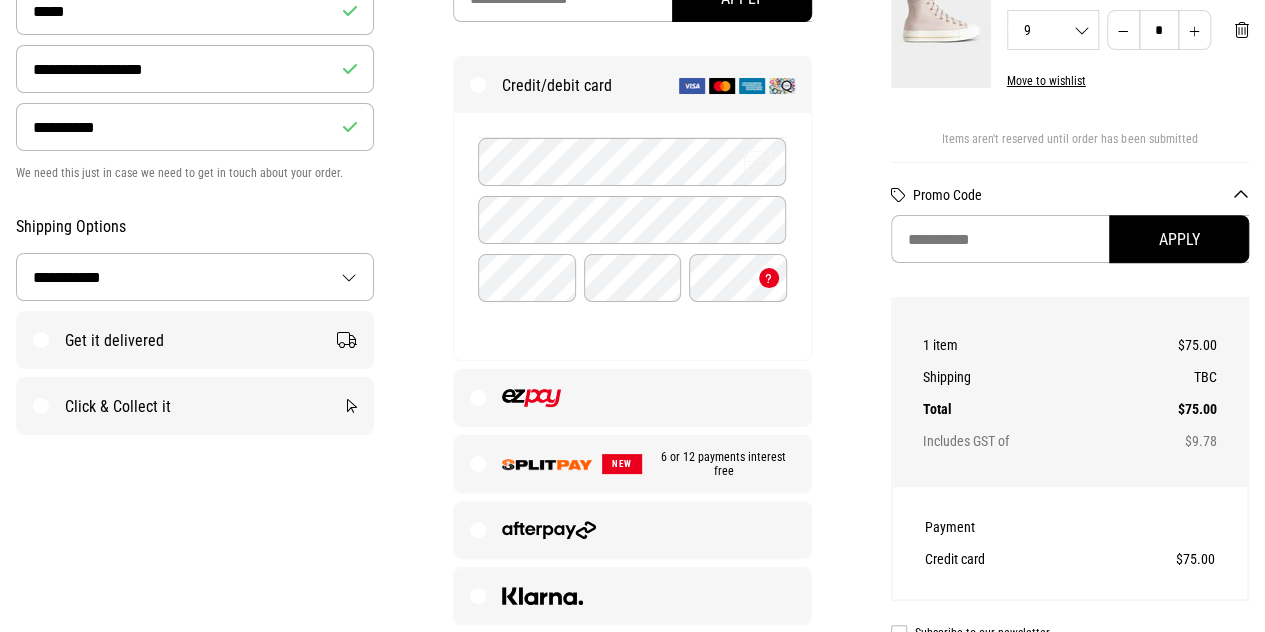 click on "Get it delivered" at bounding box center (195, 340) 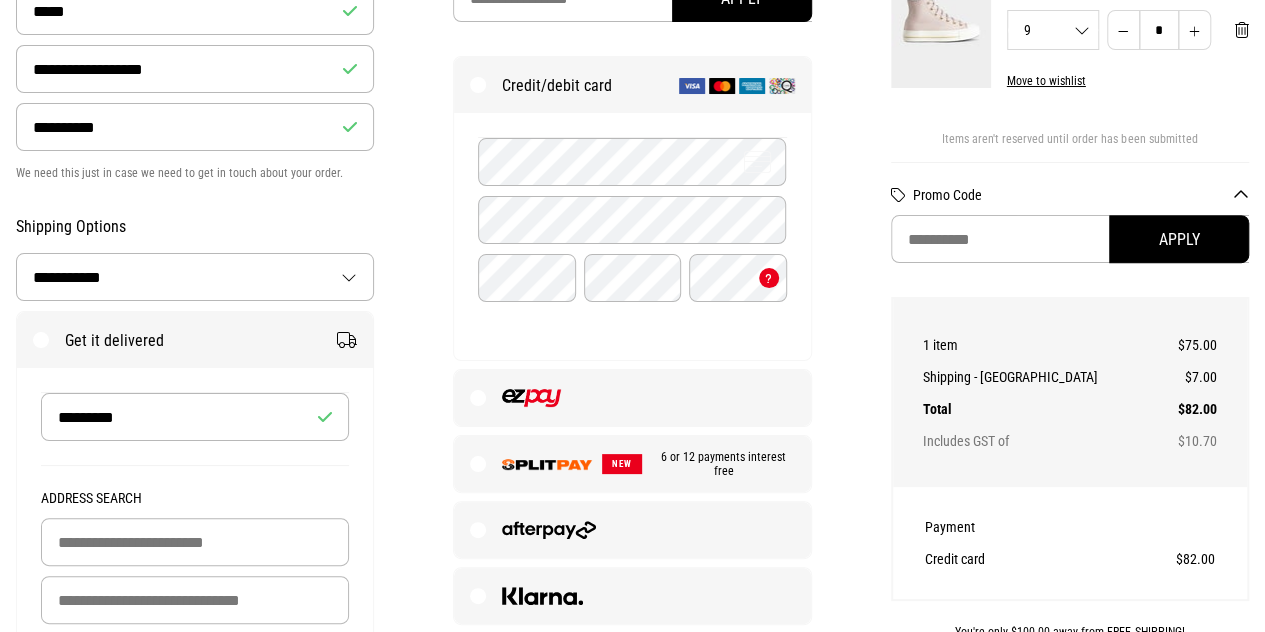scroll, scrollTop: 572, scrollLeft: 0, axis: vertical 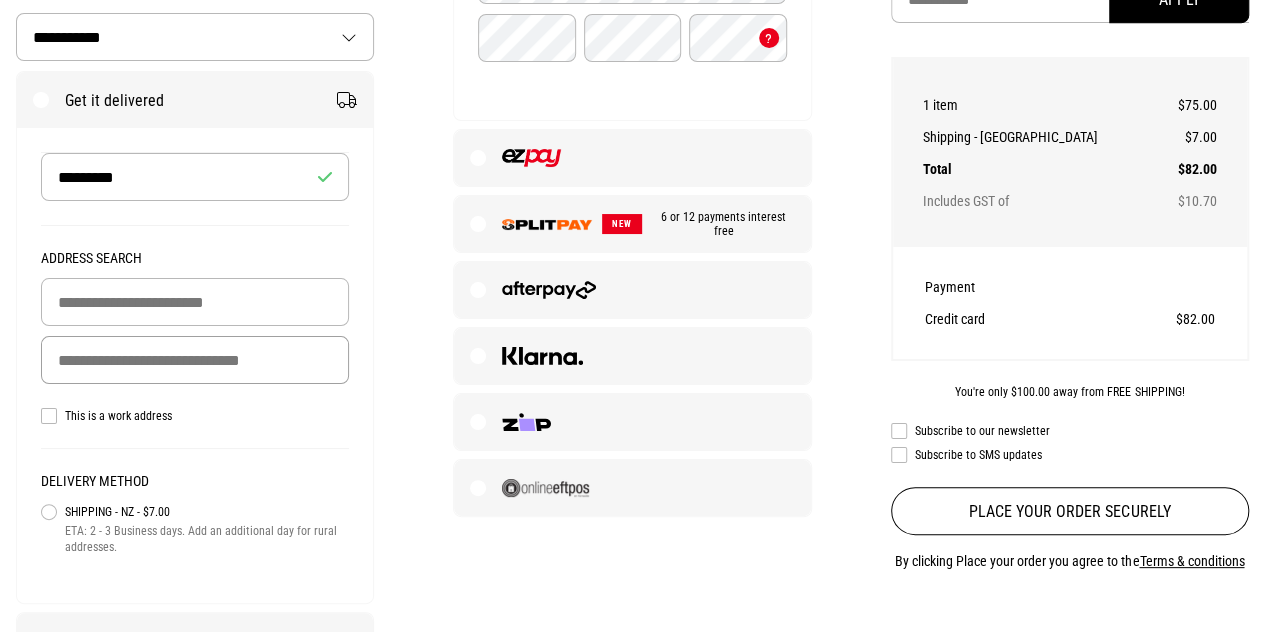 click at bounding box center [195, 360] 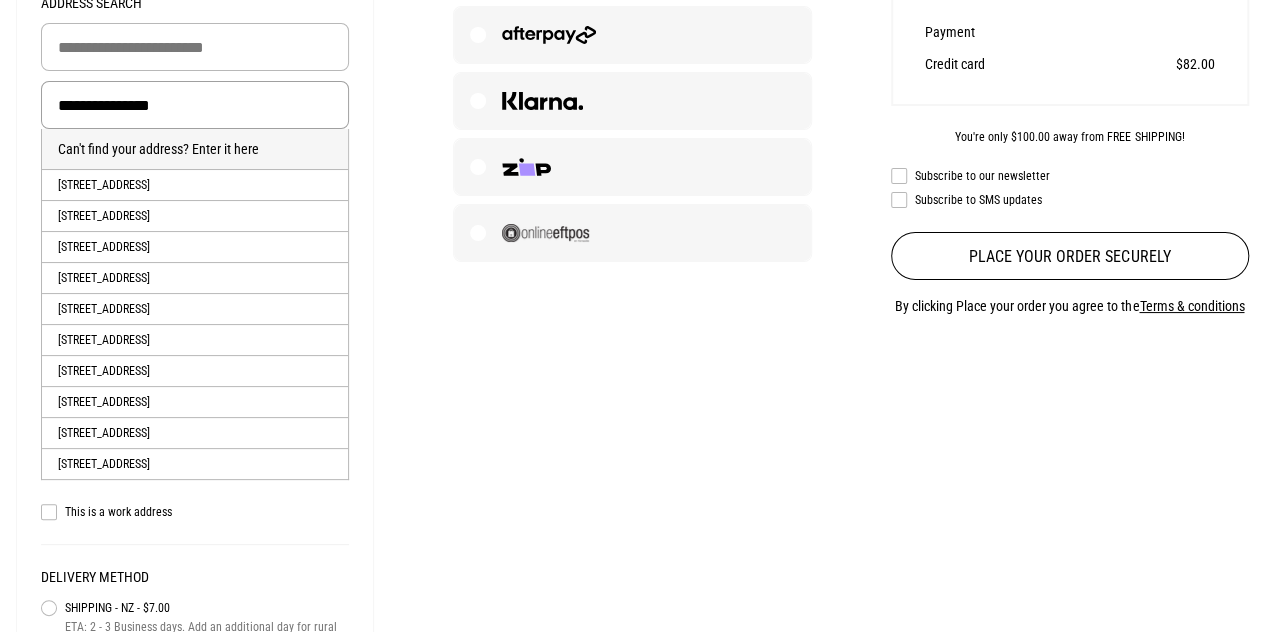 scroll, scrollTop: 847, scrollLeft: 0, axis: vertical 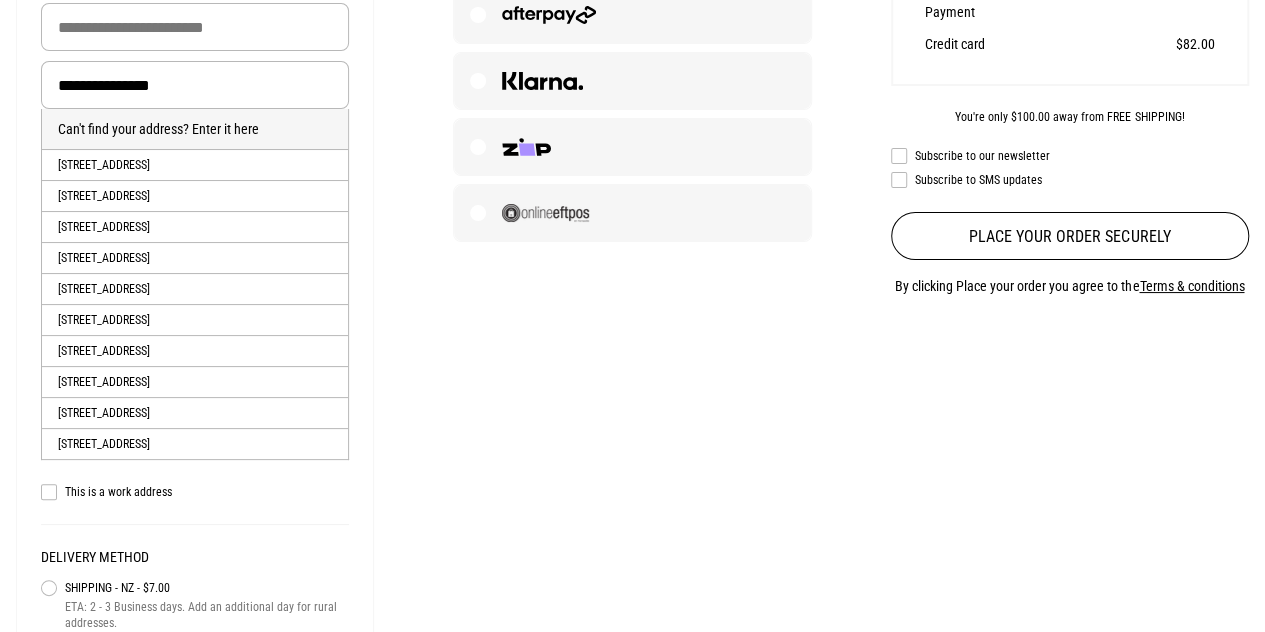 click on "53A Takapu Road, Manakau, Horowhenua District" at bounding box center [195, 164] 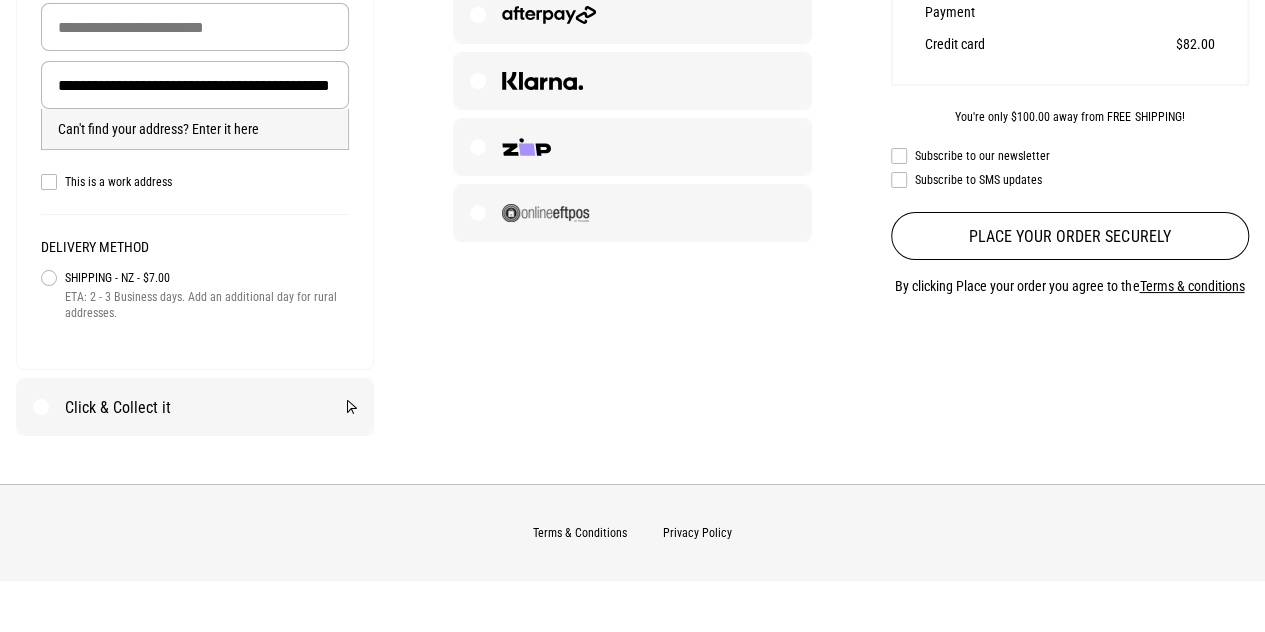 type 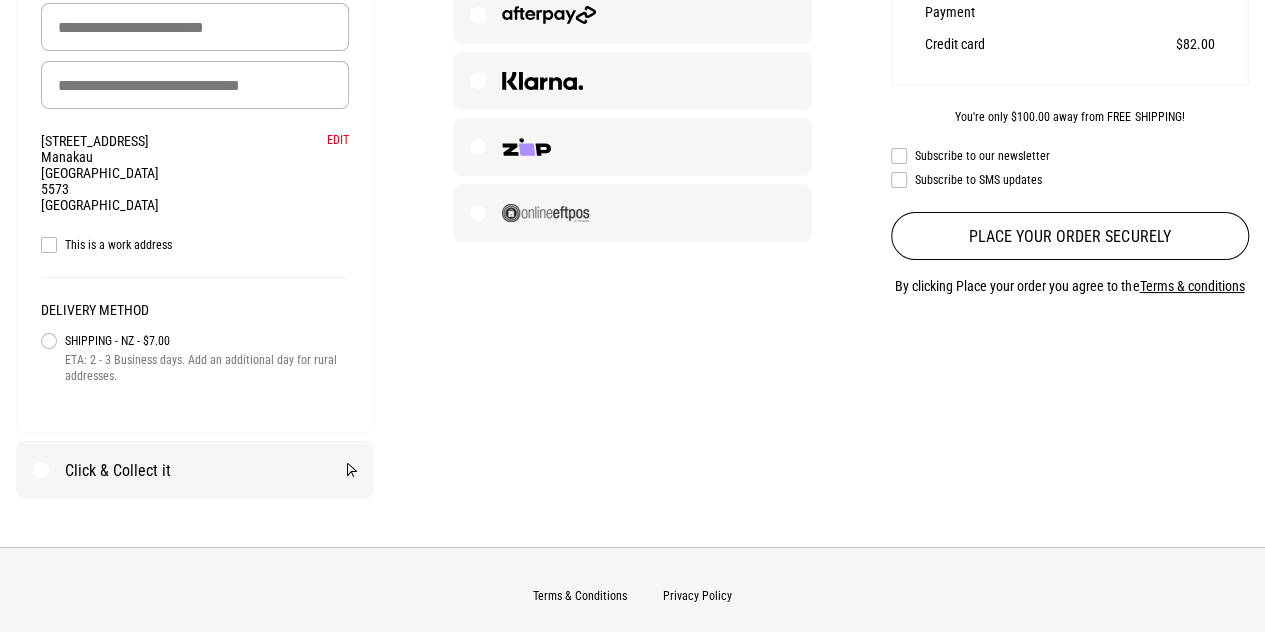 click on "Edit" at bounding box center (338, 140) 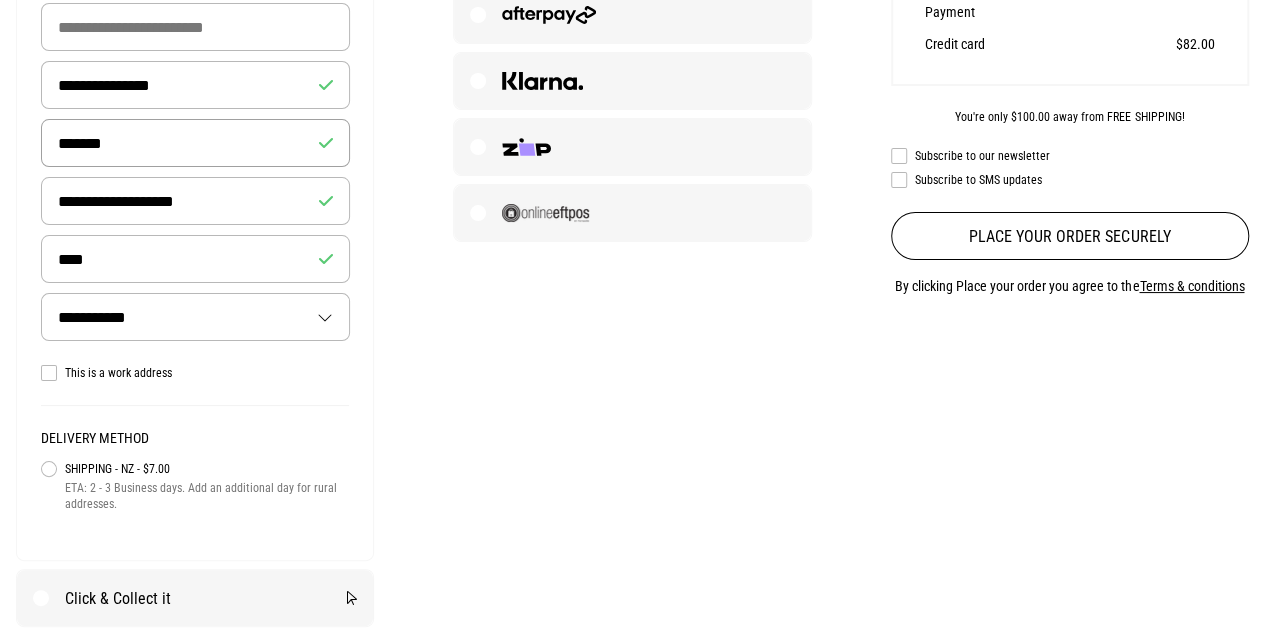 click on "*******" at bounding box center (195, 143) 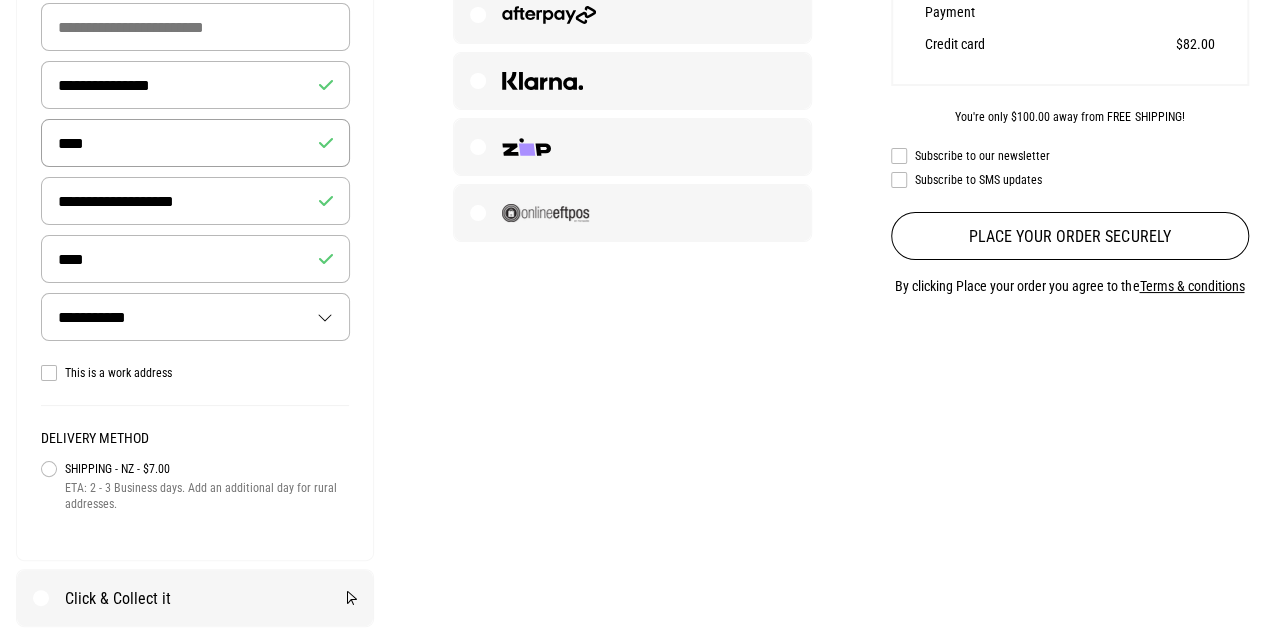 type on "****" 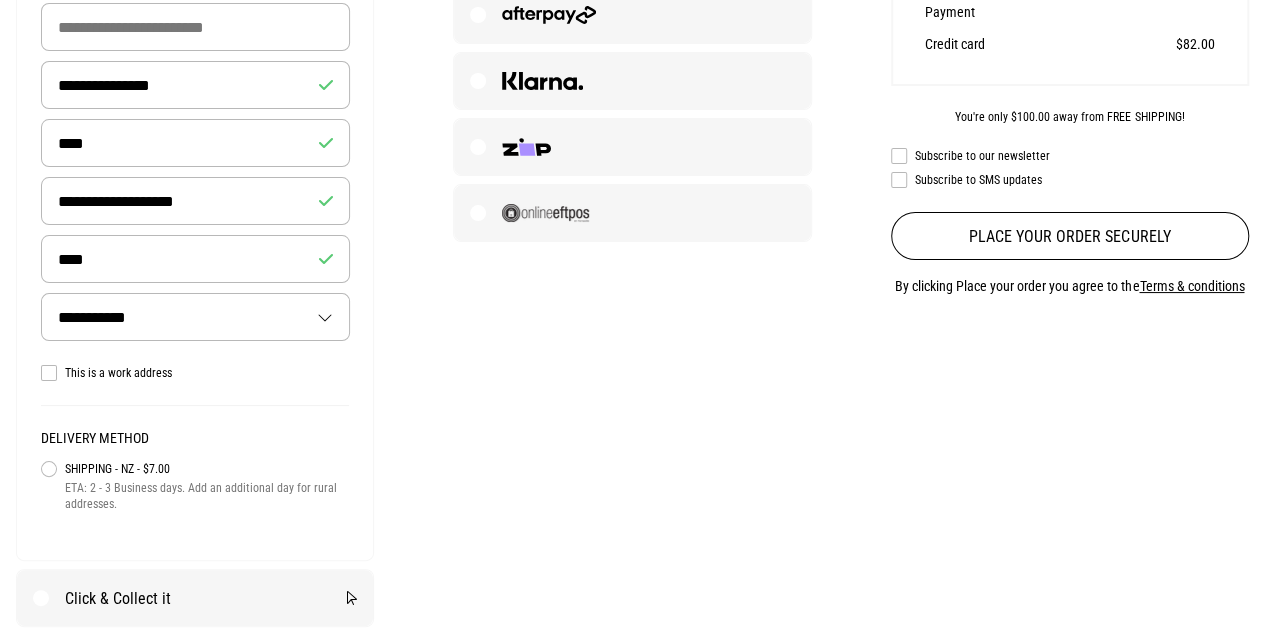 click on "**********" at bounding box center [632, -6] 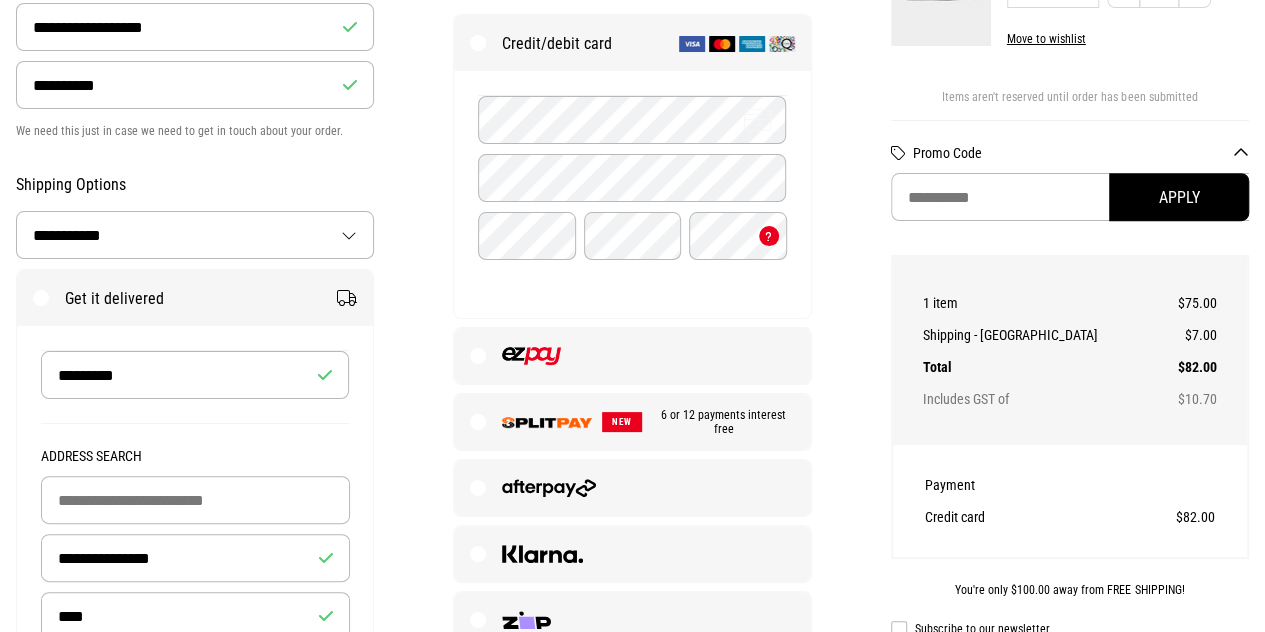 scroll, scrollTop: 370, scrollLeft: 0, axis: vertical 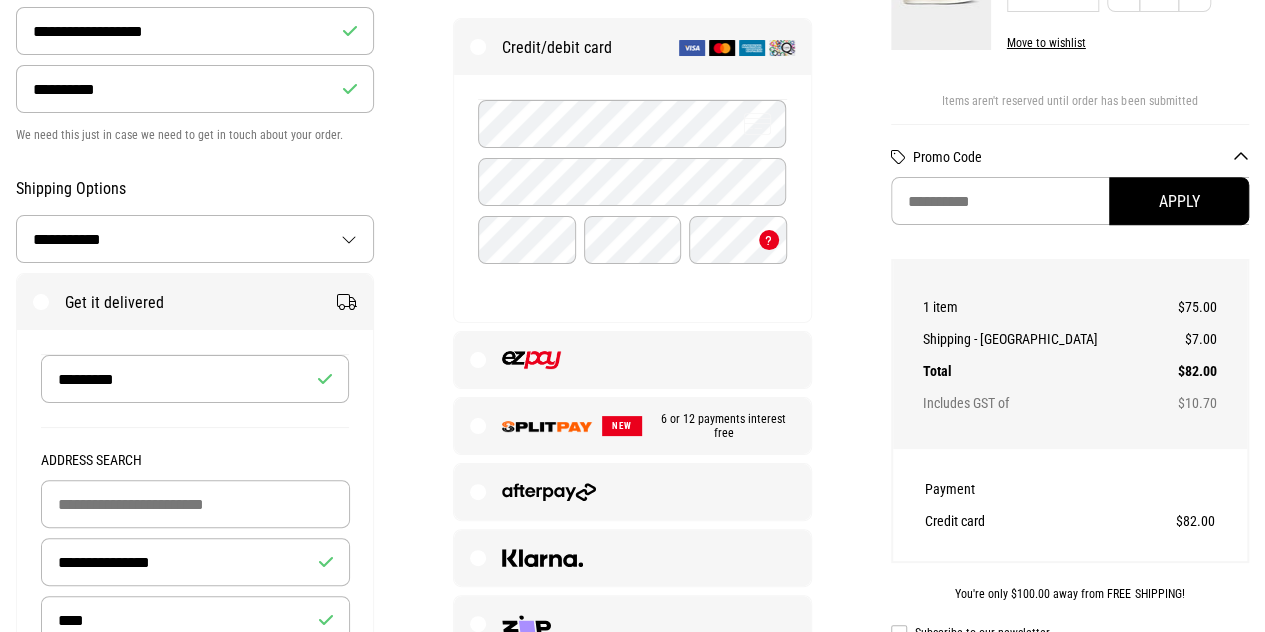 click at bounding box center [632, 492] 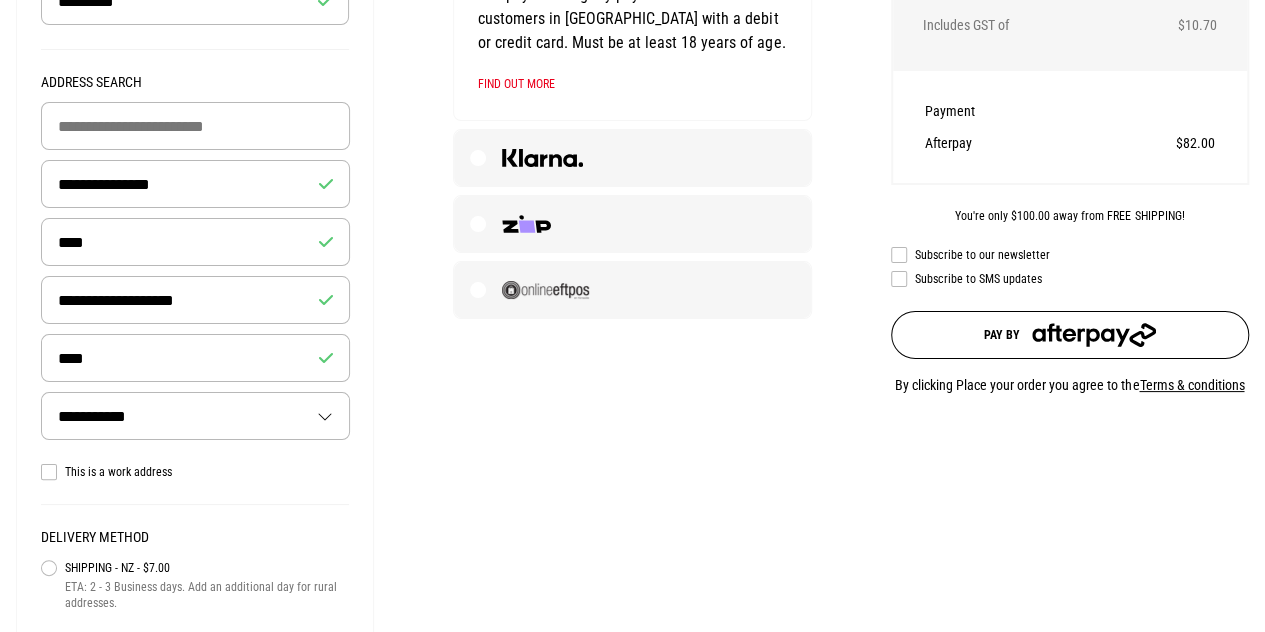 scroll, scrollTop: 752, scrollLeft: 0, axis: vertical 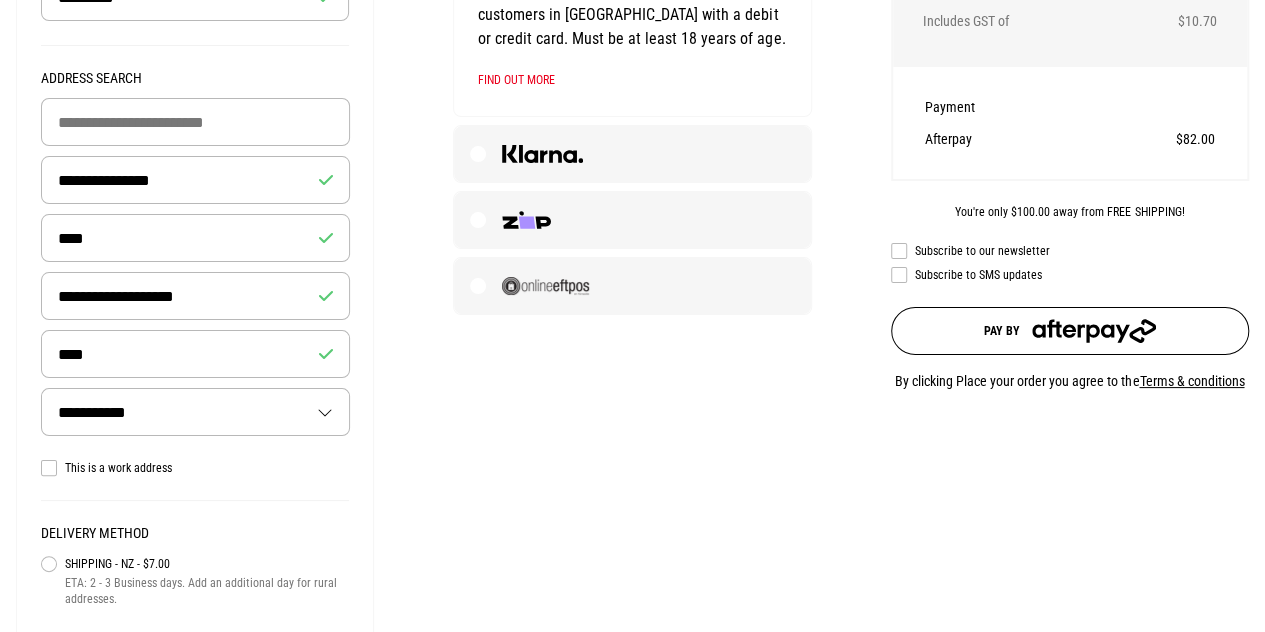 click at bounding box center [1094, 331] 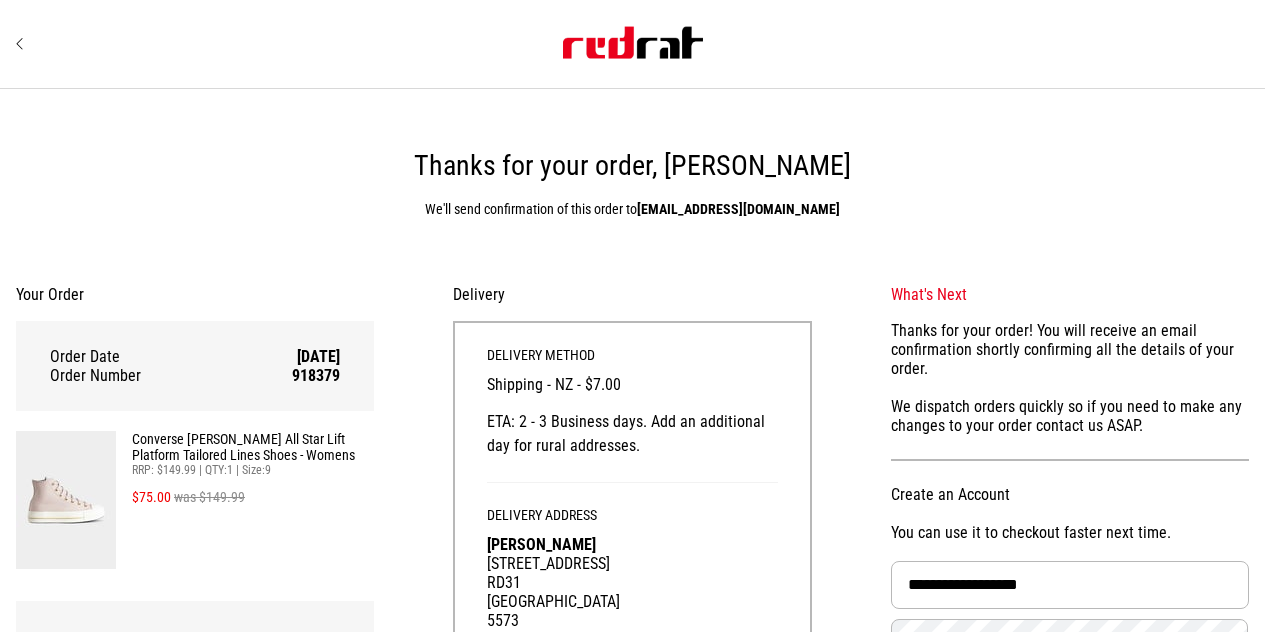 scroll, scrollTop: 0, scrollLeft: 0, axis: both 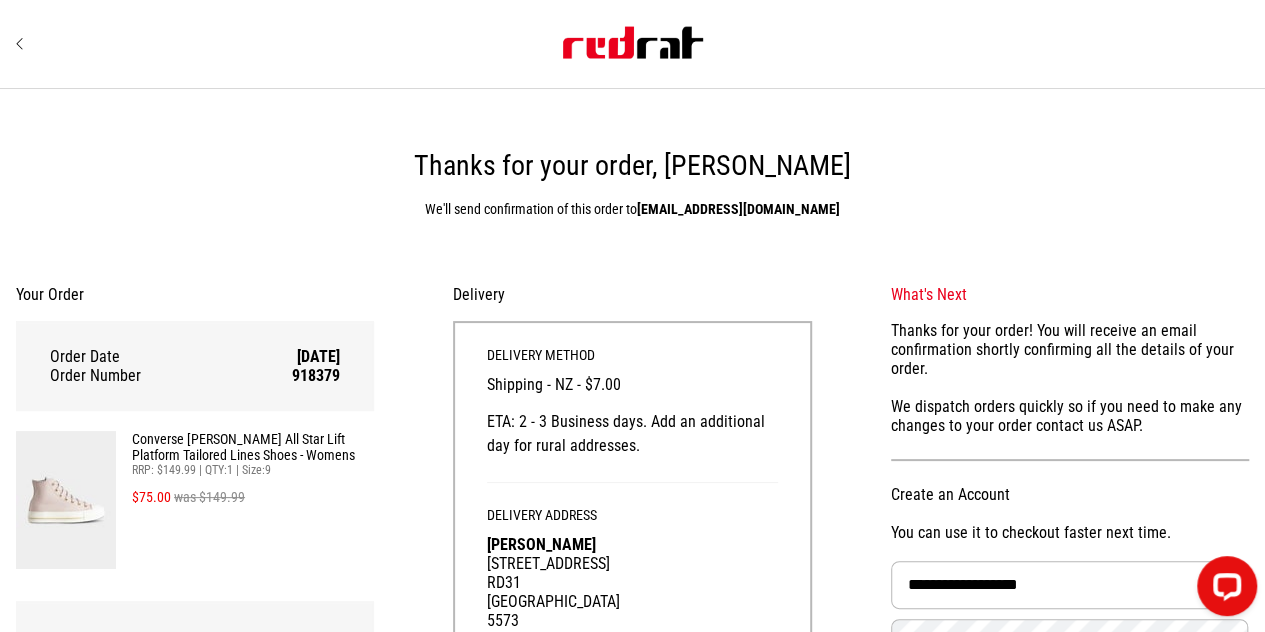 click on "Converse [PERSON_NAME] All Star Lift Platform Tailored Lines Shoes - Womens" at bounding box center [253, 447] 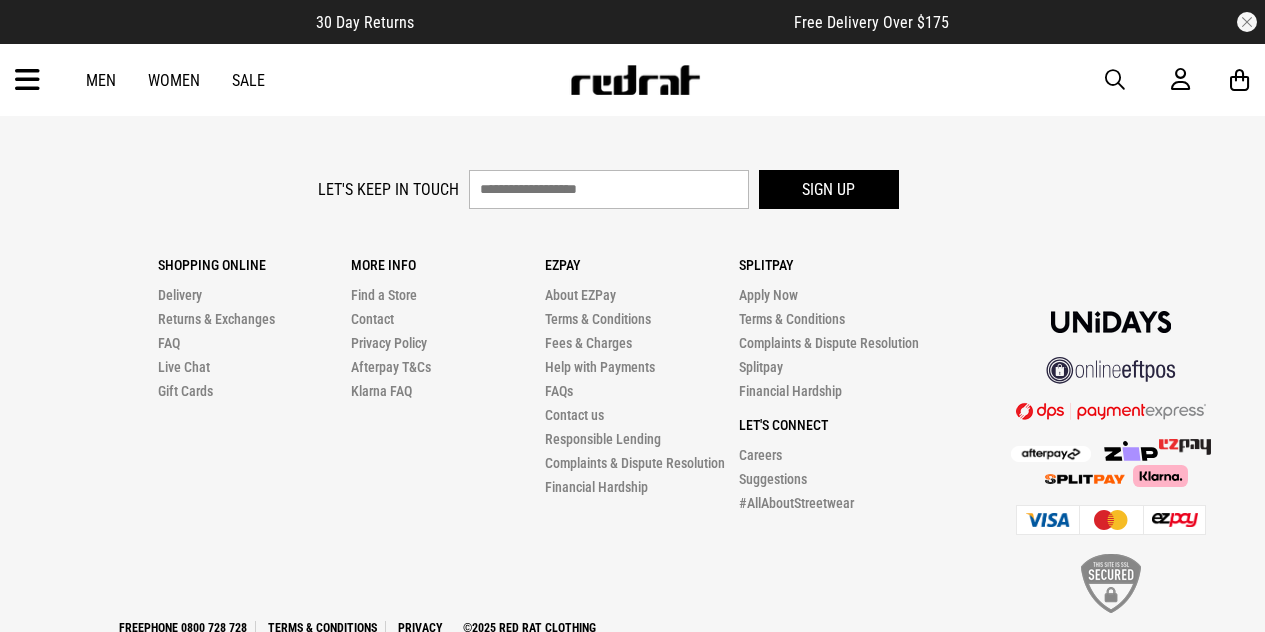 scroll, scrollTop: 0, scrollLeft: 0, axis: both 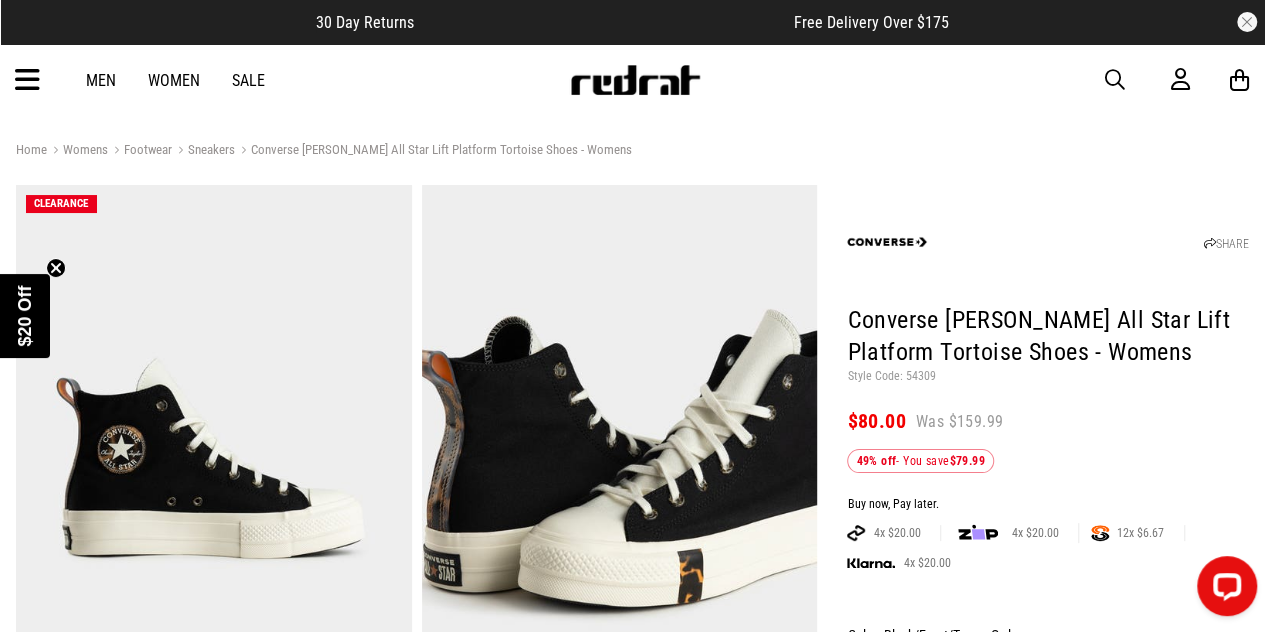 click at bounding box center [214, 458] 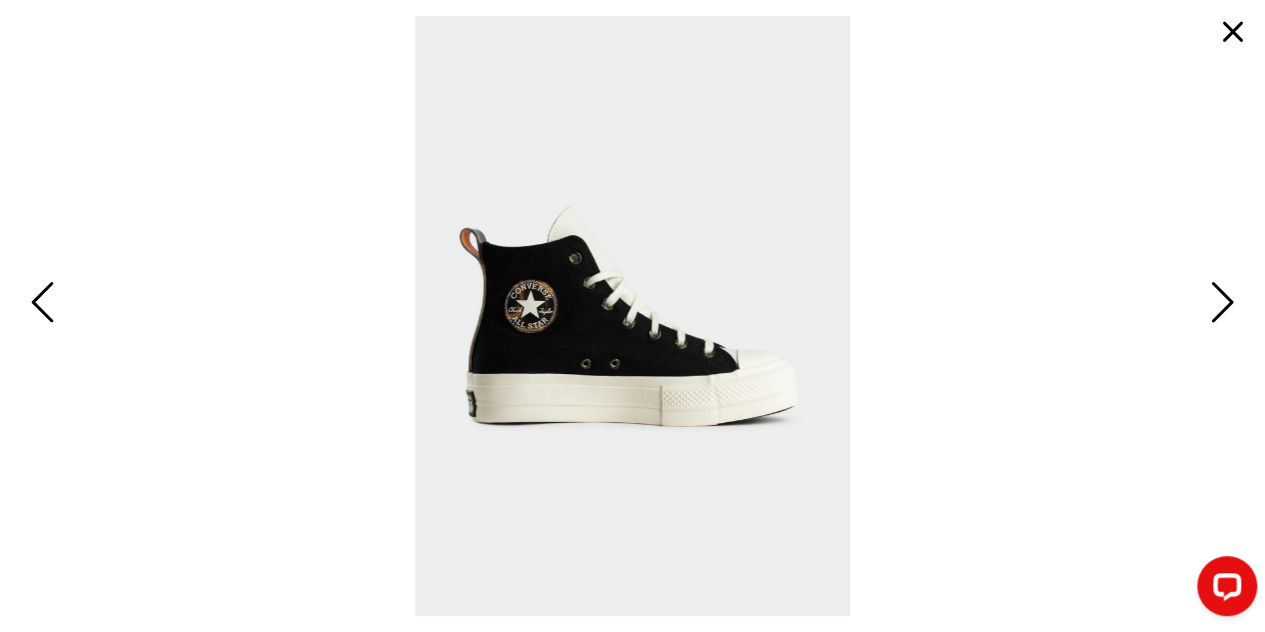 click at bounding box center (1219, 304) 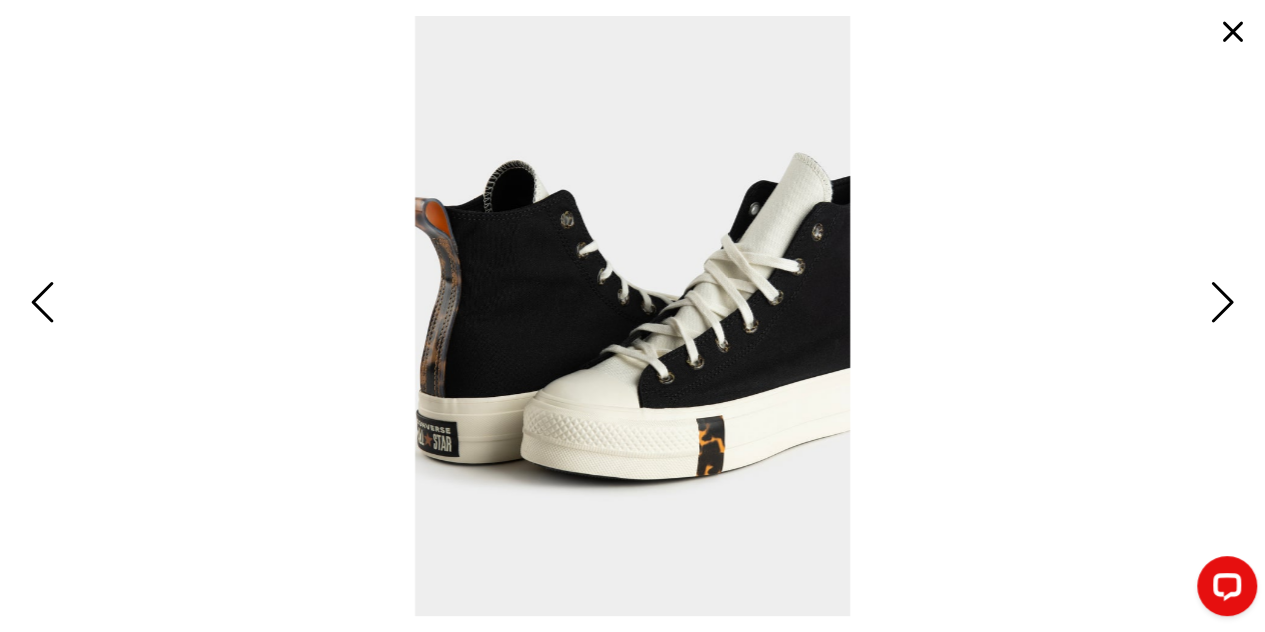 click at bounding box center [1219, 304] 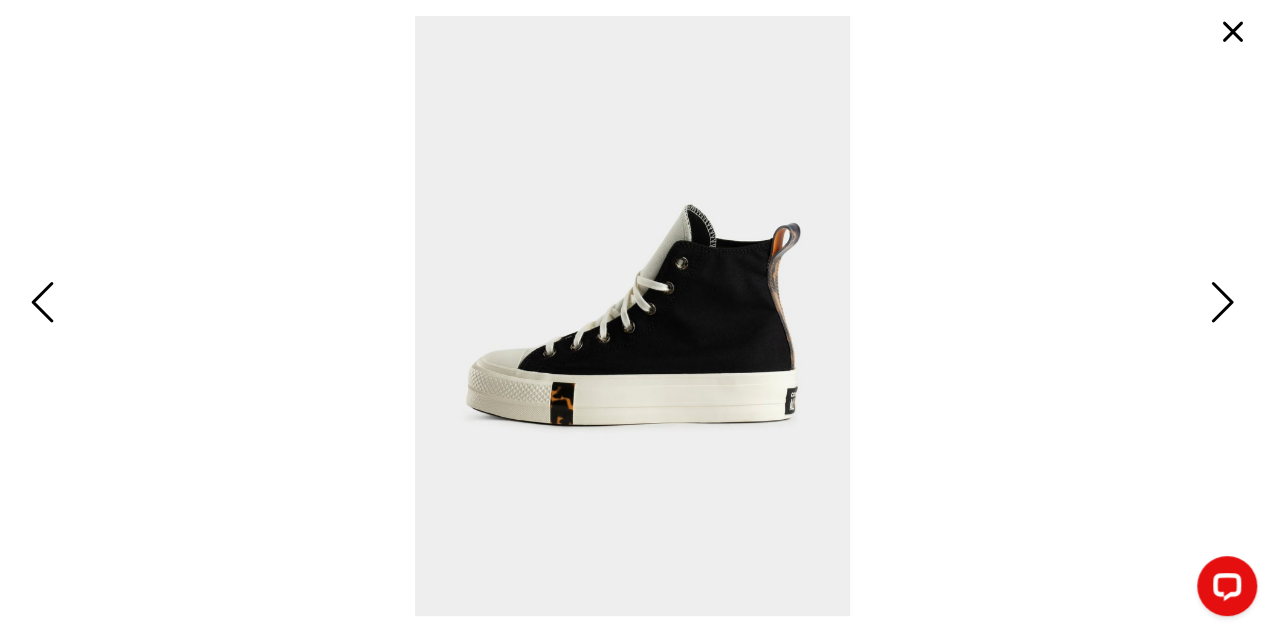 click at bounding box center (1219, 304) 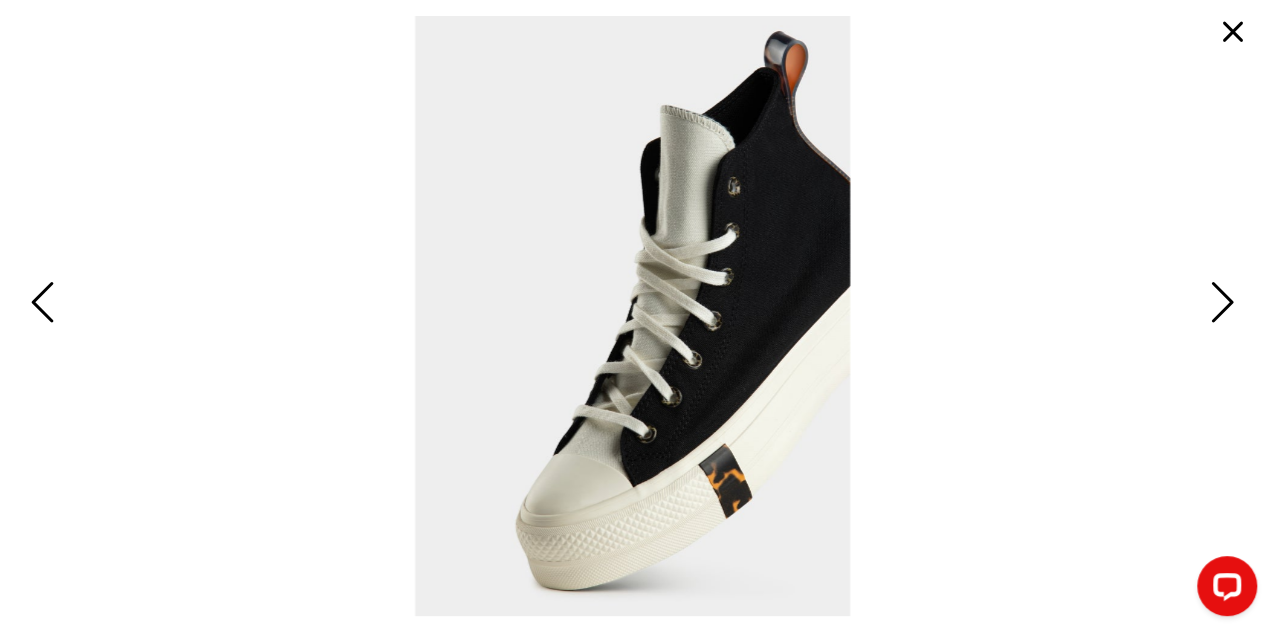 click at bounding box center (1219, 304) 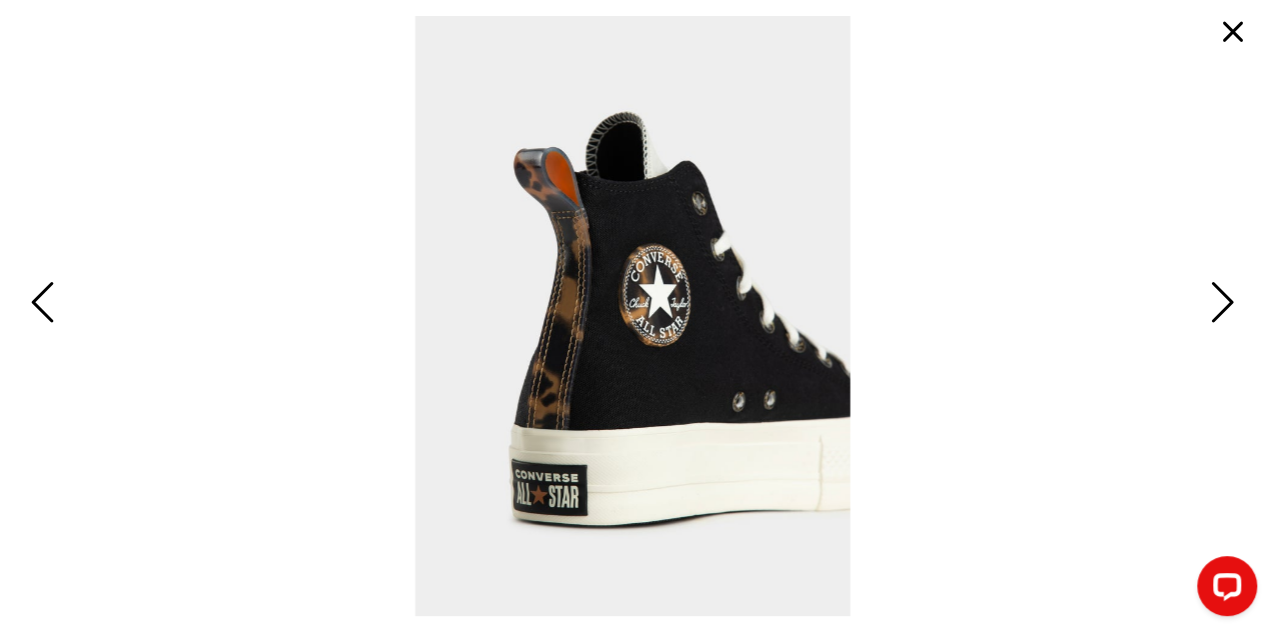 click at bounding box center [1233, 32] 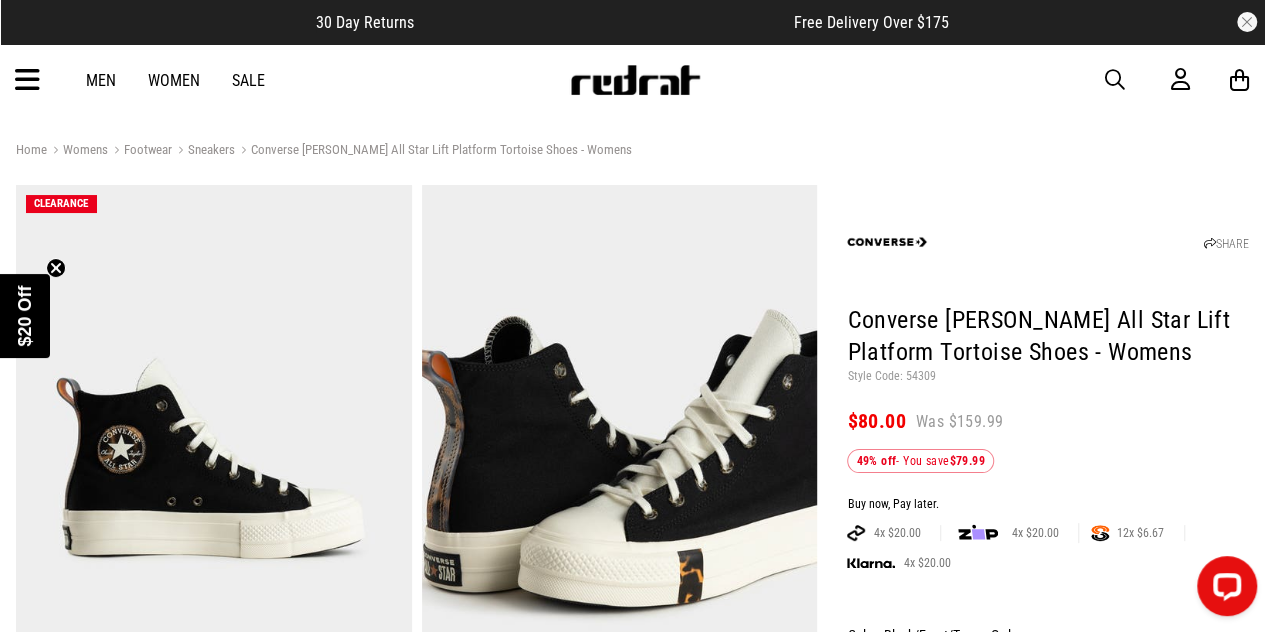 click on "Sneakers" at bounding box center [203, 151] 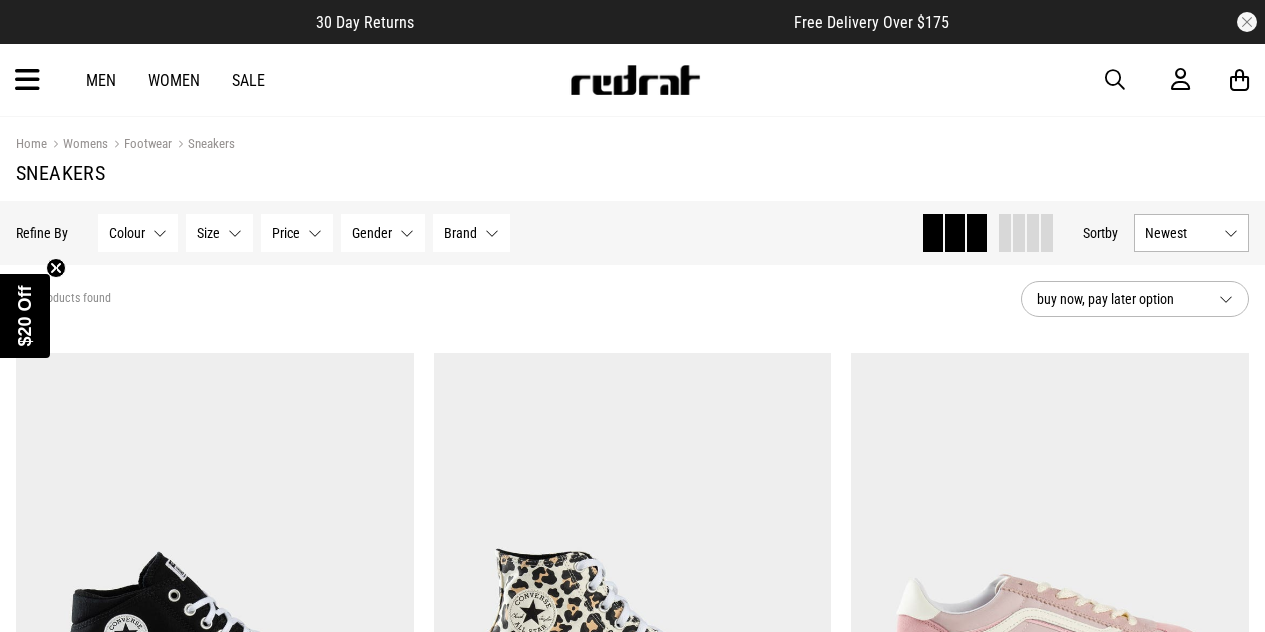 scroll, scrollTop: 0, scrollLeft: 0, axis: both 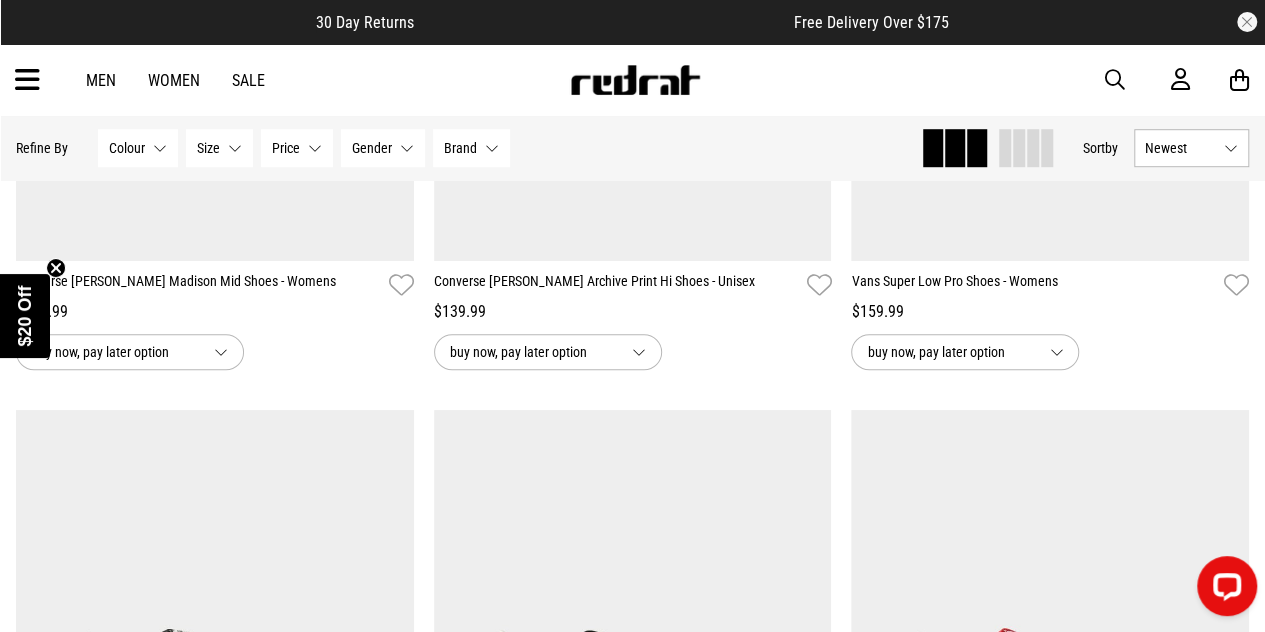 click on "Women" at bounding box center (174, 80) 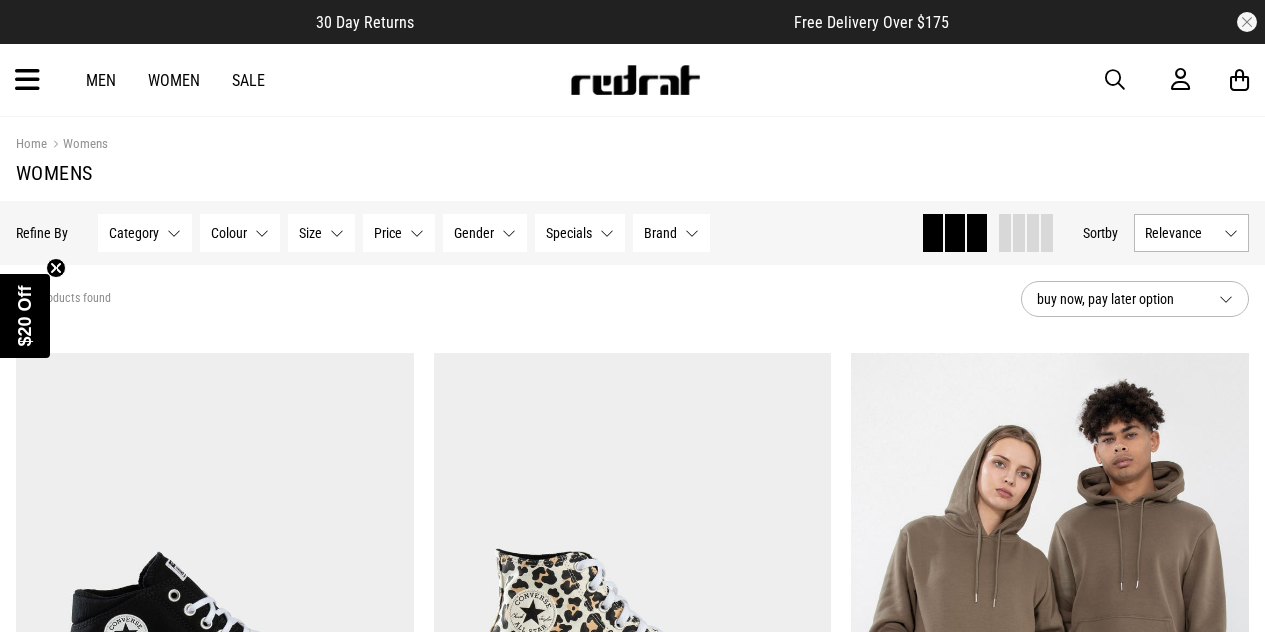 scroll, scrollTop: 0, scrollLeft: 0, axis: both 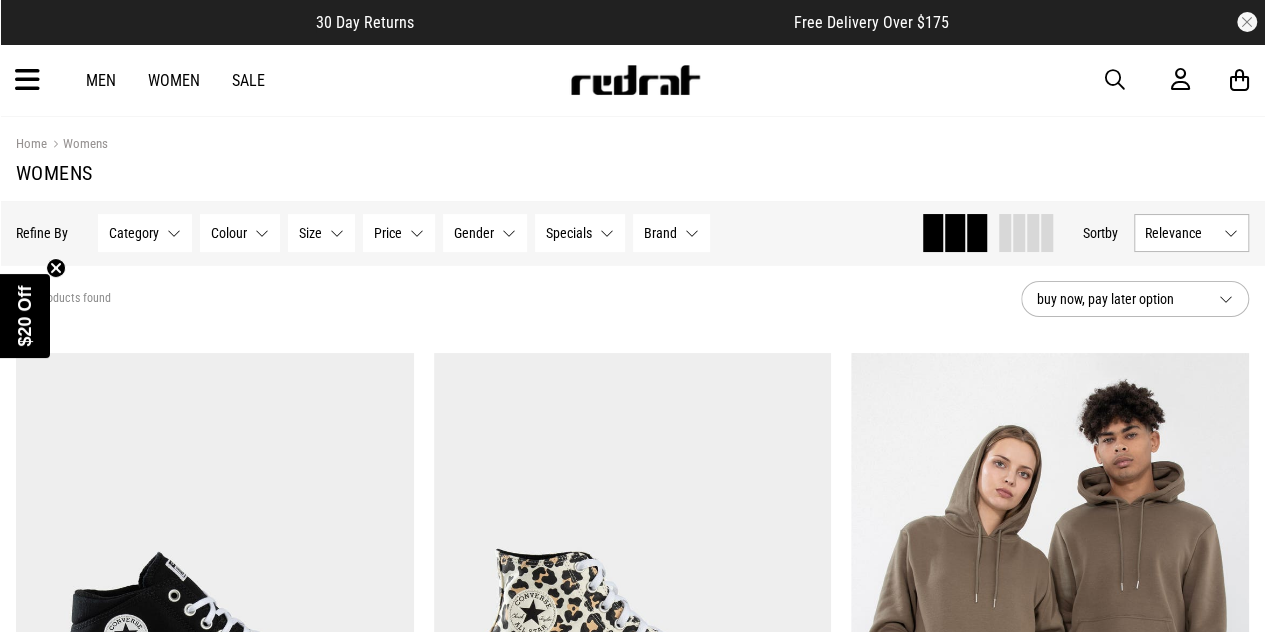 click on "Sale" at bounding box center [248, 80] 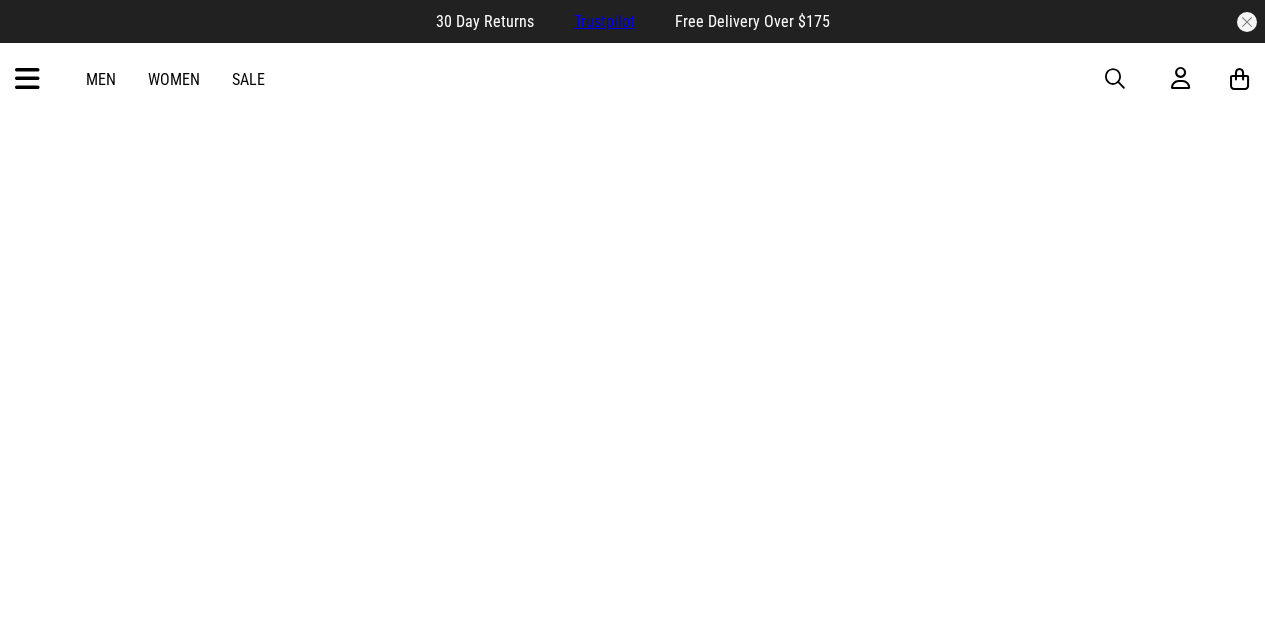 scroll, scrollTop: 0, scrollLeft: 0, axis: both 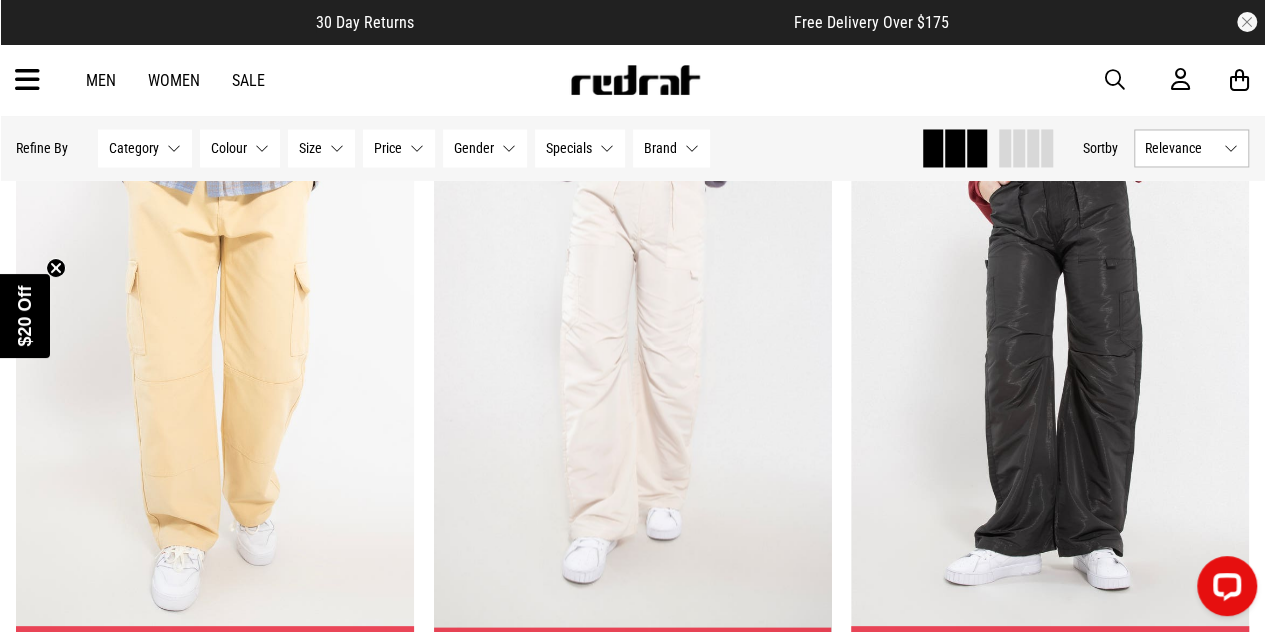 click on "Gender" at bounding box center [474, 148] 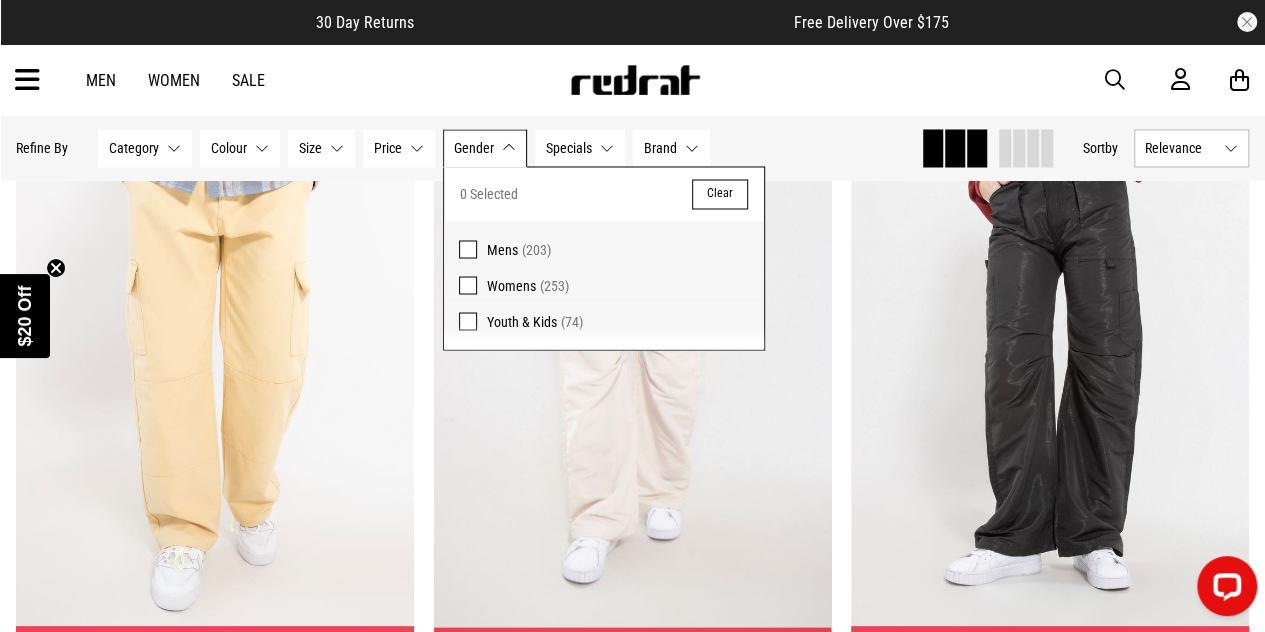click on "Womens (253)" at bounding box center [618, 285] 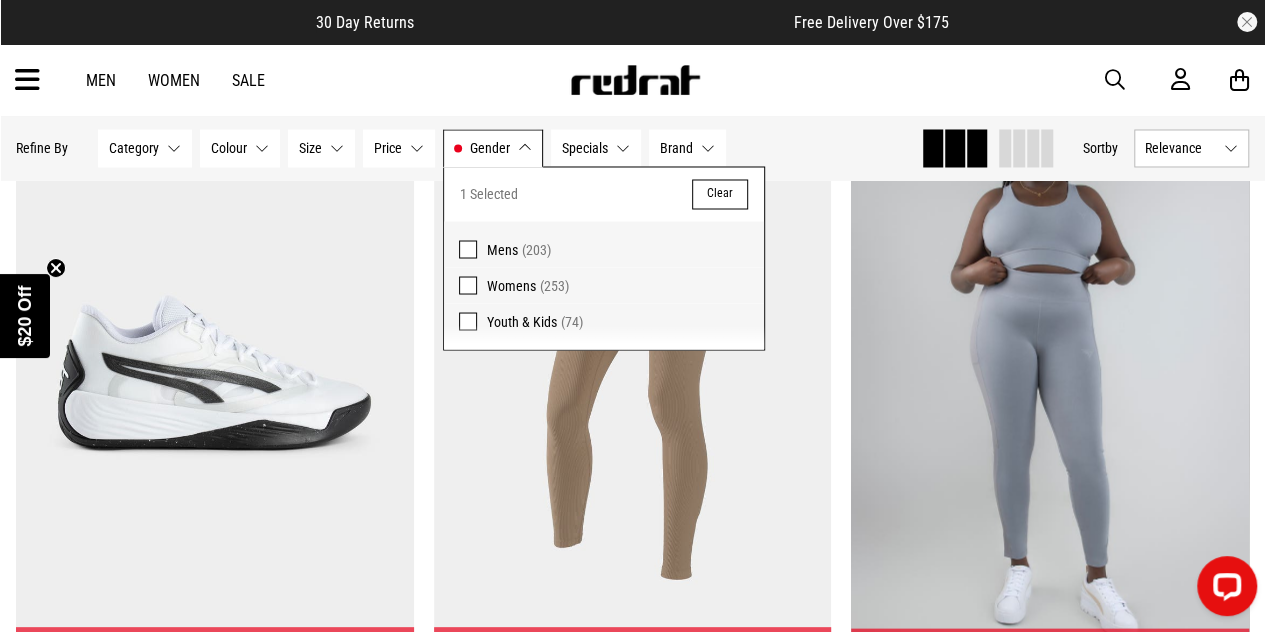 click on "**********" at bounding box center (633, 427) 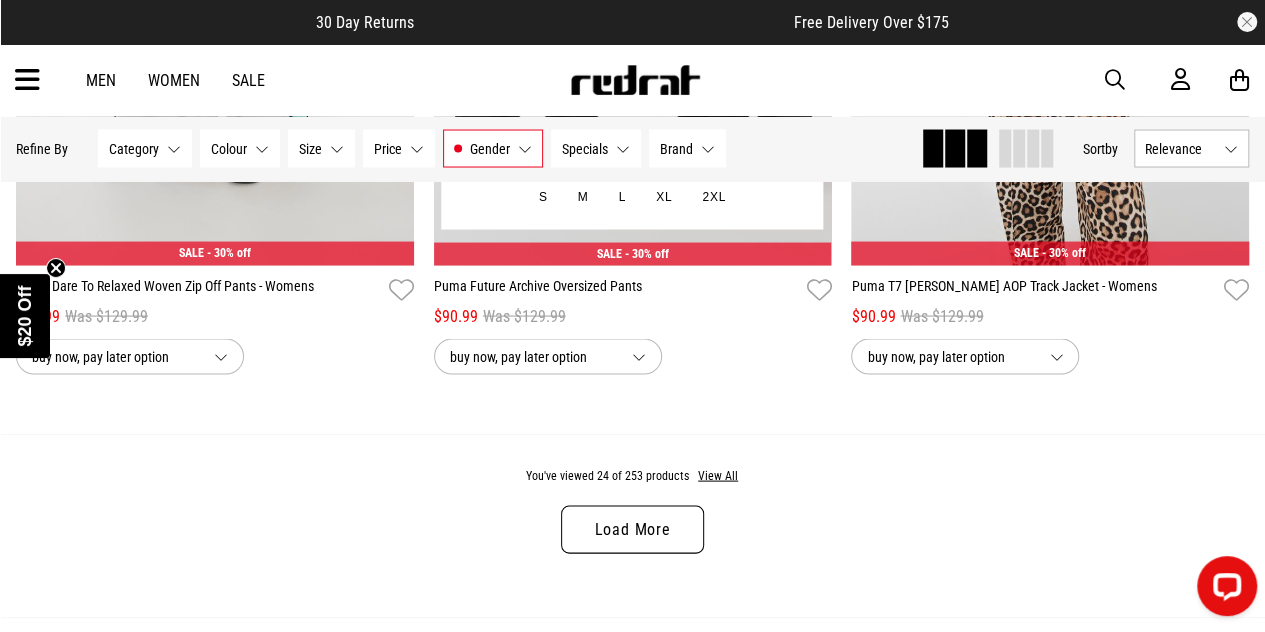 scroll, scrollTop: 5829, scrollLeft: 0, axis: vertical 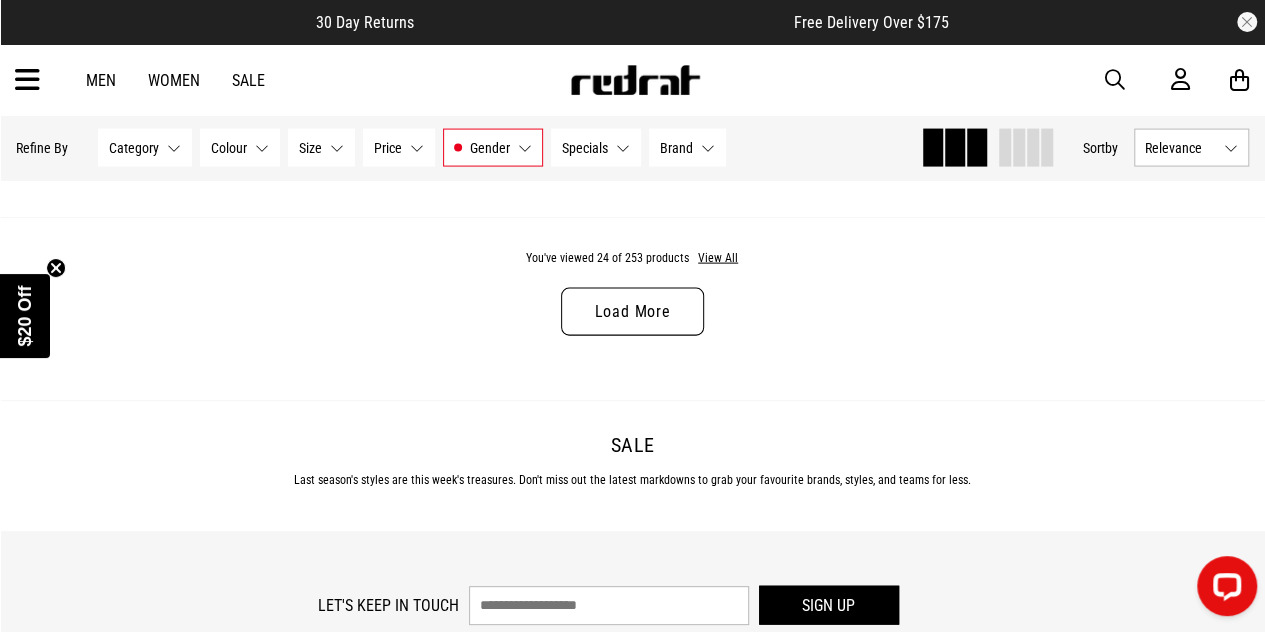 click on "Load More" at bounding box center [632, 312] 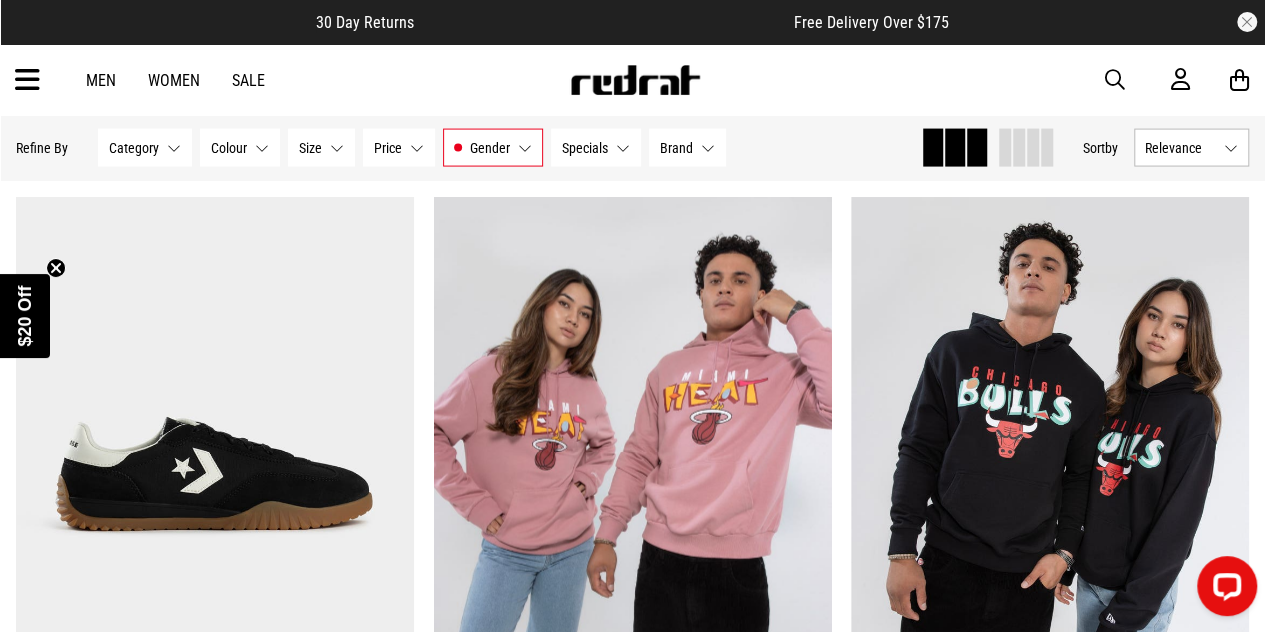 click at bounding box center (633, 475) 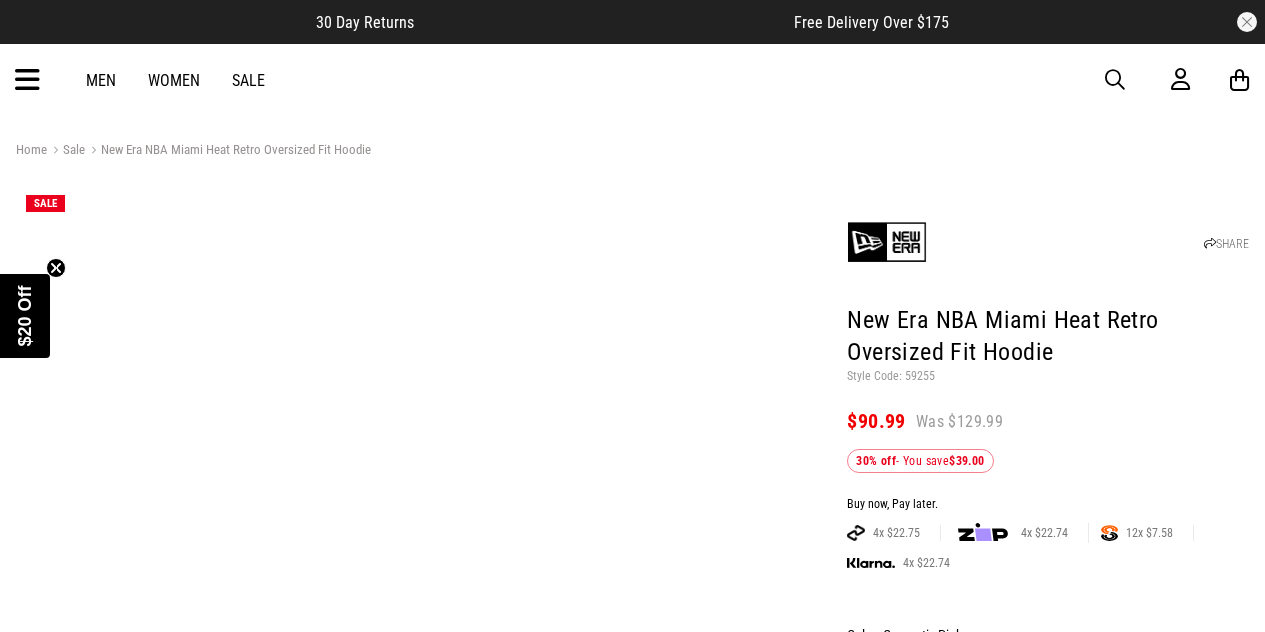 scroll, scrollTop: 0, scrollLeft: 0, axis: both 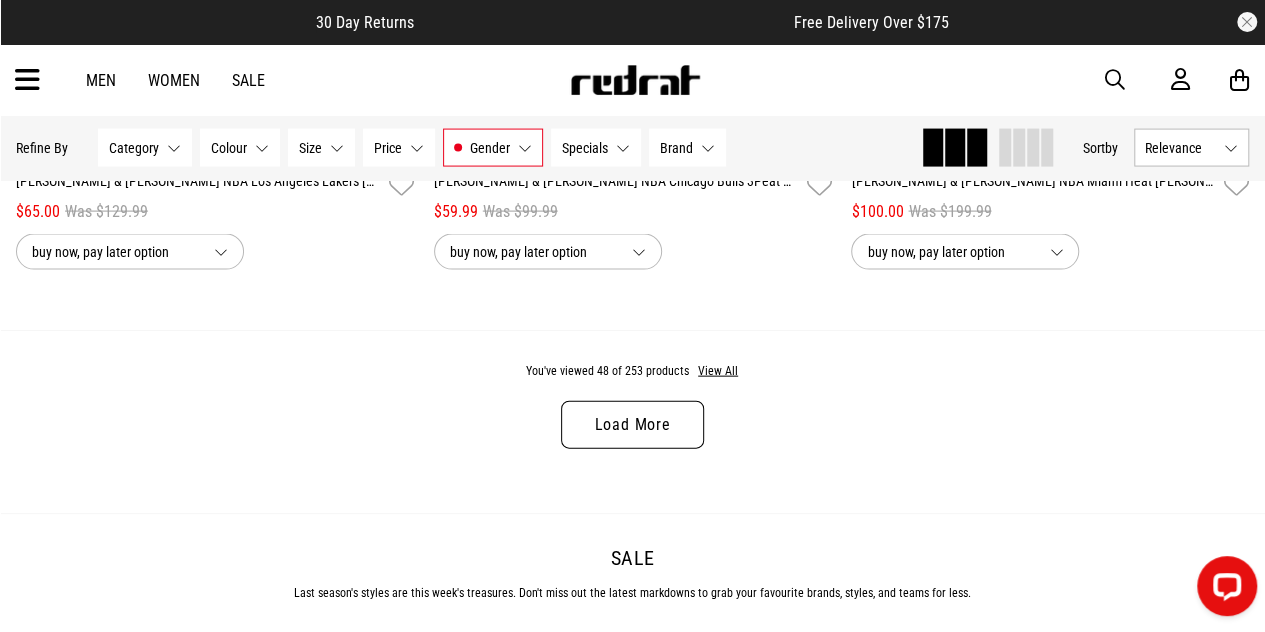 click on "Load More" at bounding box center (632, 425) 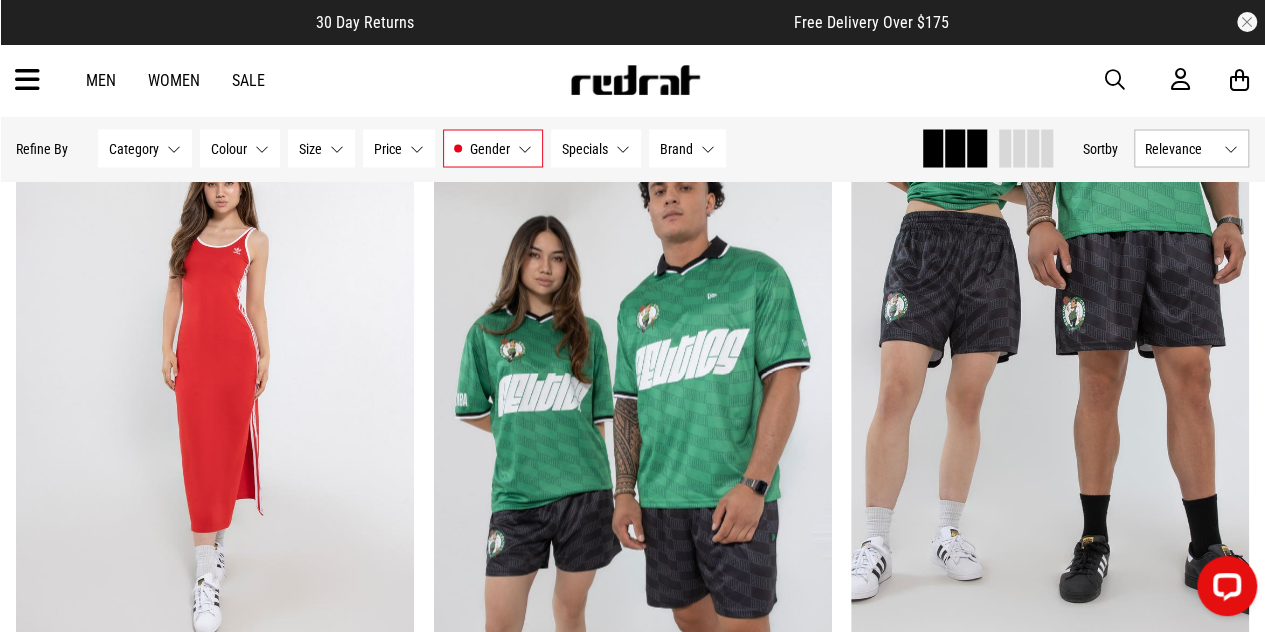 scroll, scrollTop: 1784, scrollLeft: 0, axis: vertical 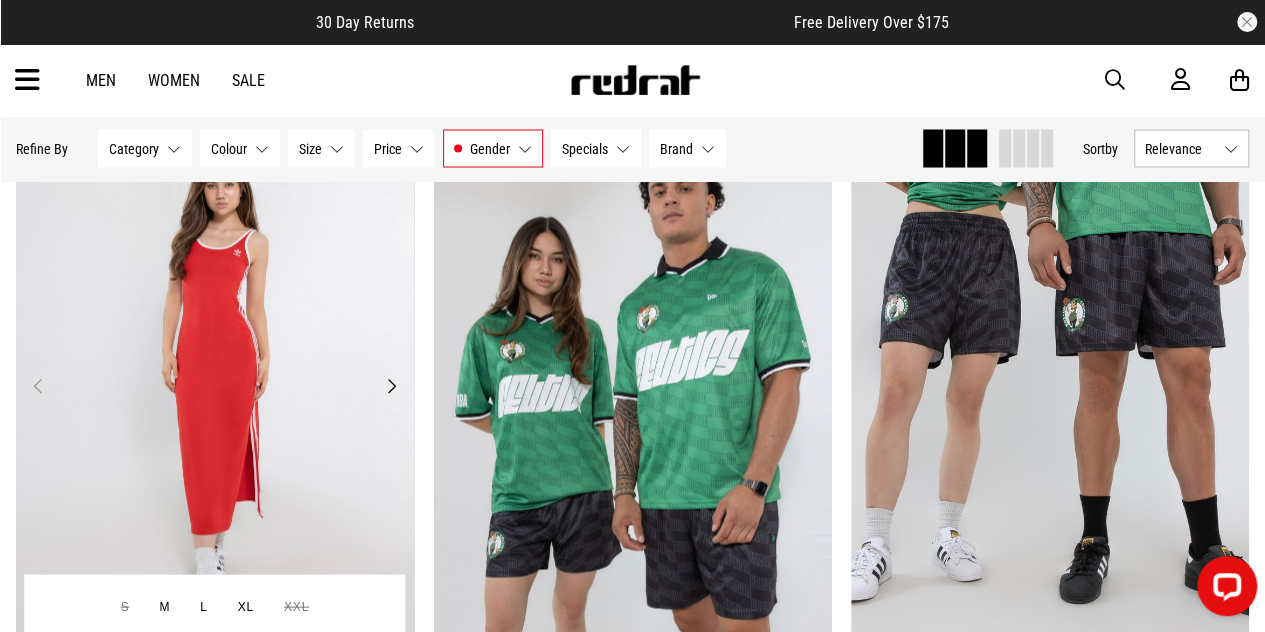 click at bounding box center (215, 396) 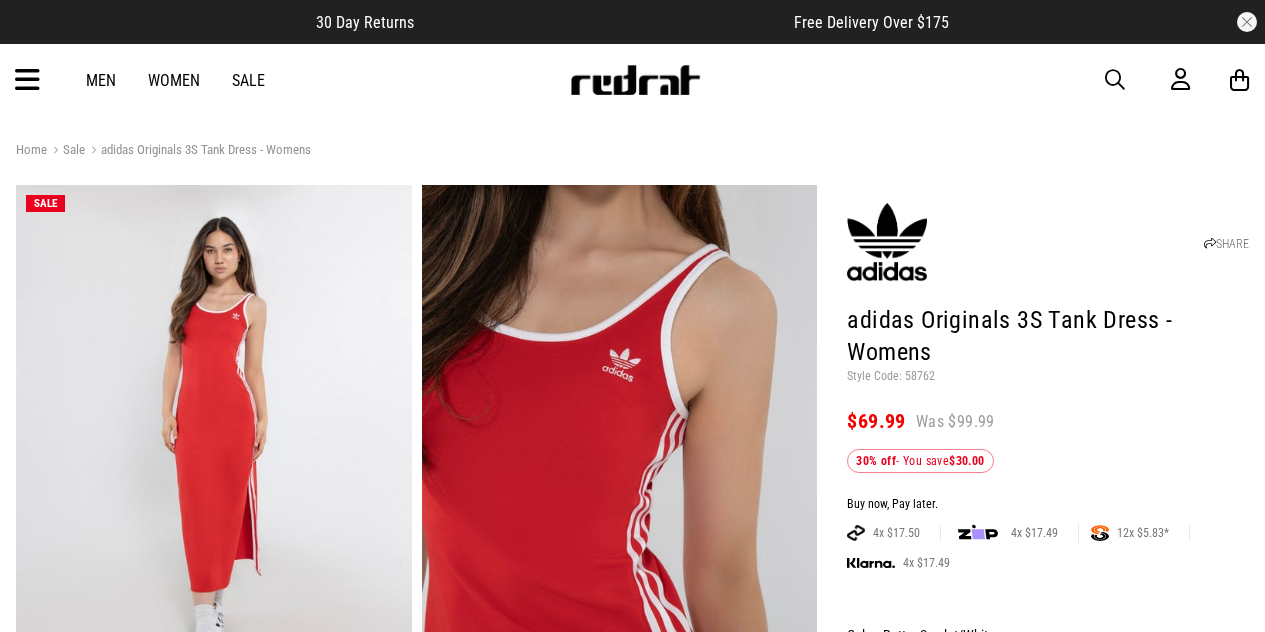 scroll, scrollTop: 0, scrollLeft: 0, axis: both 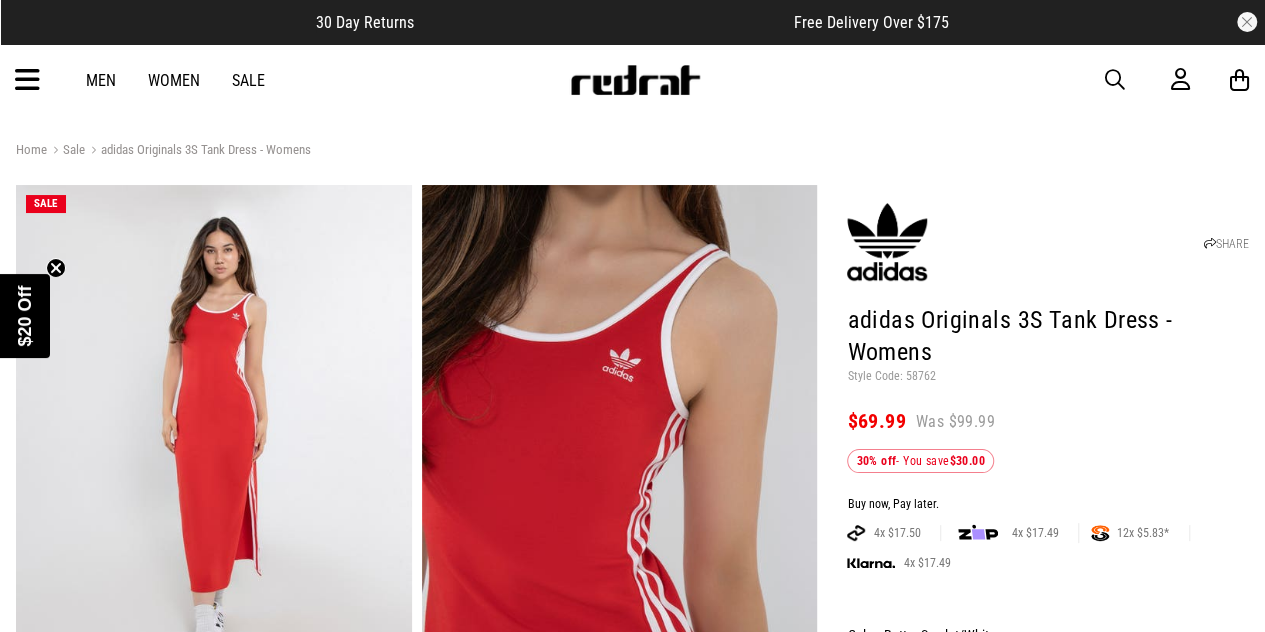 click at bounding box center (214, 458) 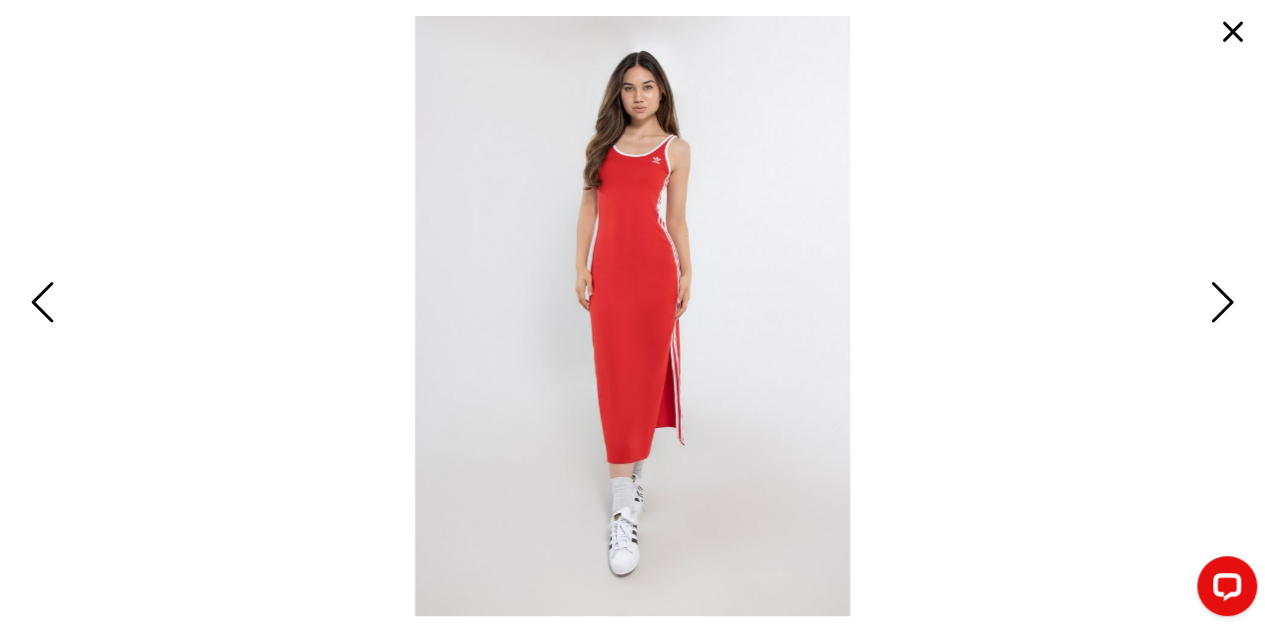 scroll, scrollTop: 0, scrollLeft: 0, axis: both 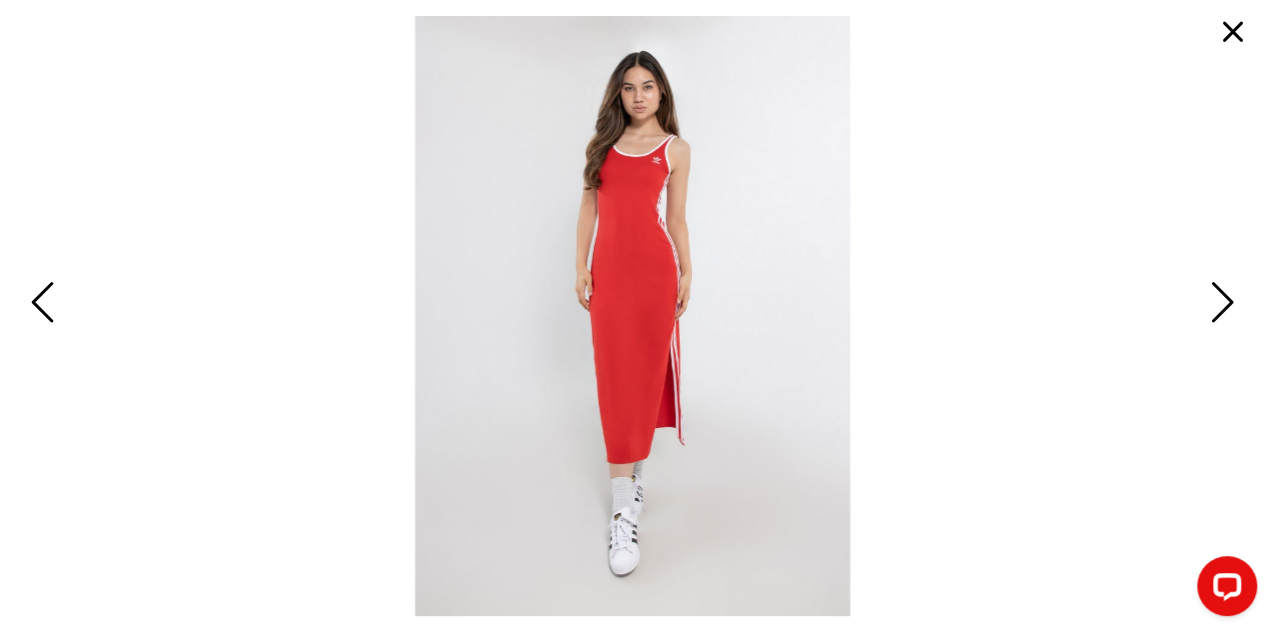 click at bounding box center [1219, 304] 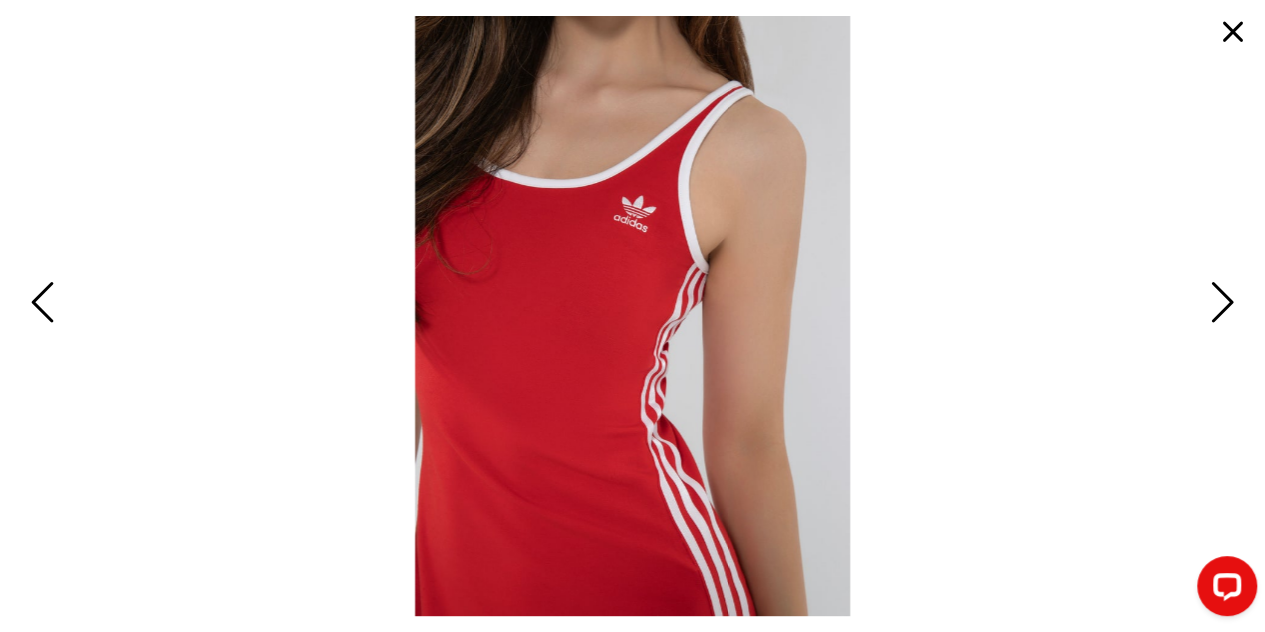 click at bounding box center [45, 304] 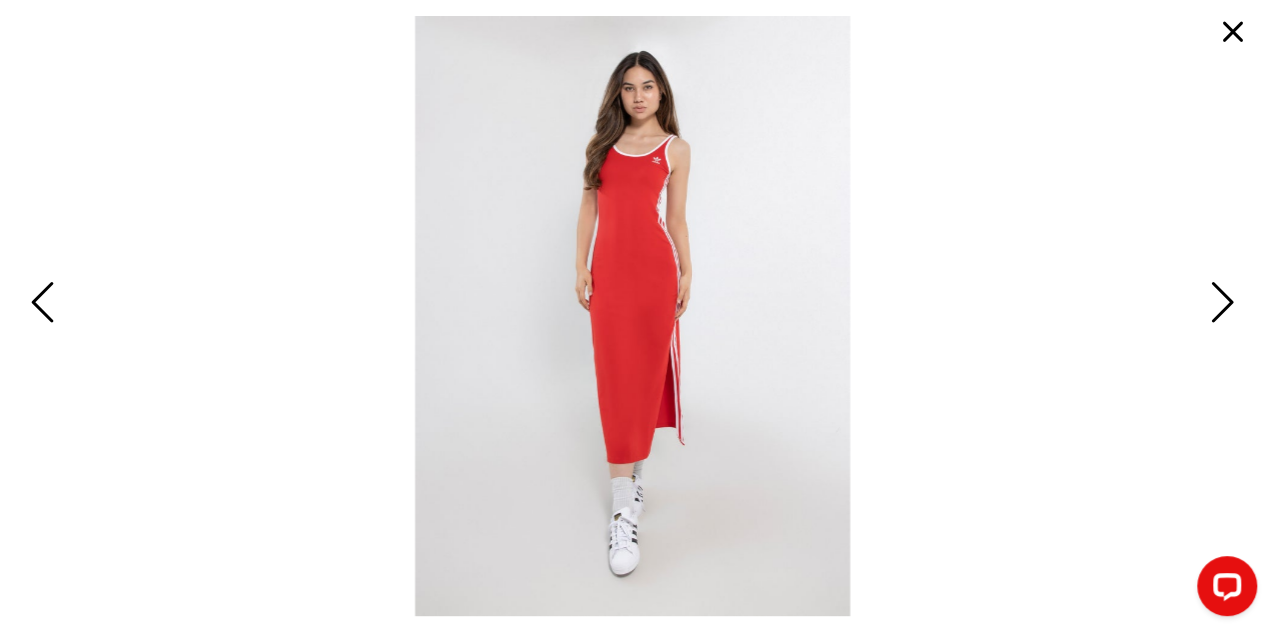 click at bounding box center (1233, 32) 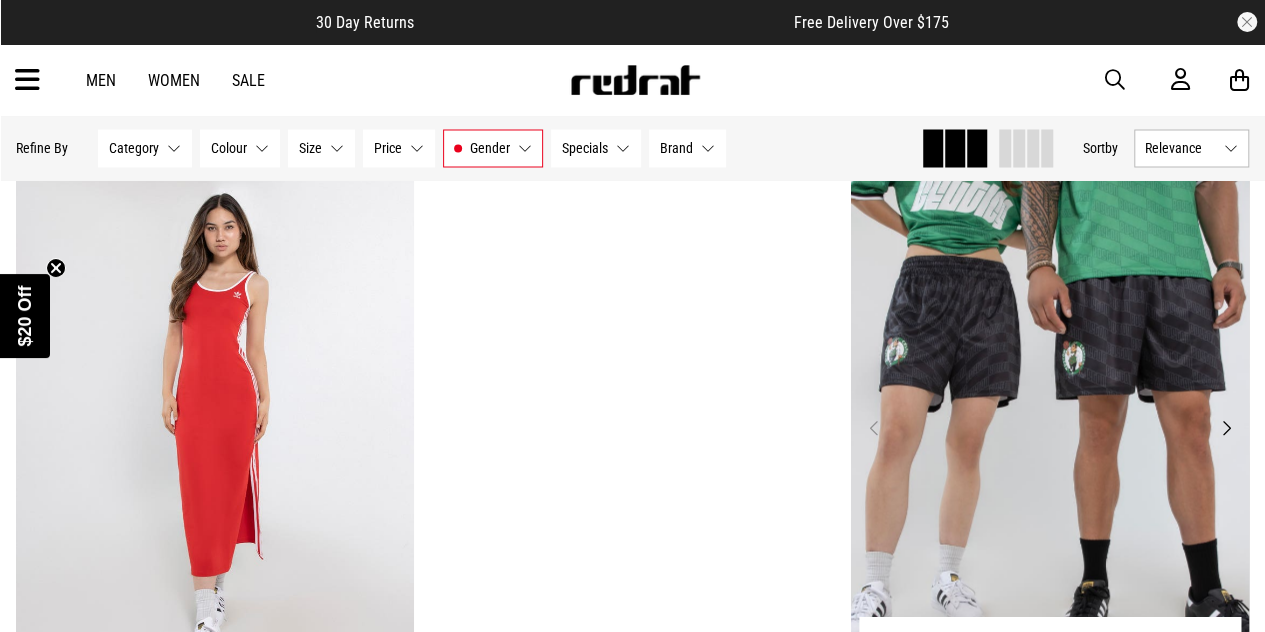 scroll, scrollTop: 0, scrollLeft: 0, axis: both 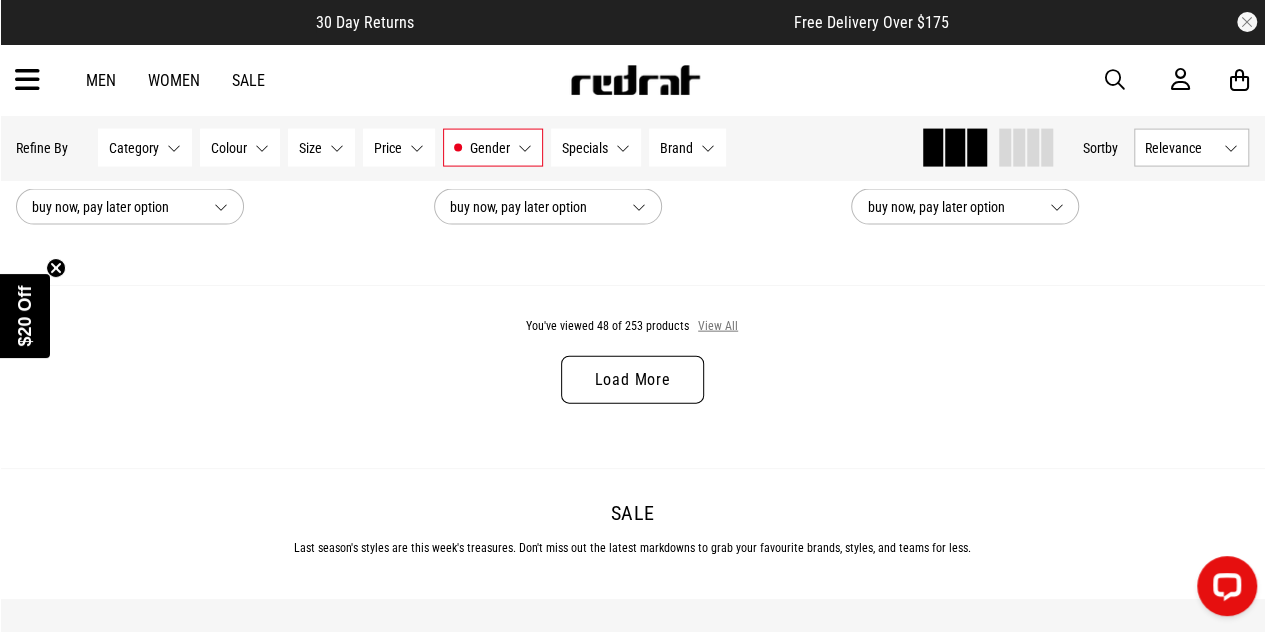 click on "View All" at bounding box center [718, 327] 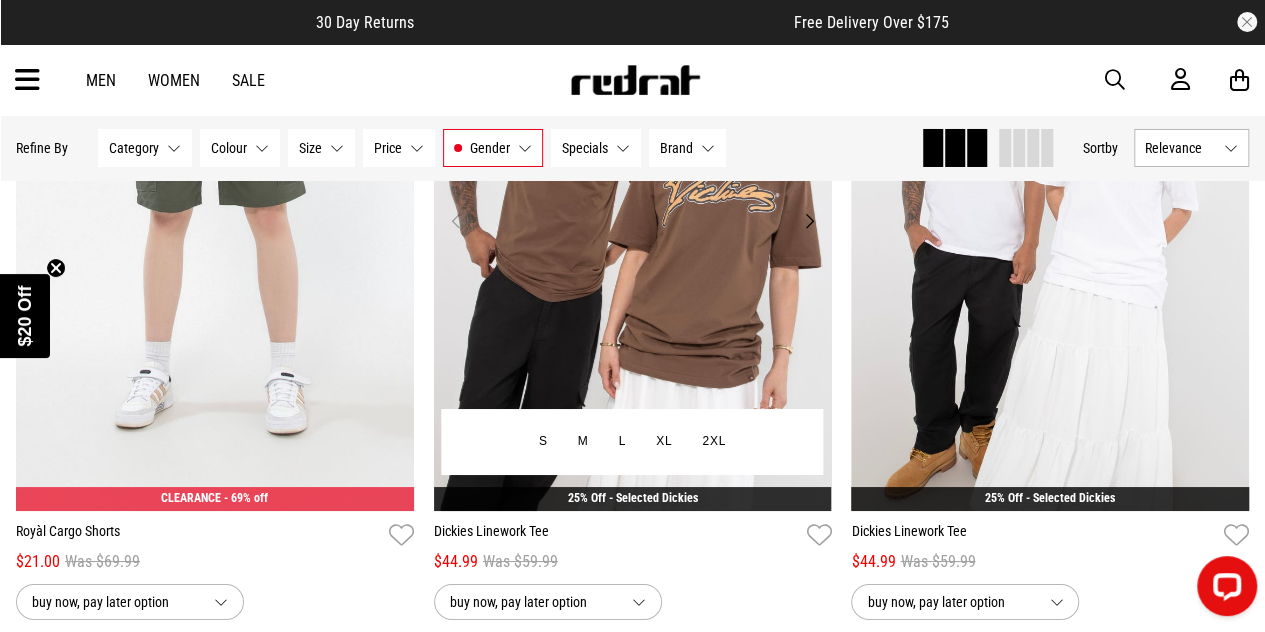 scroll, scrollTop: 11149, scrollLeft: 0, axis: vertical 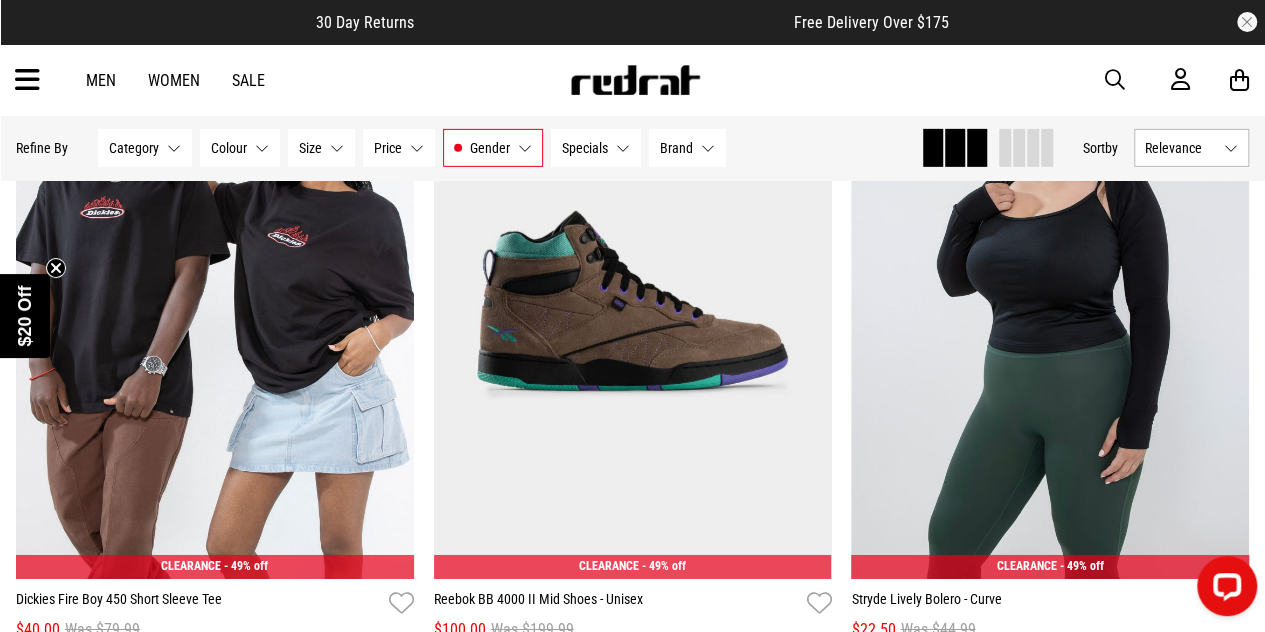 click on "Men" at bounding box center [101, 80] 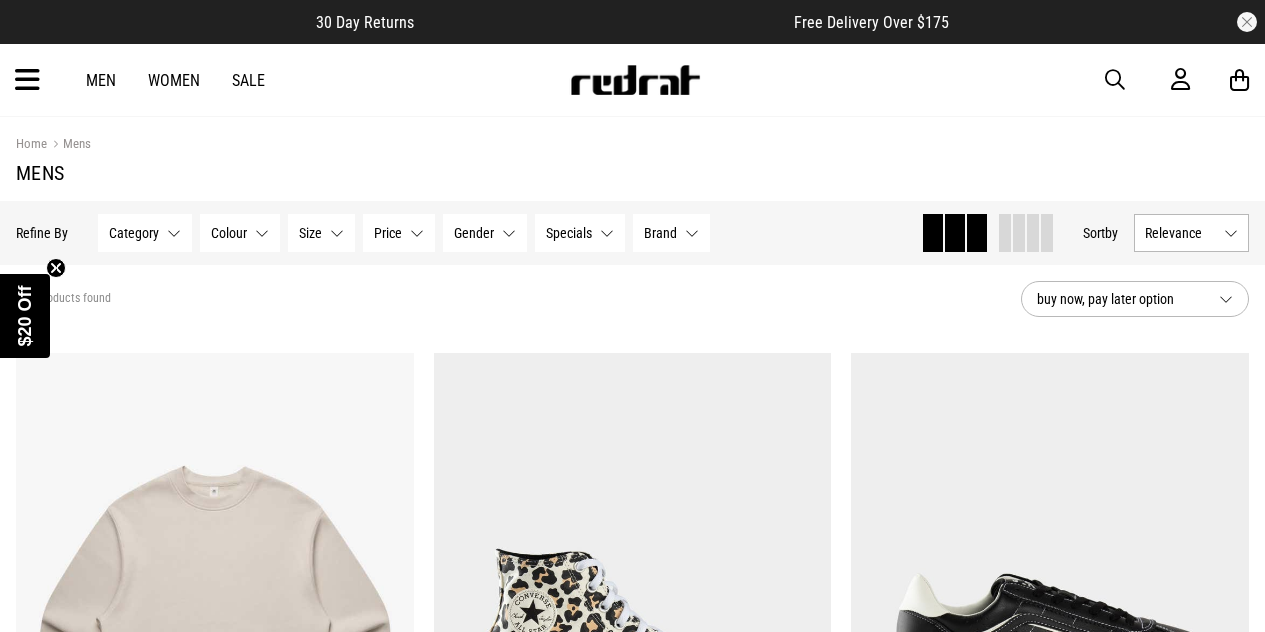 scroll, scrollTop: 0, scrollLeft: 0, axis: both 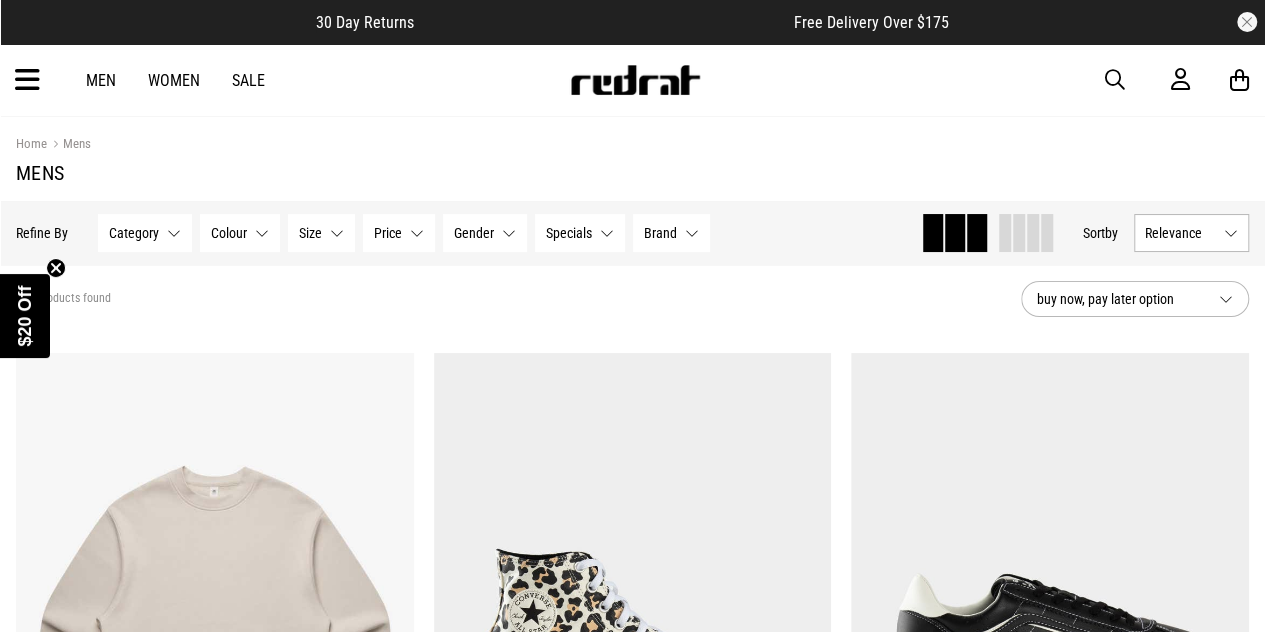 click on "Men   Women   Sale     Sign in     New       Back         Footwear       Back         Mens       Back         Womens       Back         Youth & Kids       Back         Jewellery       Back         Headwear       Back         Accessories       Back         Deals       Back         Sale   UP TO 60% OFF
Shop by Brand
adidas
Converse
New Era
See all brands     Gift Cards   Find a Store   Delivery   Returns & Exchanges   FAQ   Contact Us
Payment Options Only at Red Rat
Let's keep in touch
Back" at bounding box center (632, 80) 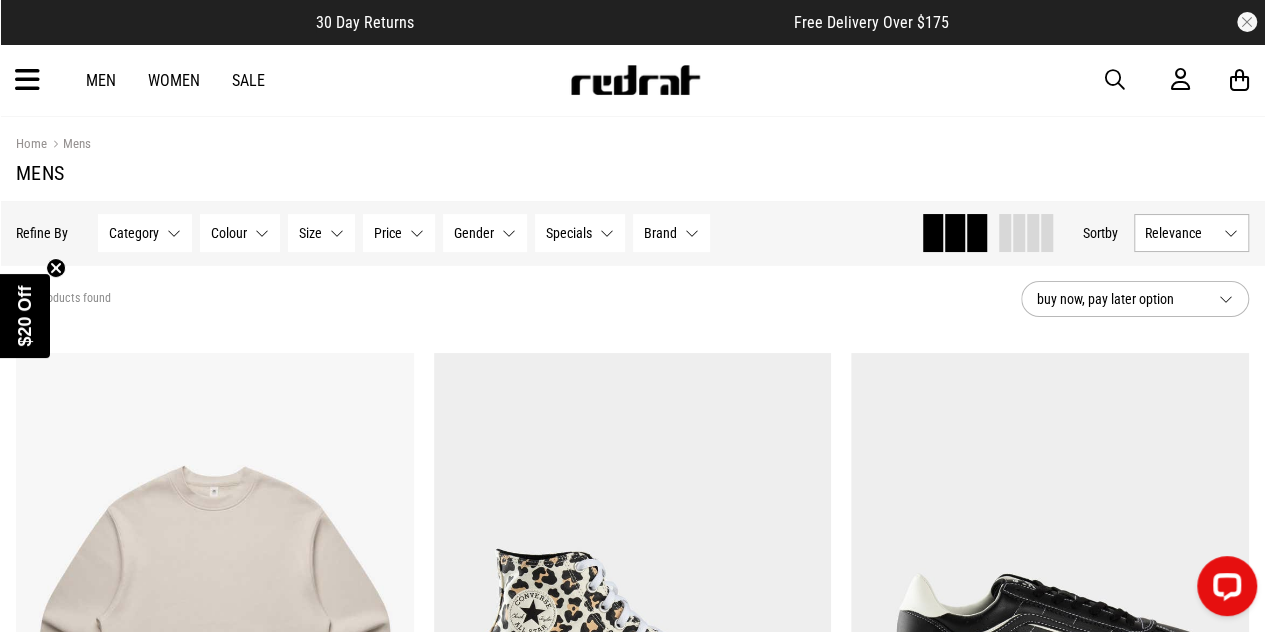 scroll, scrollTop: 0, scrollLeft: 0, axis: both 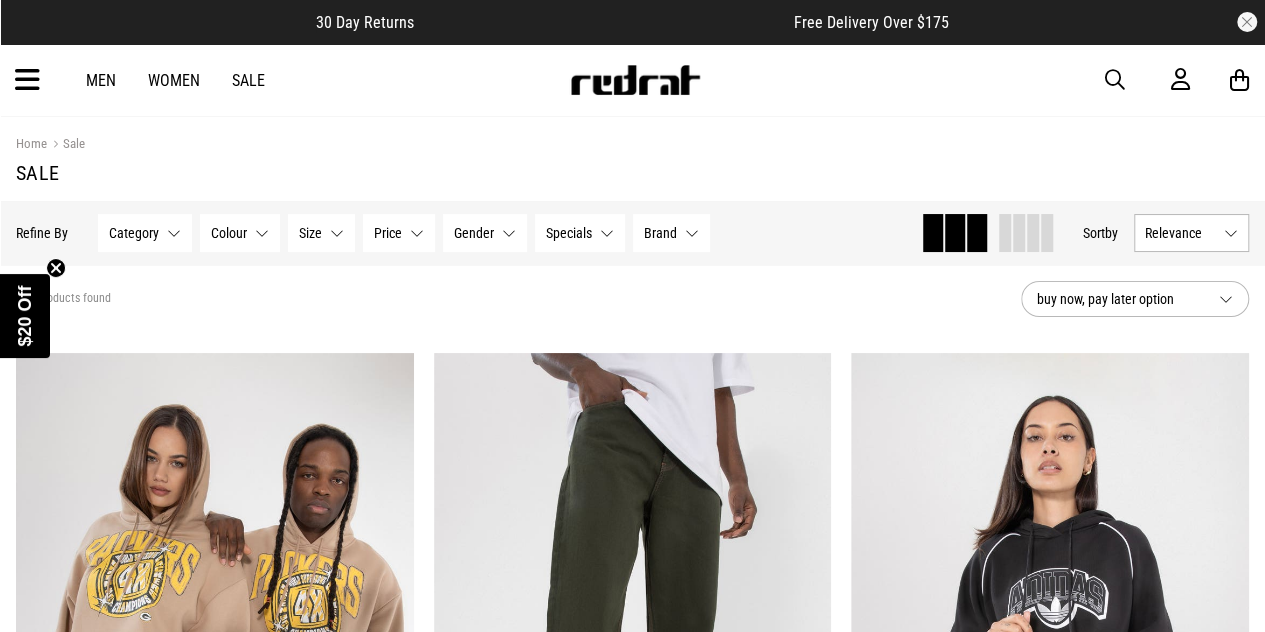 click on "Gender  None selected" at bounding box center [485, 233] 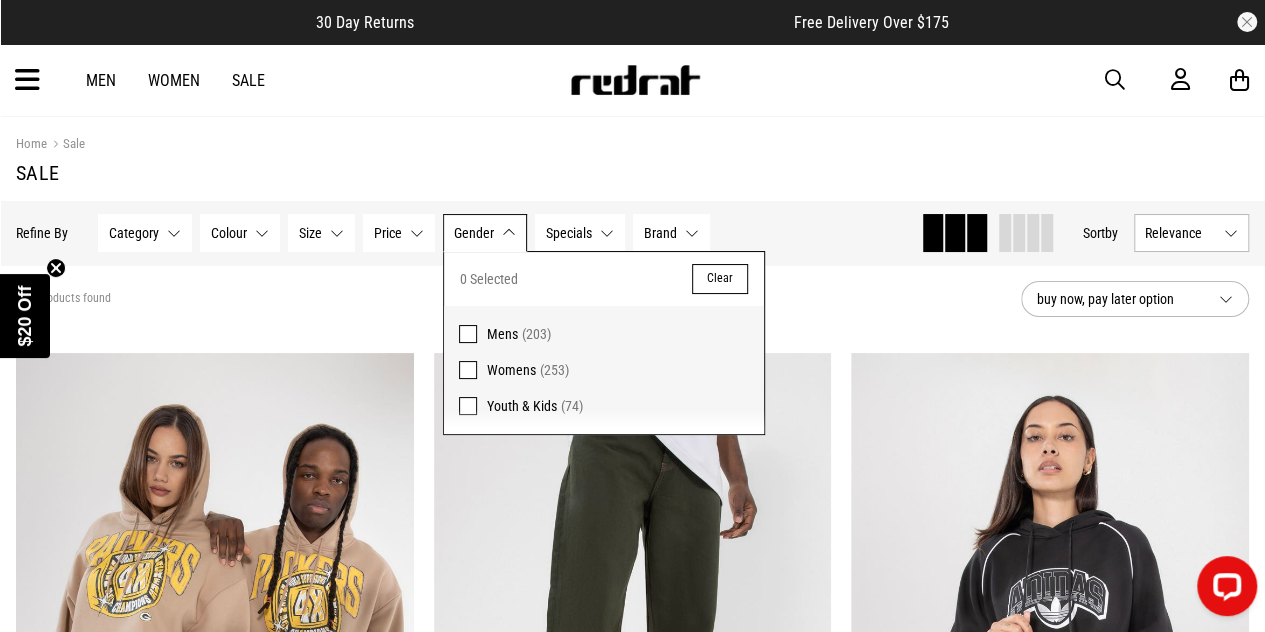 scroll, scrollTop: 0, scrollLeft: 0, axis: both 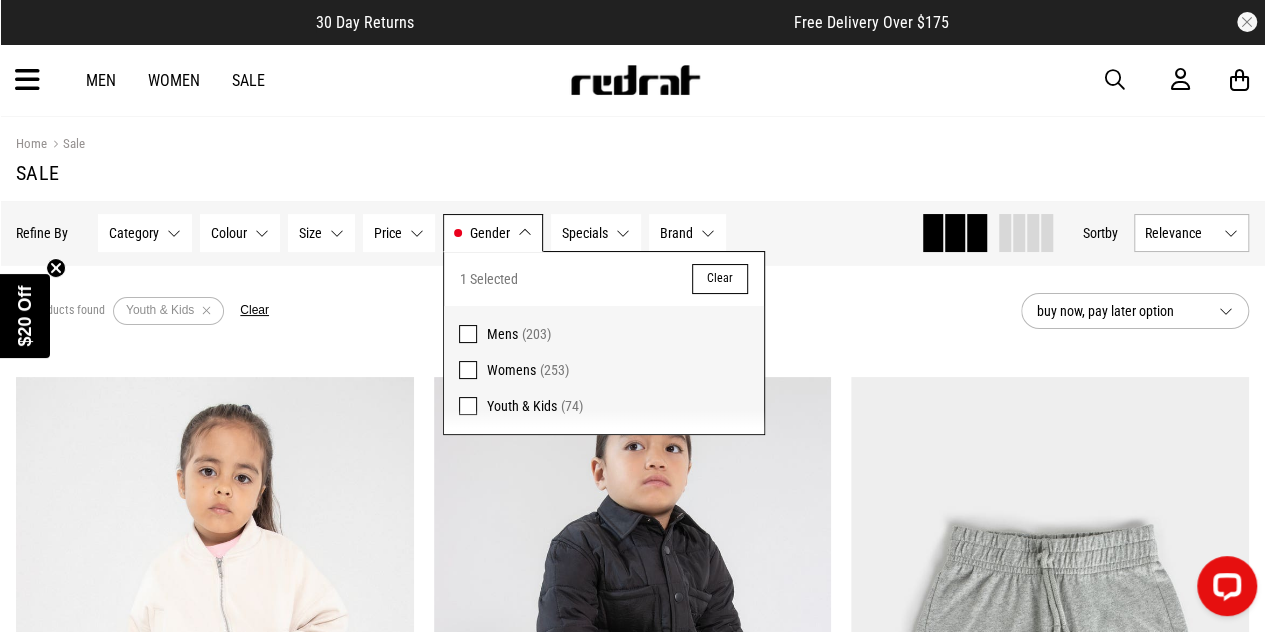 drag, startPoint x: 896, startPoint y: 270, endPoint x: 852, endPoint y: 309, distance: 58.796257 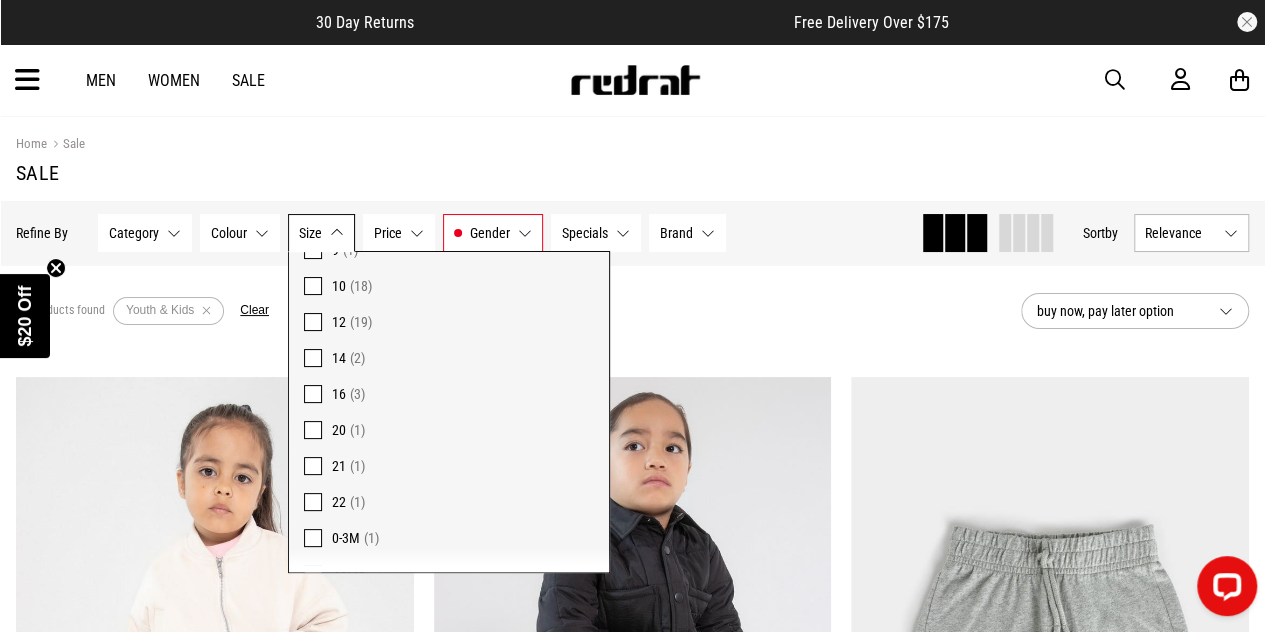 scroll, scrollTop: 374, scrollLeft: 0, axis: vertical 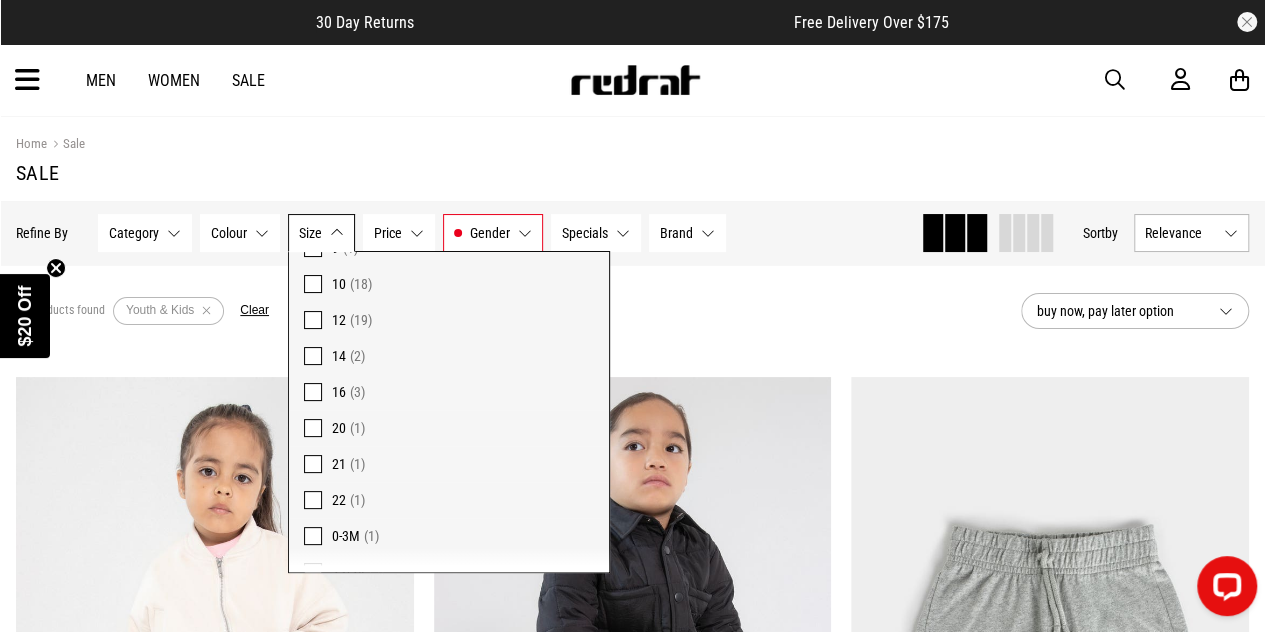 click at bounding box center (313, 392) 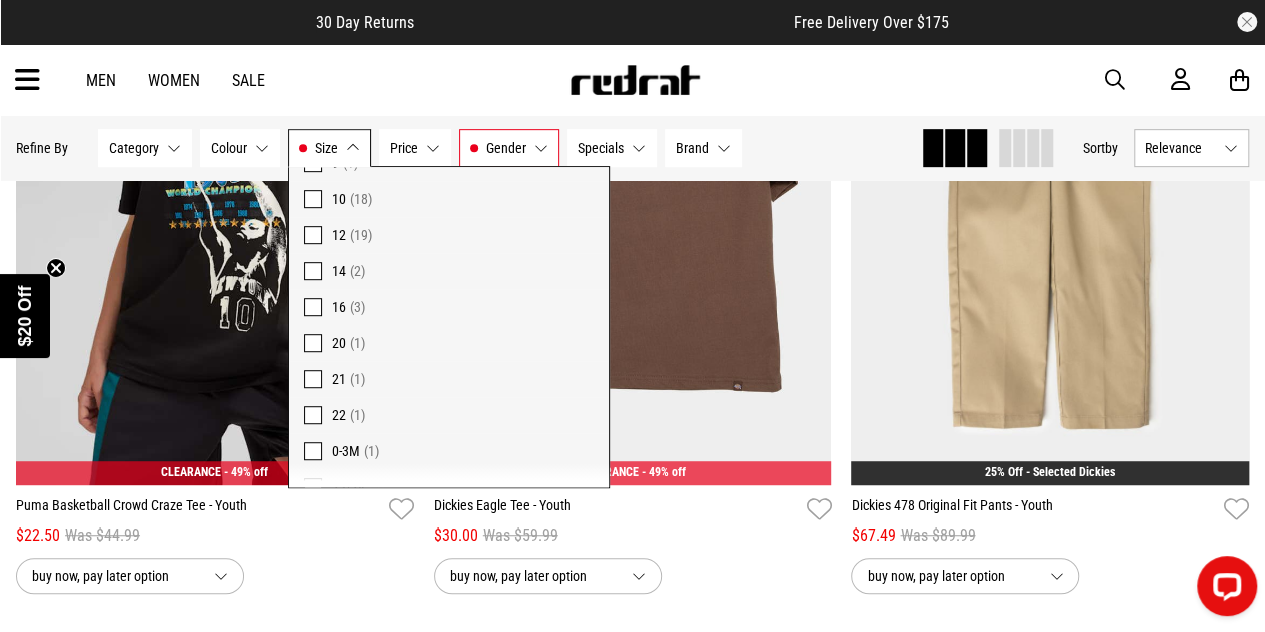 click on "Hide   Refine s   Refine By      Filters  Category  None selected   Category  0 Selected  Clear  Sale - Youth & Kids (3) Colour  None selected   Colour  0 Selected  Clear  Black (1) Brown (2) Size  16   Size  1 Selected  Clear  1 (31) 2 (25) 3 (12) 4 (31) 5 (17) 6 (27) 7 (11) 8 (13) 9 (1) 10 (18) 12 (19) 14 (2) 16 (3) 20 (1) 21 (1) 22 (1) 0-3M (1) 23/24 (5) 25/26 (2) 27/28 (2) 29/30 (2) 31/32 (1) 33/34 (1) 6x (1) 7-8Y (1) K10 (1) K11 (12) K12 (11) K13 (9) One Size (3) Price  None selected   Price  0 Selected  Clear  $21 - $30 (2) $50 - $100 (1) Gender  Youth & Kids   Gender  1 Selected  Clear  Womens (1) Youth & Kids (3) Specials  None selected   Specials  0 Selected  Clear  25% Off - Selected Dickies (1) Brand  None selected   Brand  0 Selected  Clear  Dickies (2) Puma (1) Clear filters Apply filters" at bounding box center (460, 148) 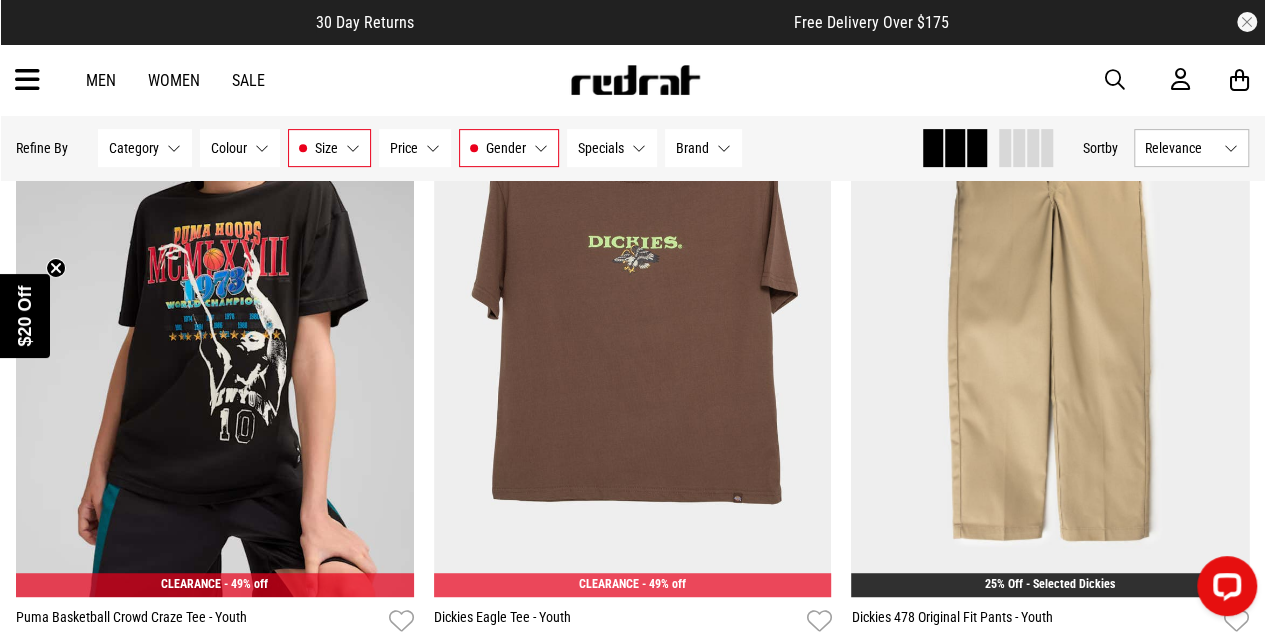 scroll, scrollTop: 323, scrollLeft: 0, axis: vertical 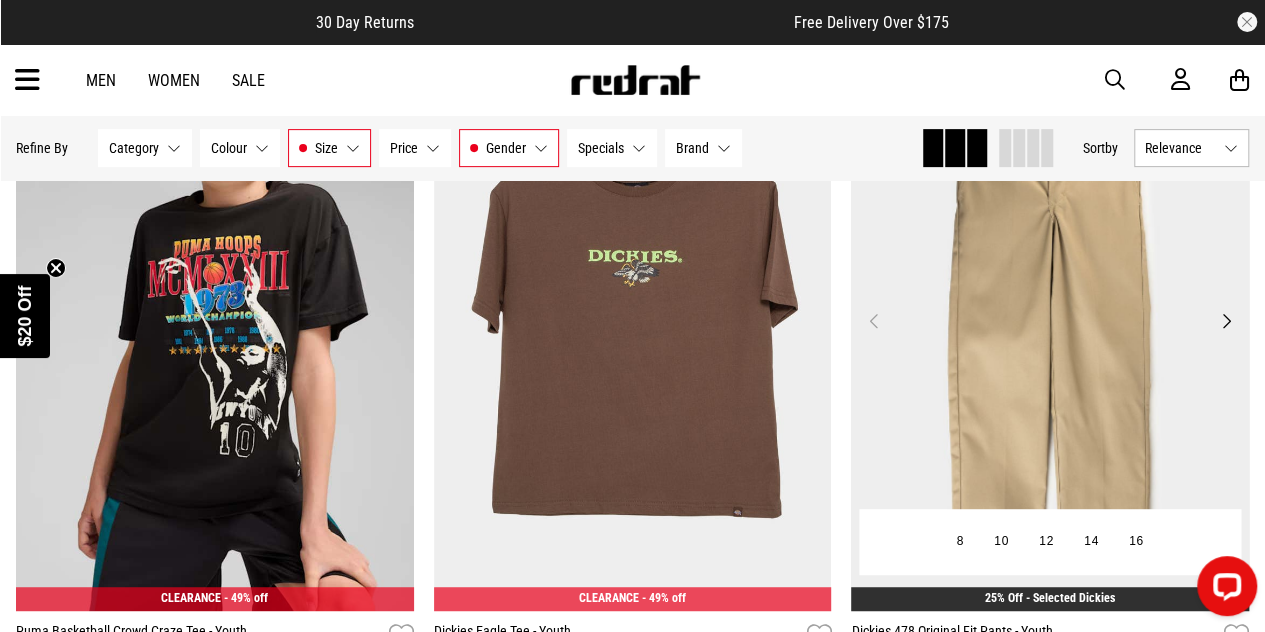 click at bounding box center [1050, 332] 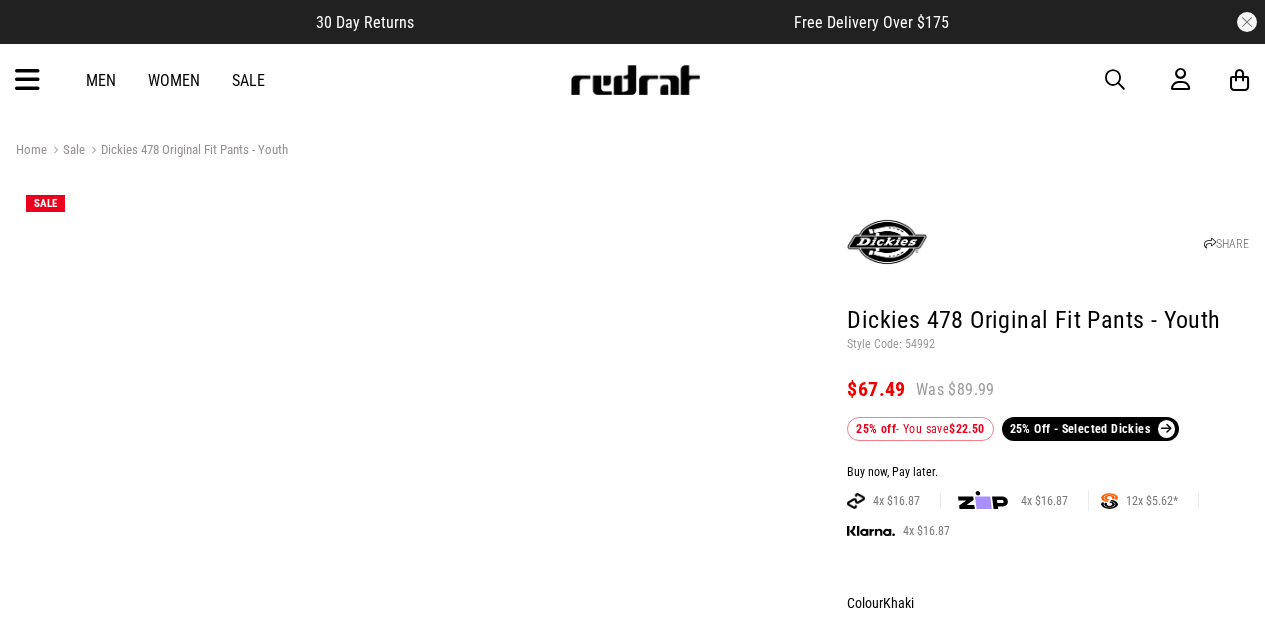 scroll, scrollTop: 0, scrollLeft: 0, axis: both 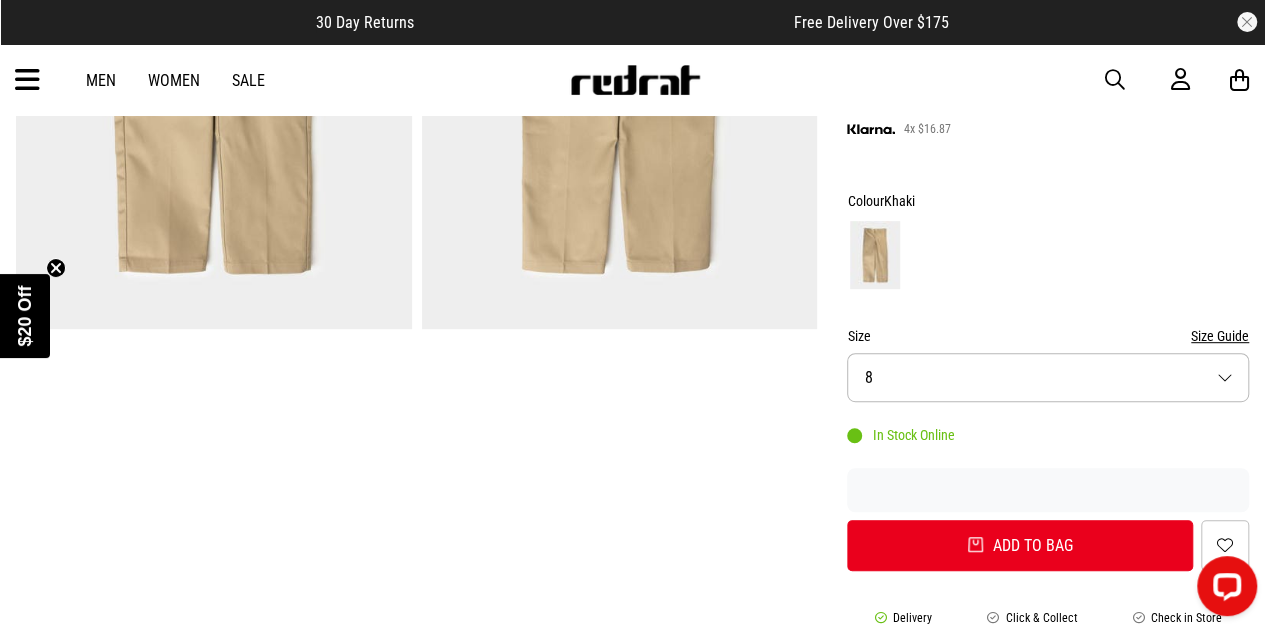 click on "Size 8" at bounding box center (1048, 377) 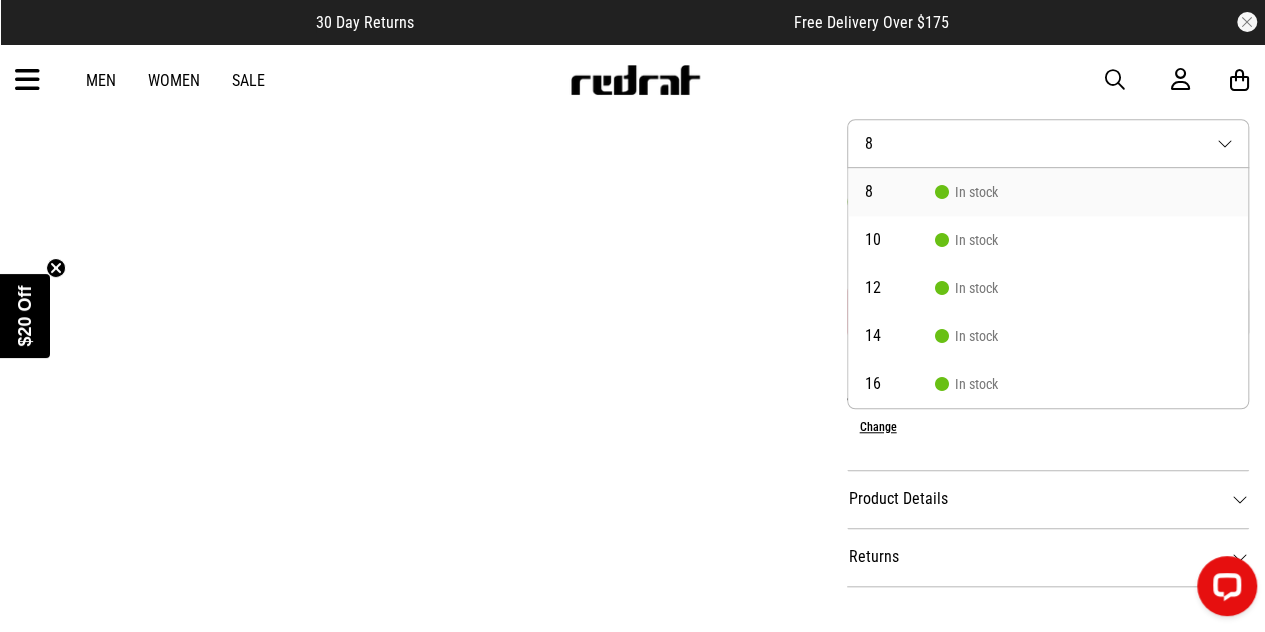 scroll, scrollTop: 639, scrollLeft: 0, axis: vertical 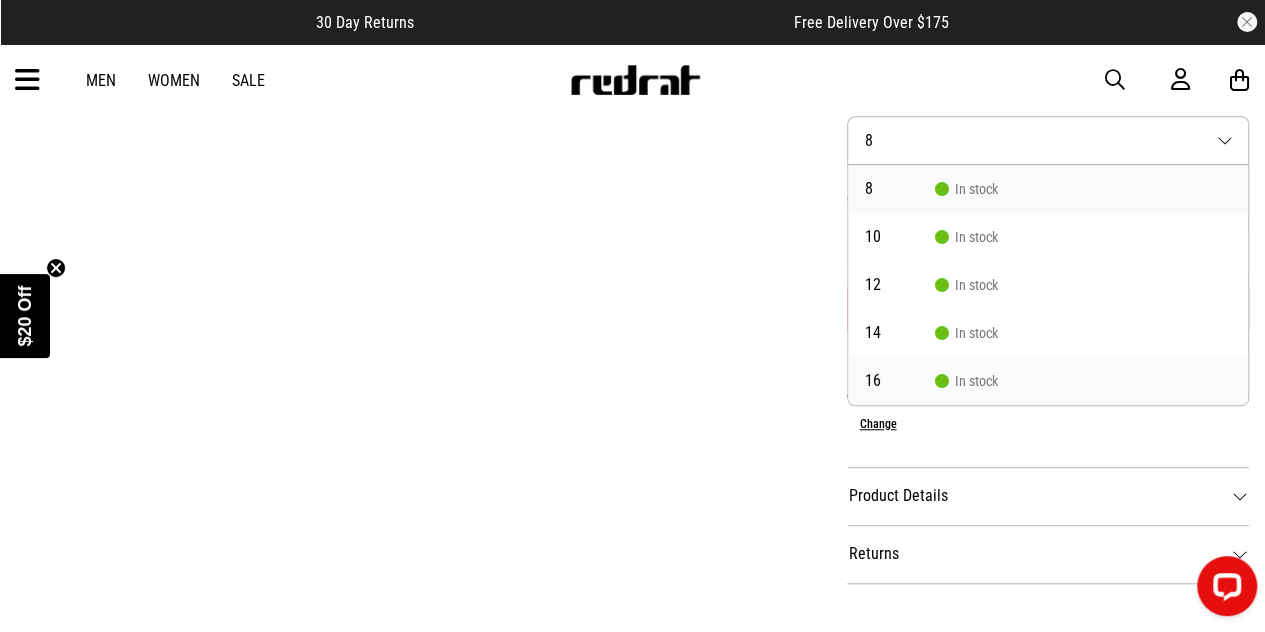 click on "In stock" at bounding box center (965, 381) 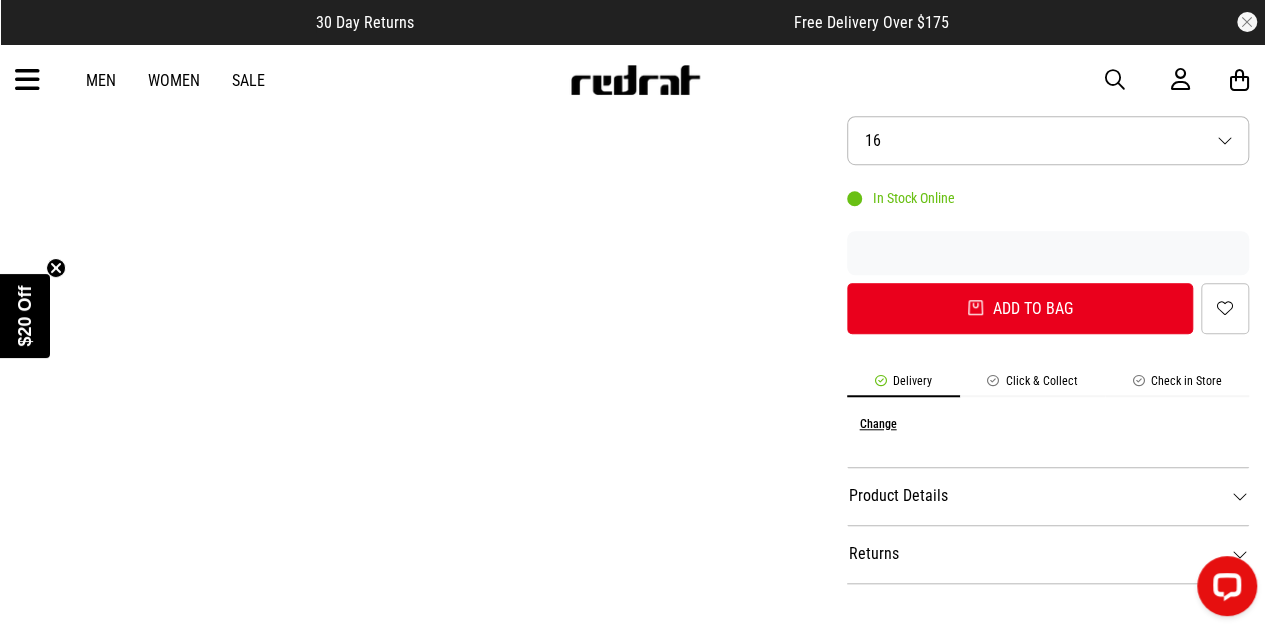 click on "SALE" at bounding box center (416, 73) 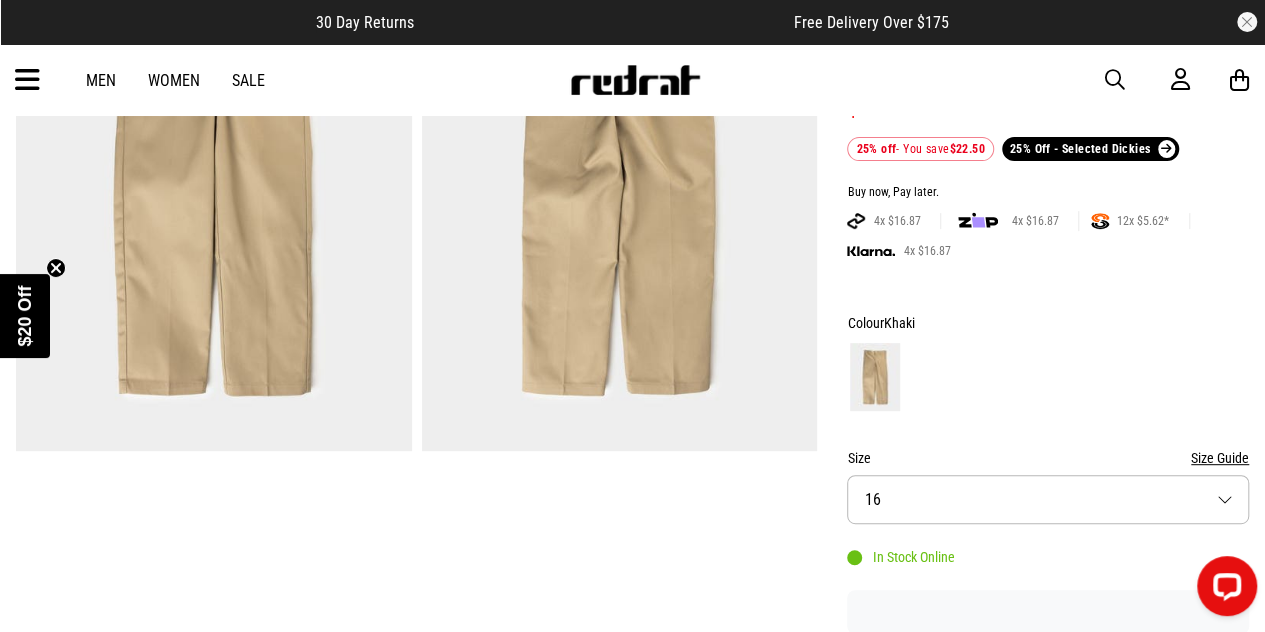 scroll, scrollTop: 287, scrollLeft: 0, axis: vertical 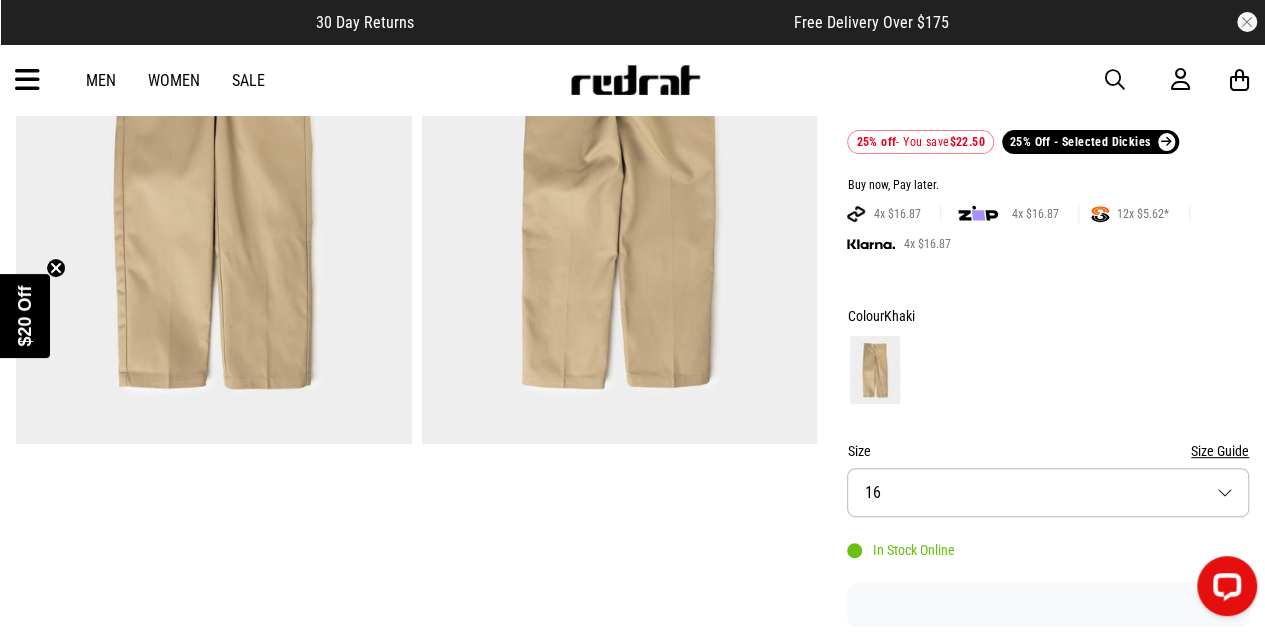 click on "Size Guide" at bounding box center [1220, 451] 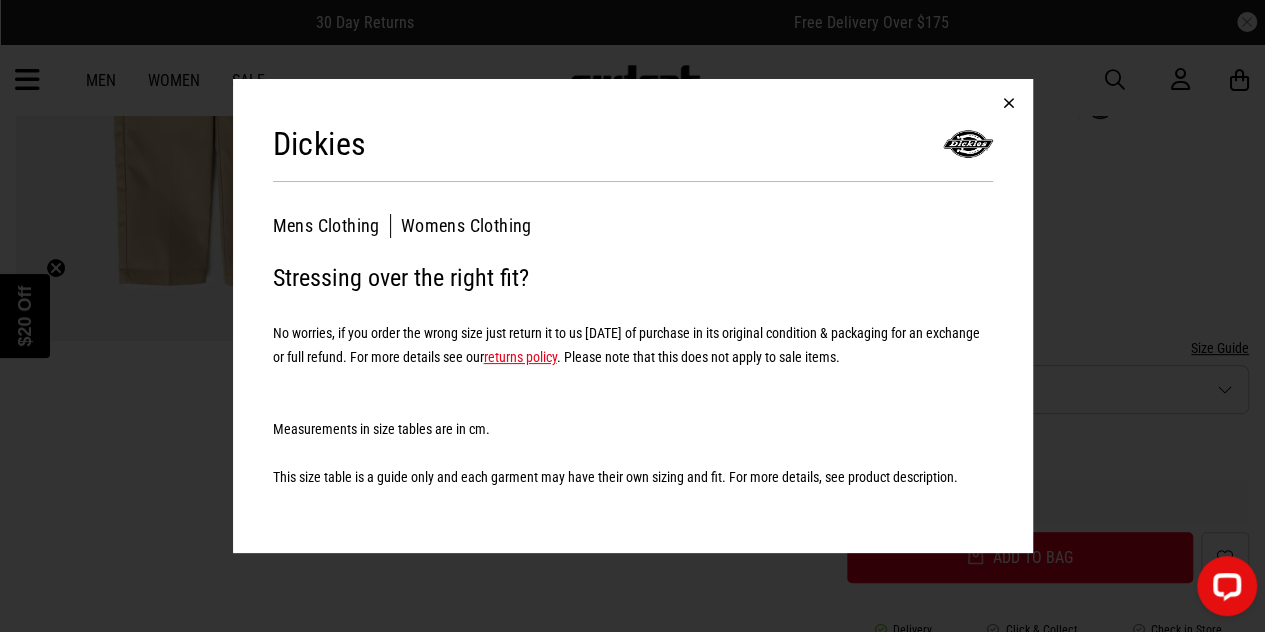 scroll, scrollTop: 391, scrollLeft: 0, axis: vertical 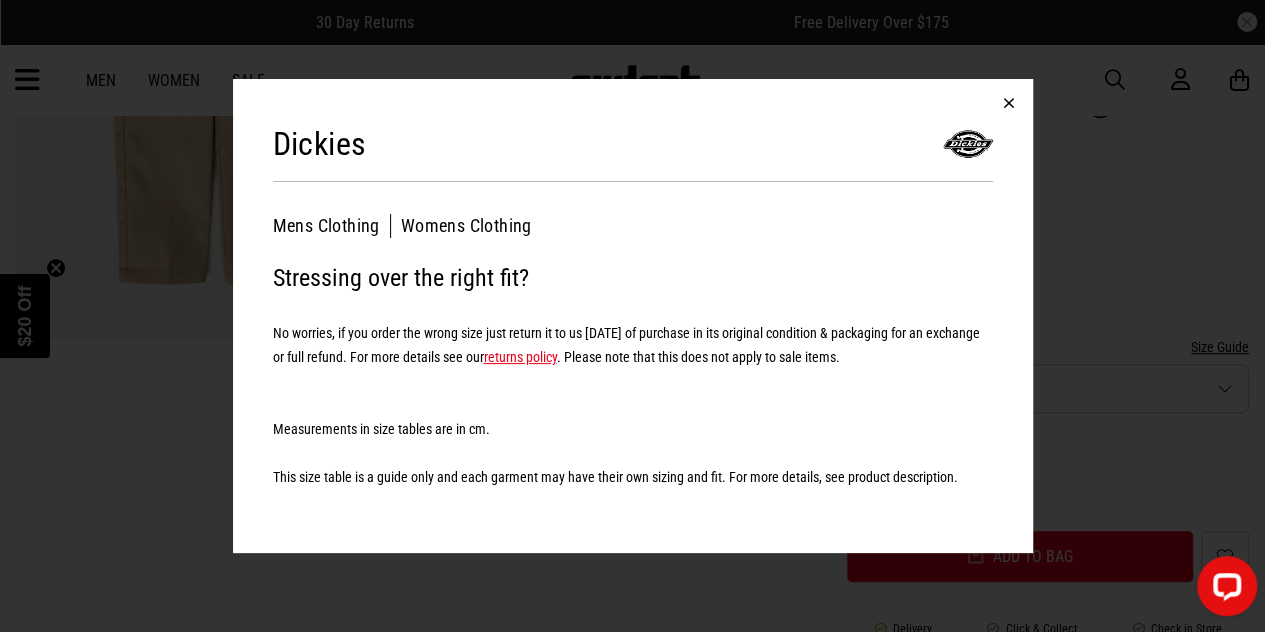 click at bounding box center (1009, 103) 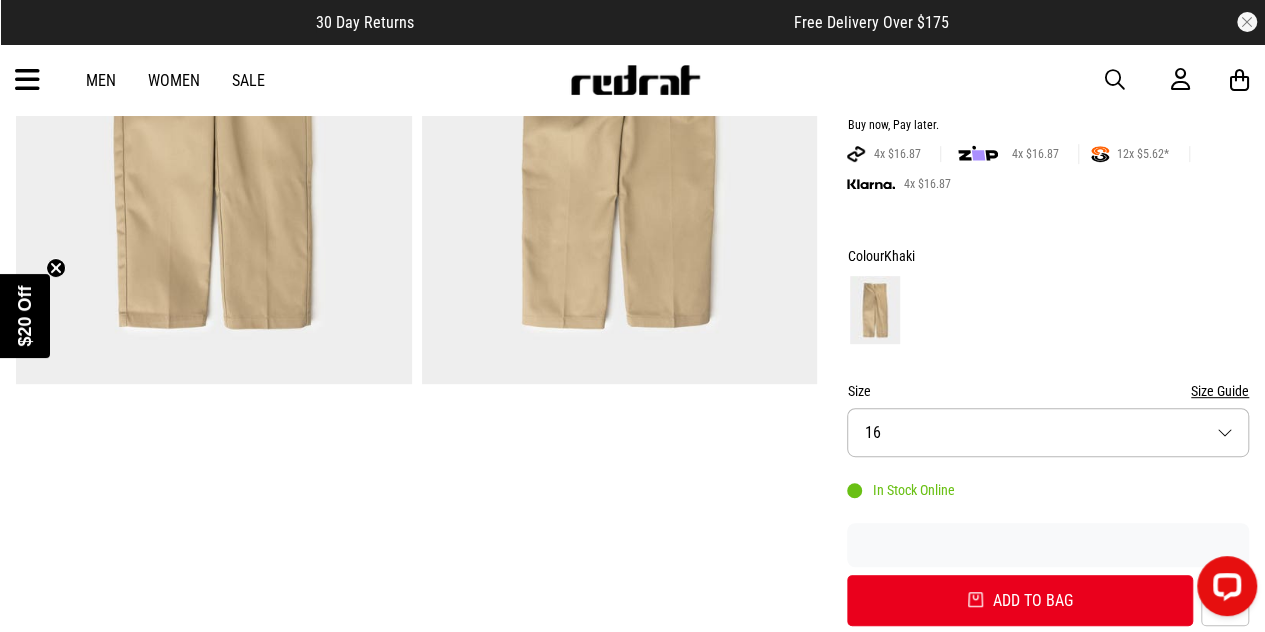 scroll, scrollTop: 563, scrollLeft: 0, axis: vertical 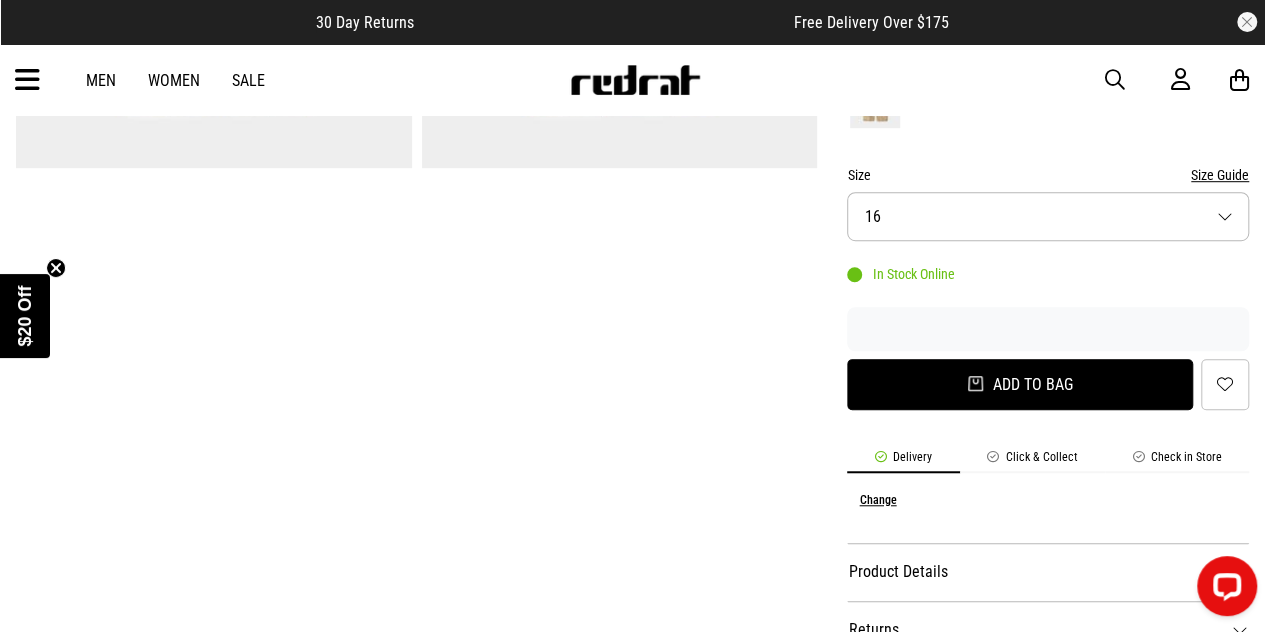 click on "Add to bag" at bounding box center (1020, 384) 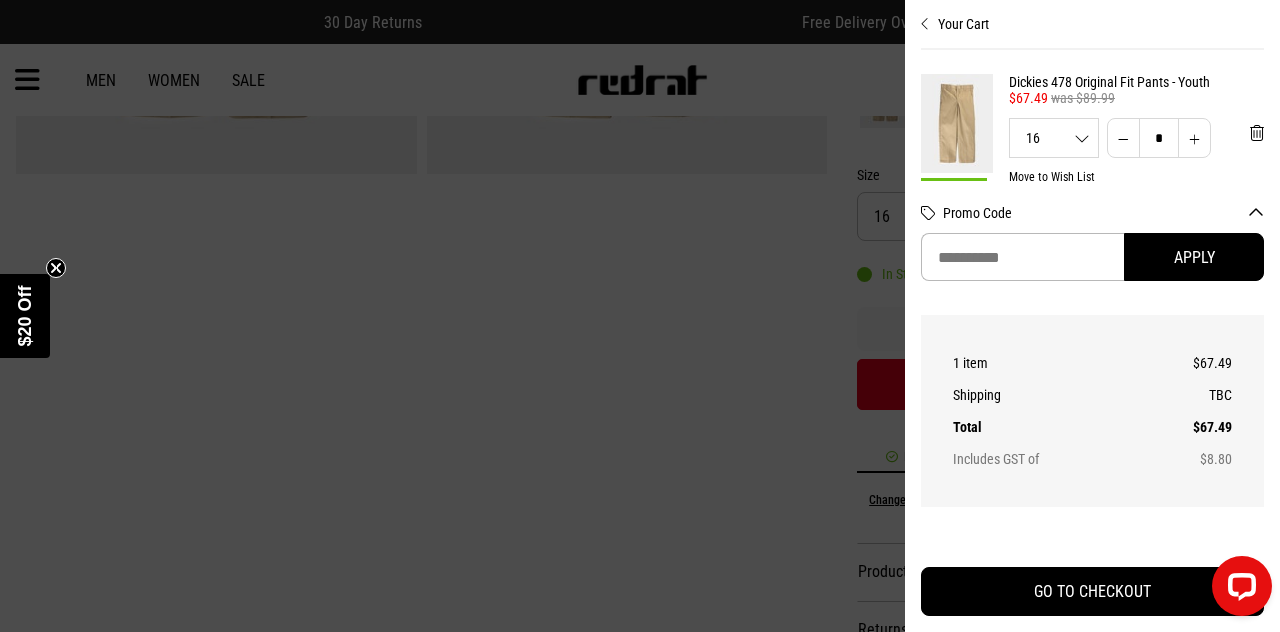 click at bounding box center (640, 316) 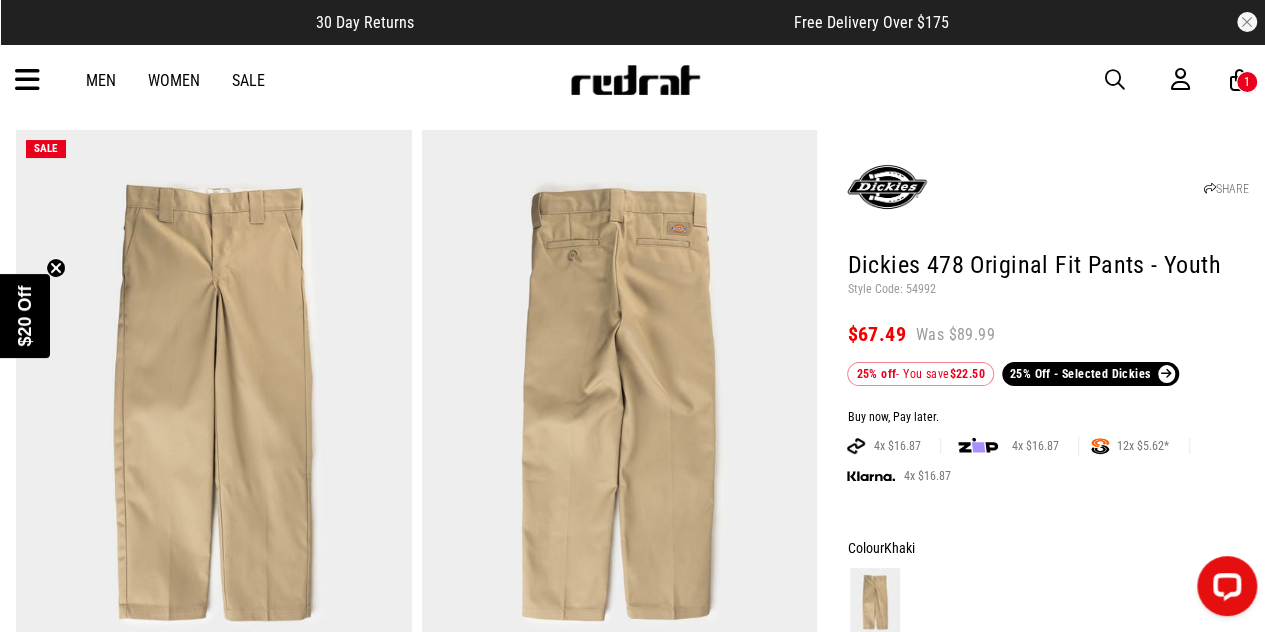 scroll, scrollTop: 0, scrollLeft: 0, axis: both 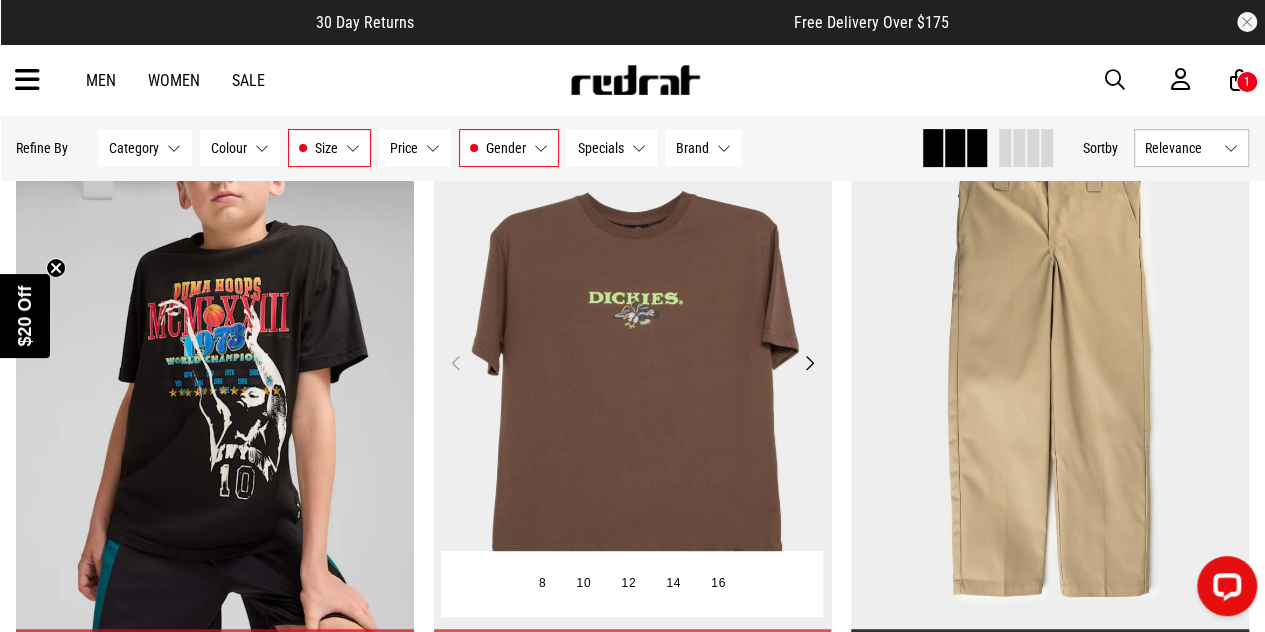 click on "Next" at bounding box center (808, 363) 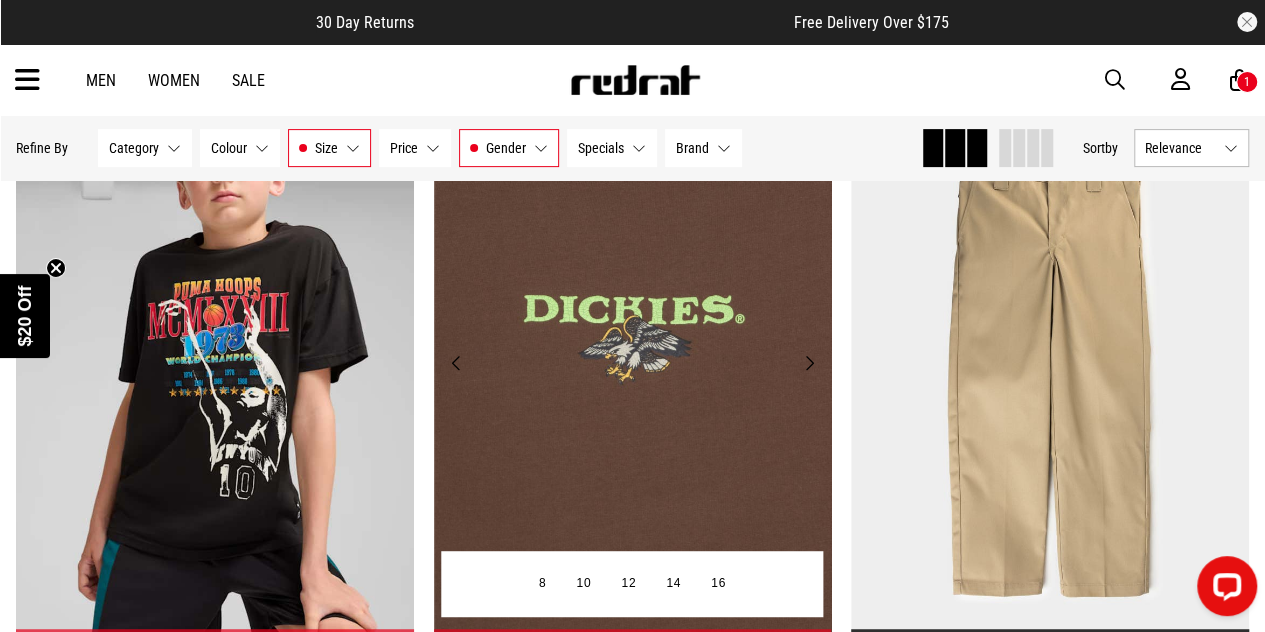 click on "Next" at bounding box center [808, 363] 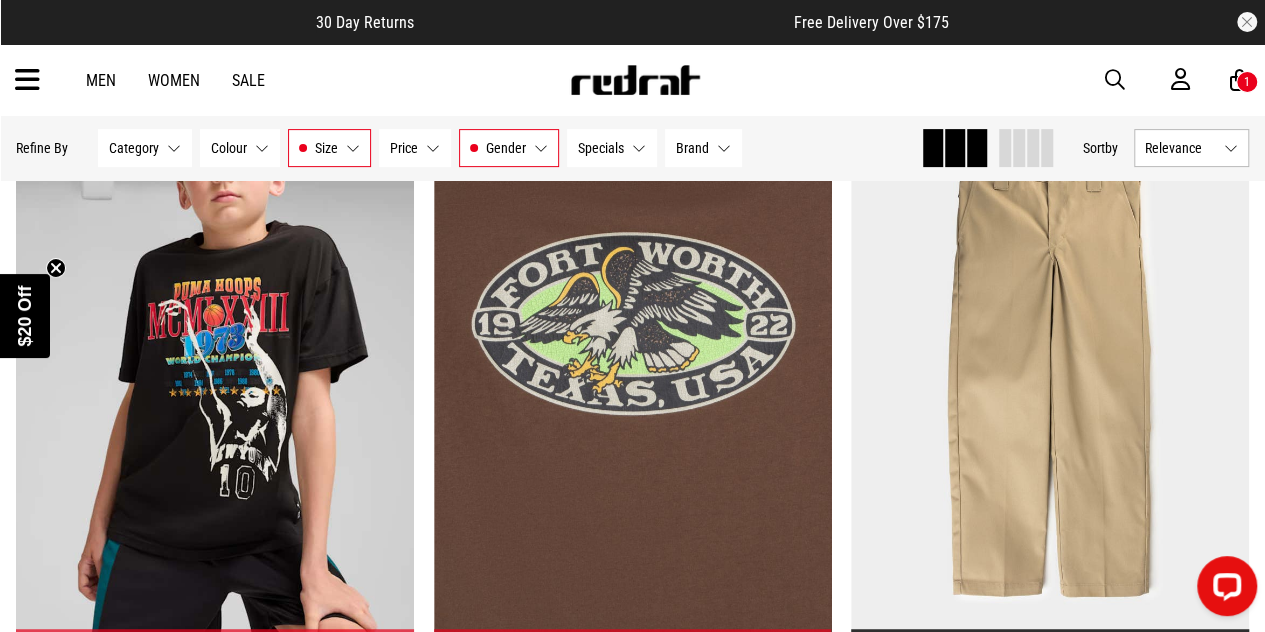 click on "Men" at bounding box center (101, 80) 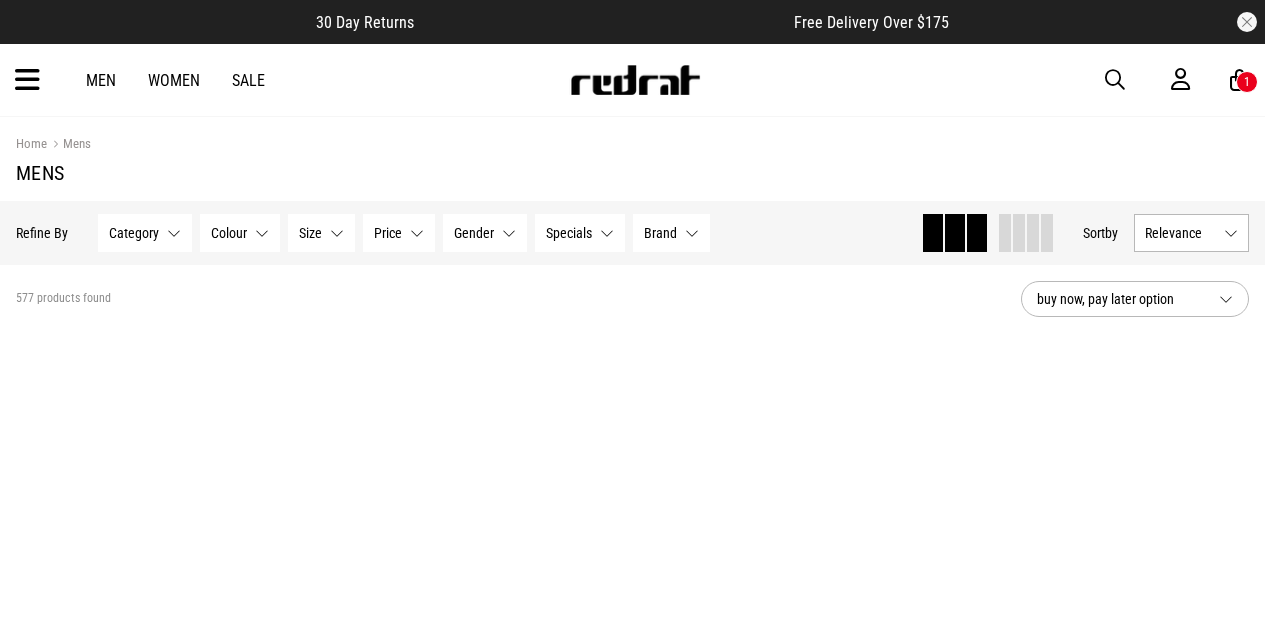 scroll, scrollTop: 0, scrollLeft: 0, axis: both 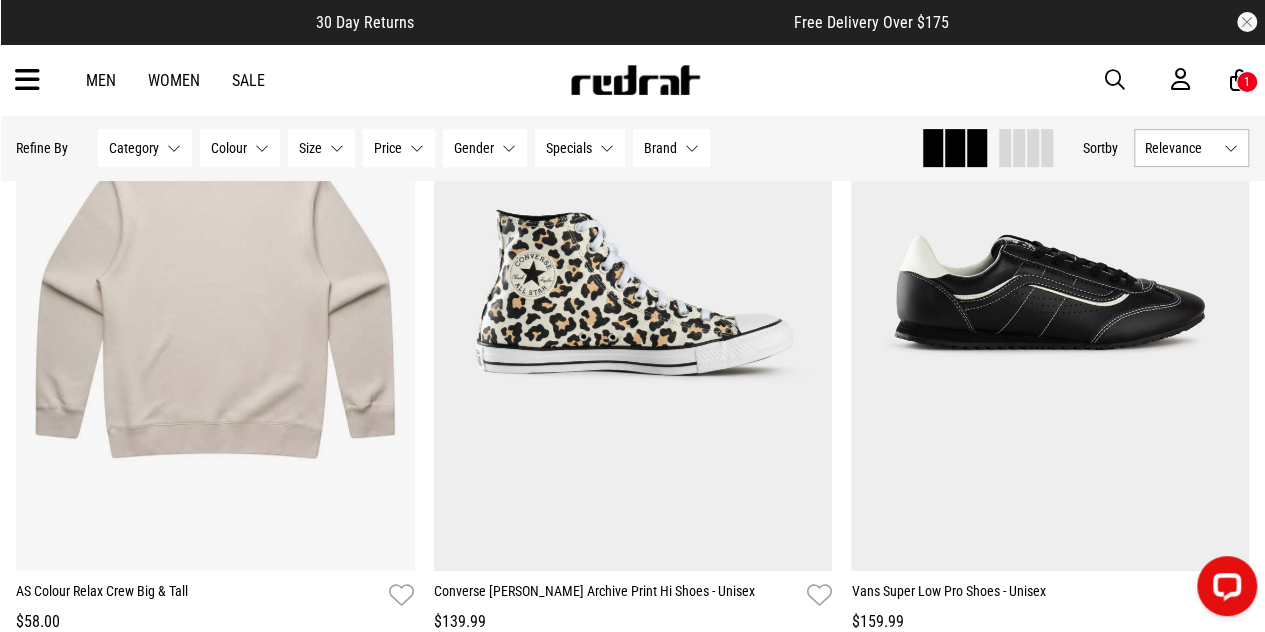 click on "Size  None selected" at bounding box center (321, 148) 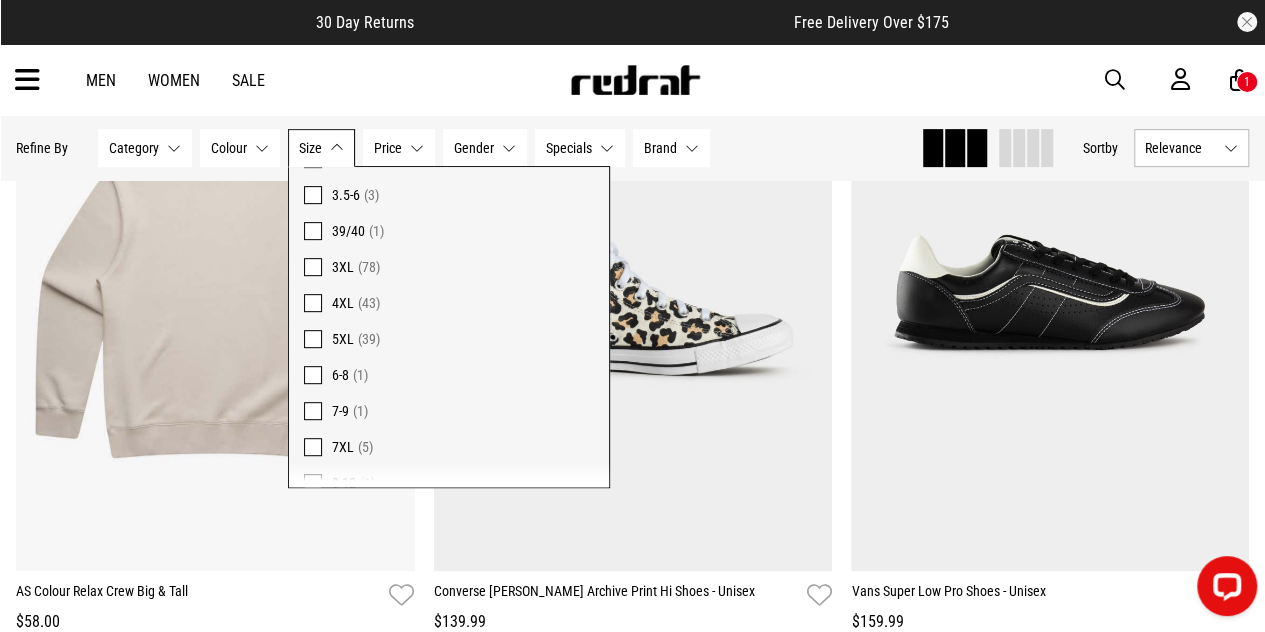 scroll, scrollTop: 1481, scrollLeft: 0, axis: vertical 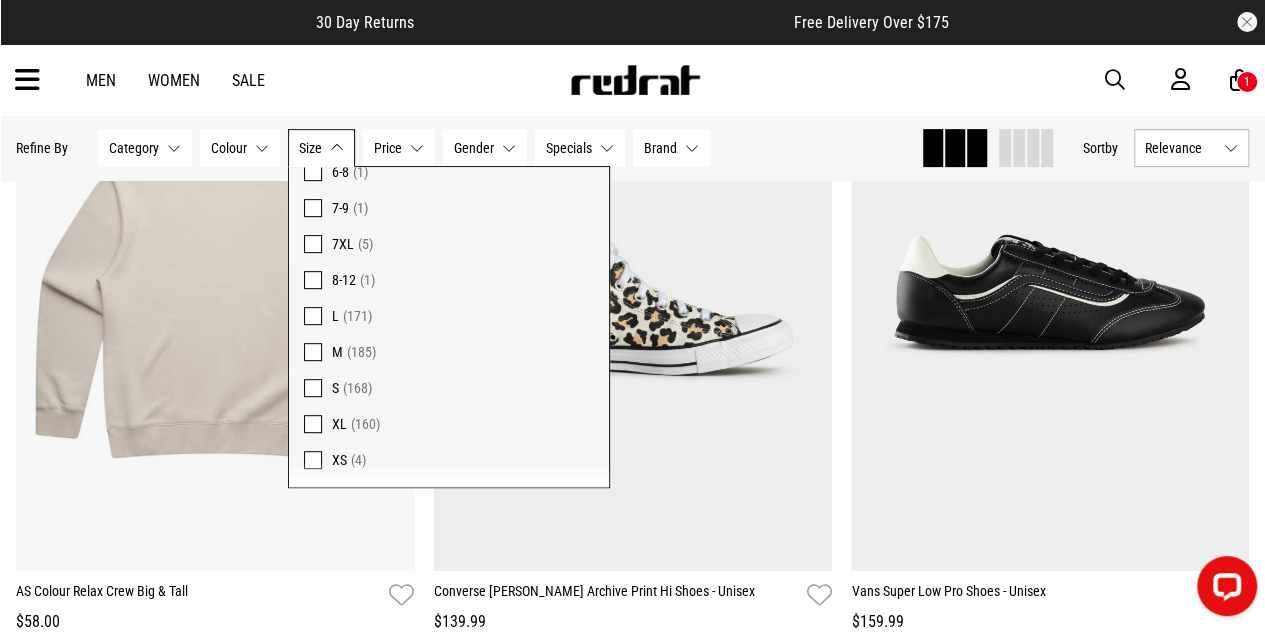 click at bounding box center (313, 388) 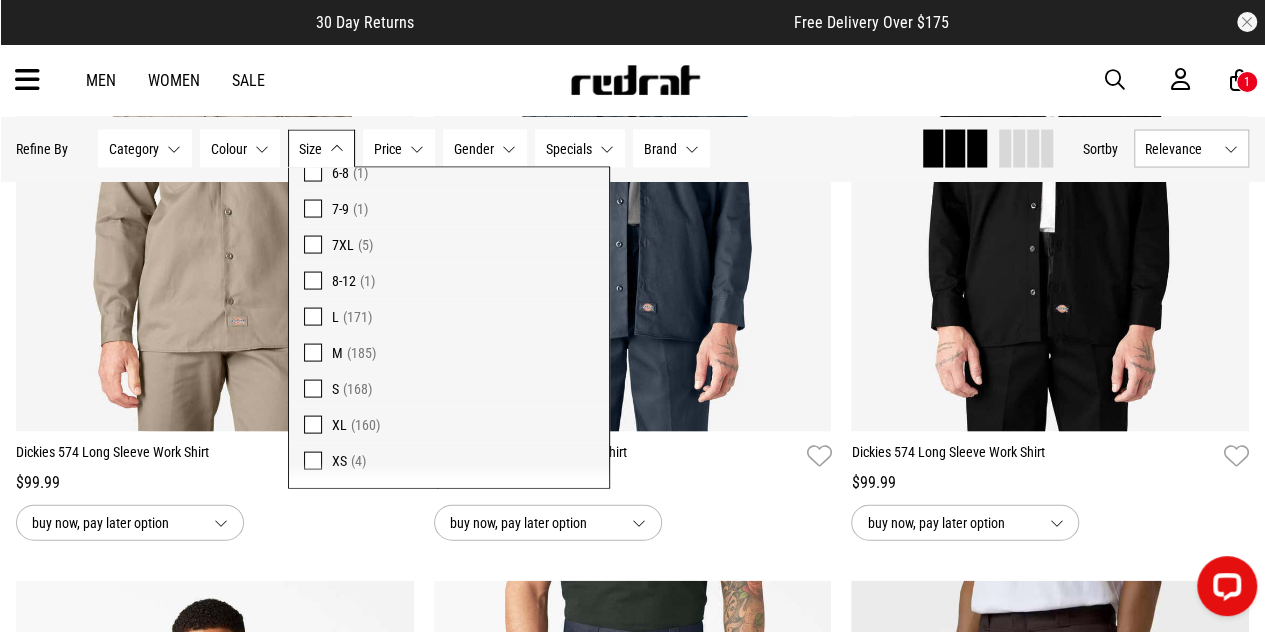 scroll, scrollTop: 1914, scrollLeft: 0, axis: vertical 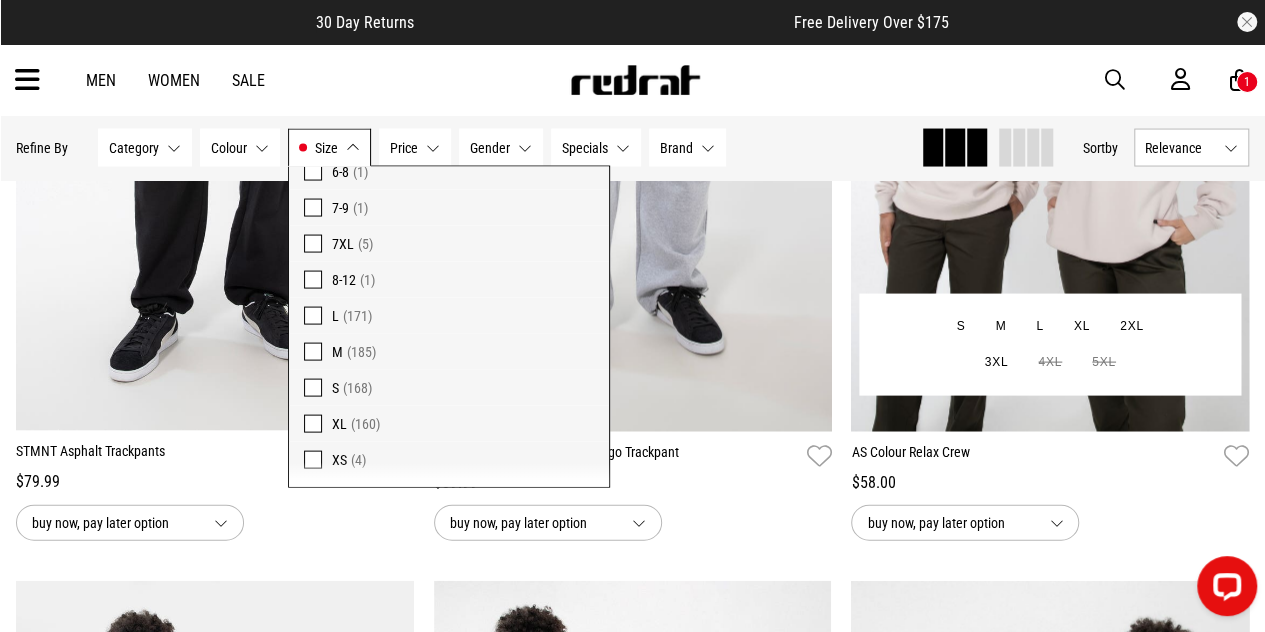 click on "**********" at bounding box center [1050, 518] 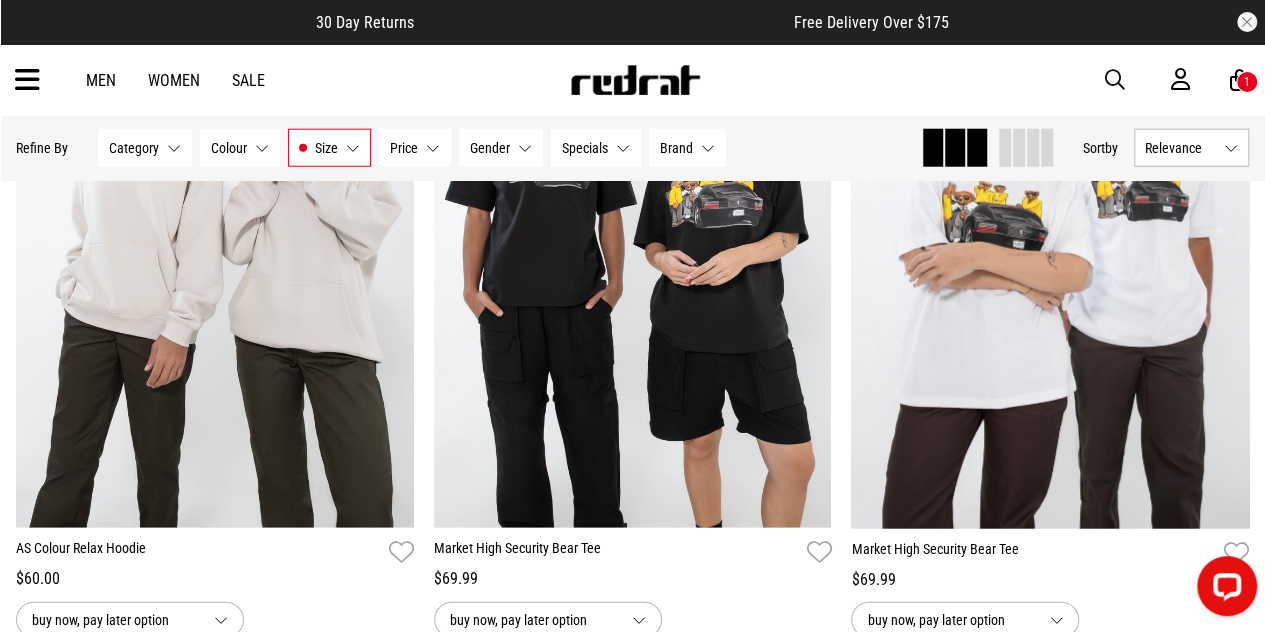 scroll, scrollTop: 2598, scrollLeft: 0, axis: vertical 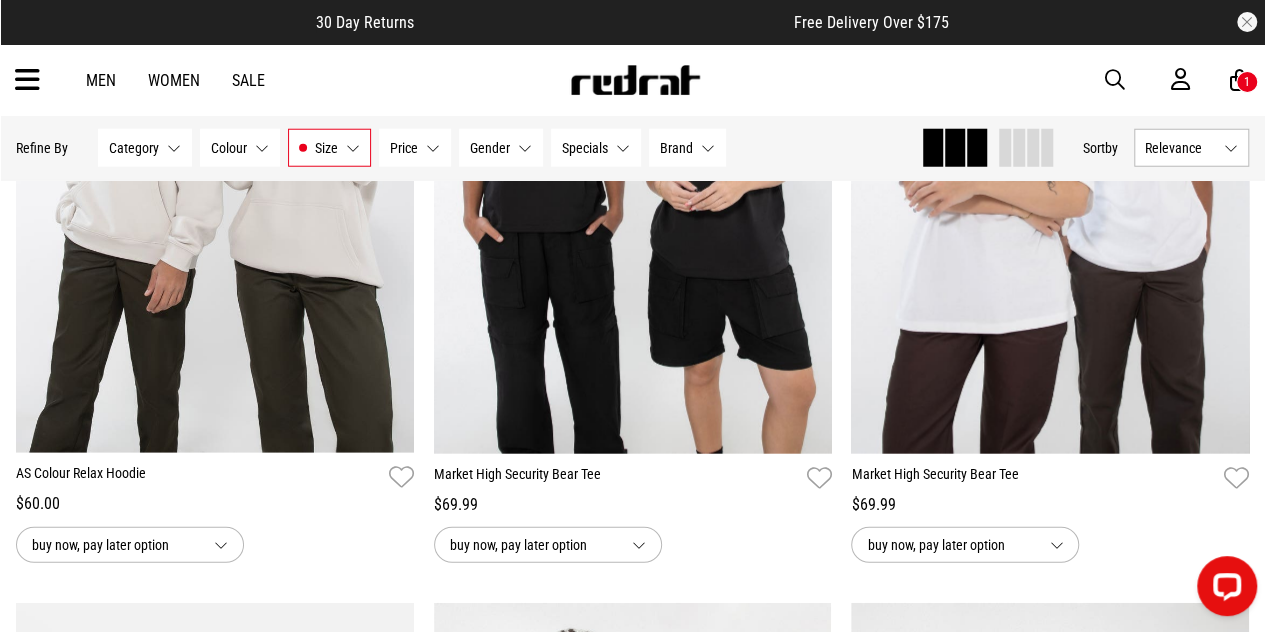 click on "Sale" at bounding box center (248, 80) 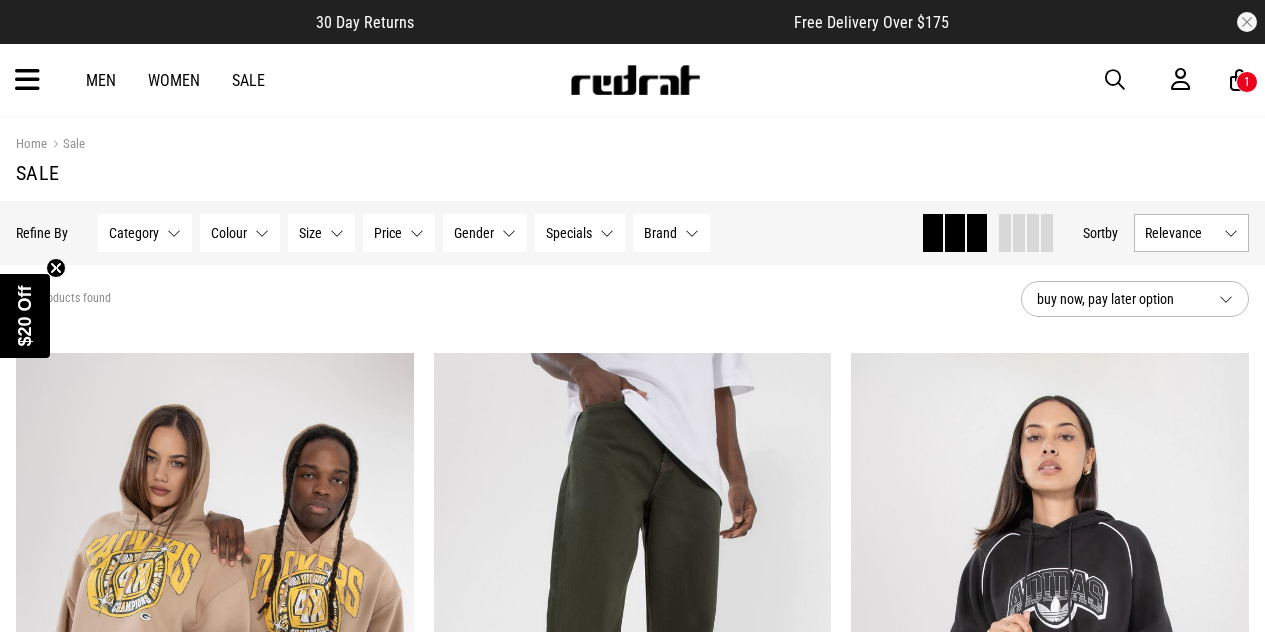 scroll, scrollTop: 0, scrollLeft: 0, axis: both 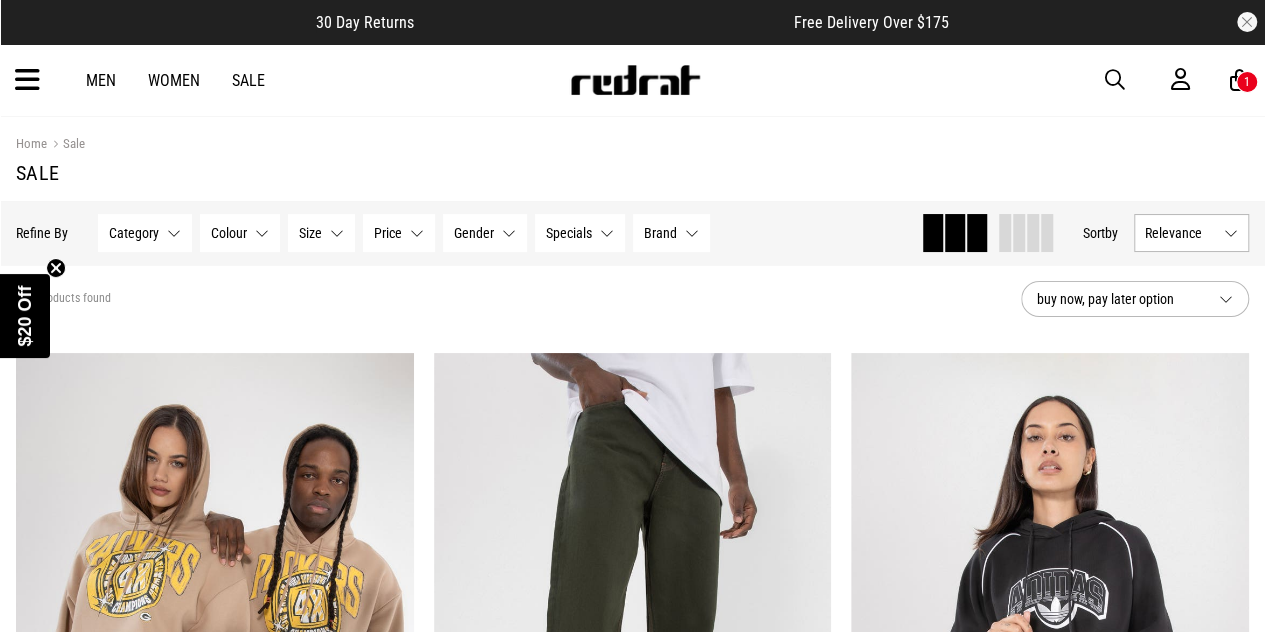 click on "Gender  None selected" at bounding box center [485, 233] 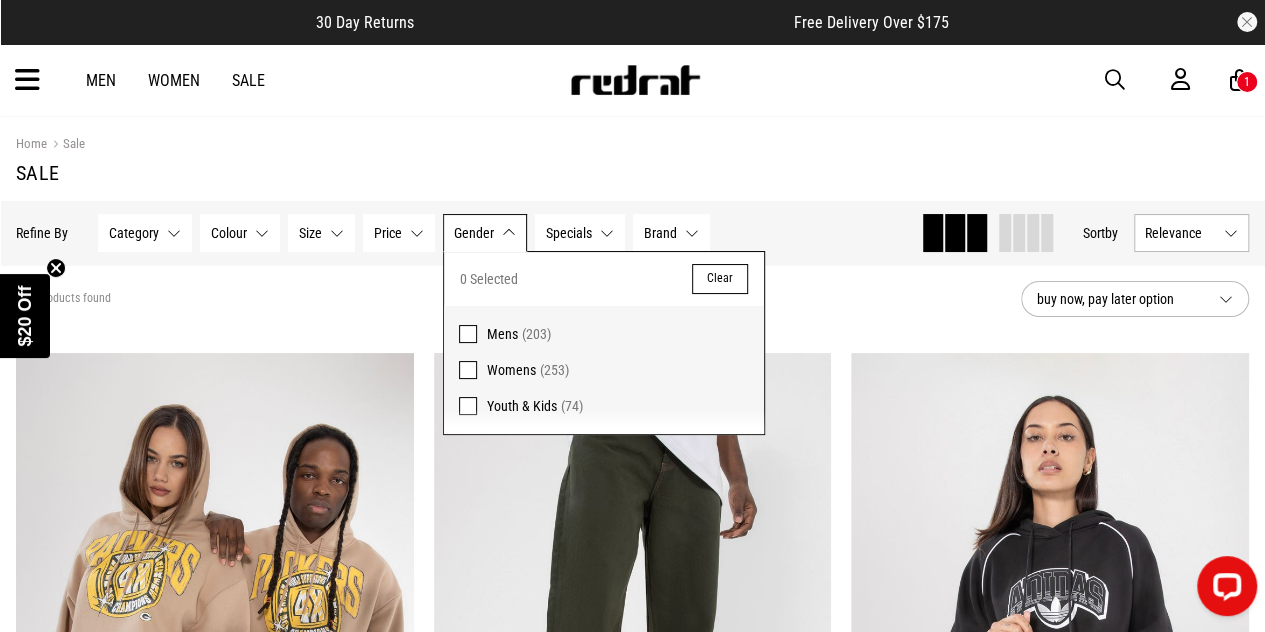 scroll, scrollTop: 0, scrollLeft: 0, axis: both 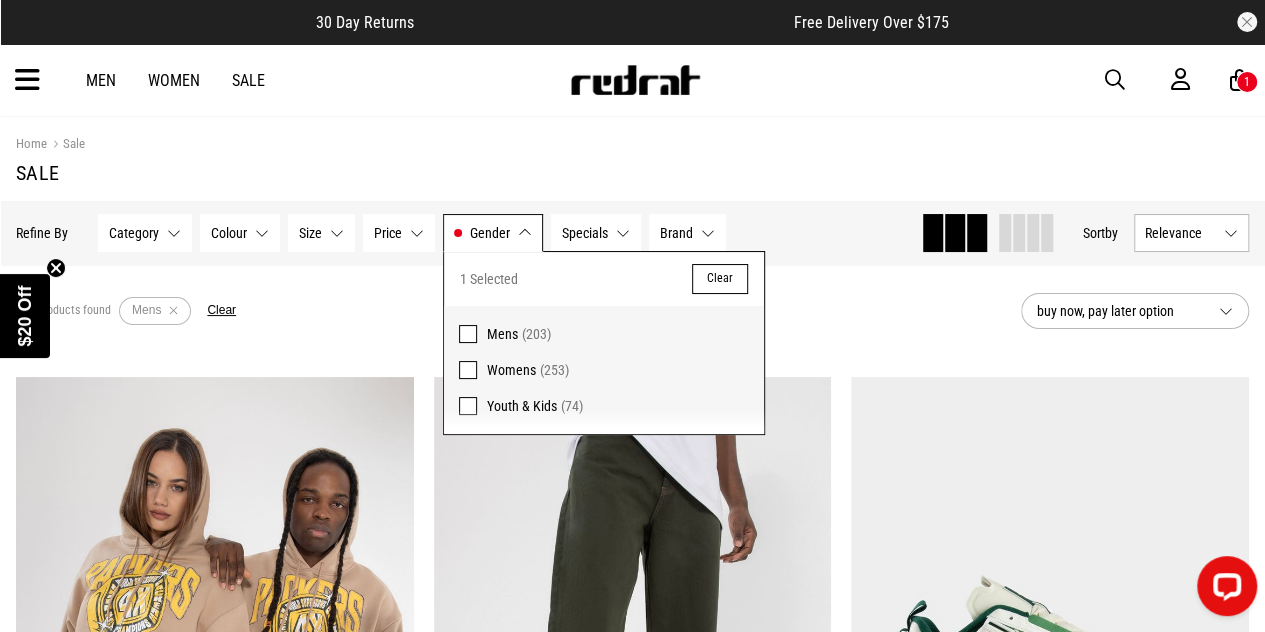 click on "Size  None selected" at bounding box center (321, 233) 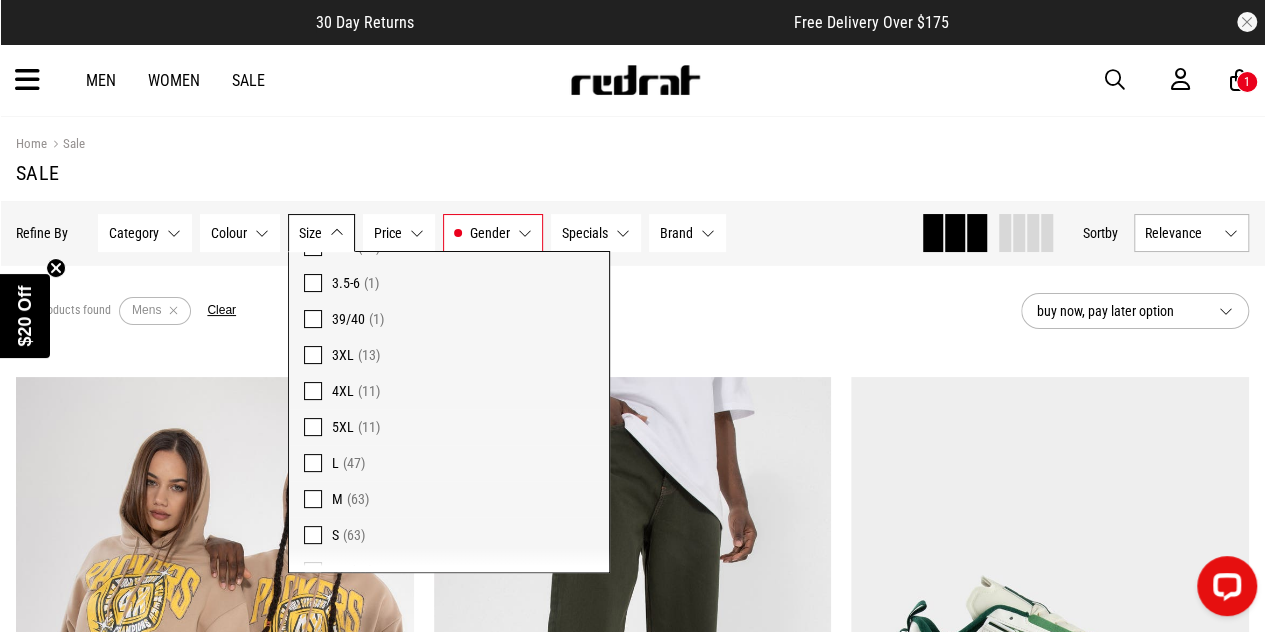 scroll, scrollTop: 904, scrollLeft: 0, axis: vertical 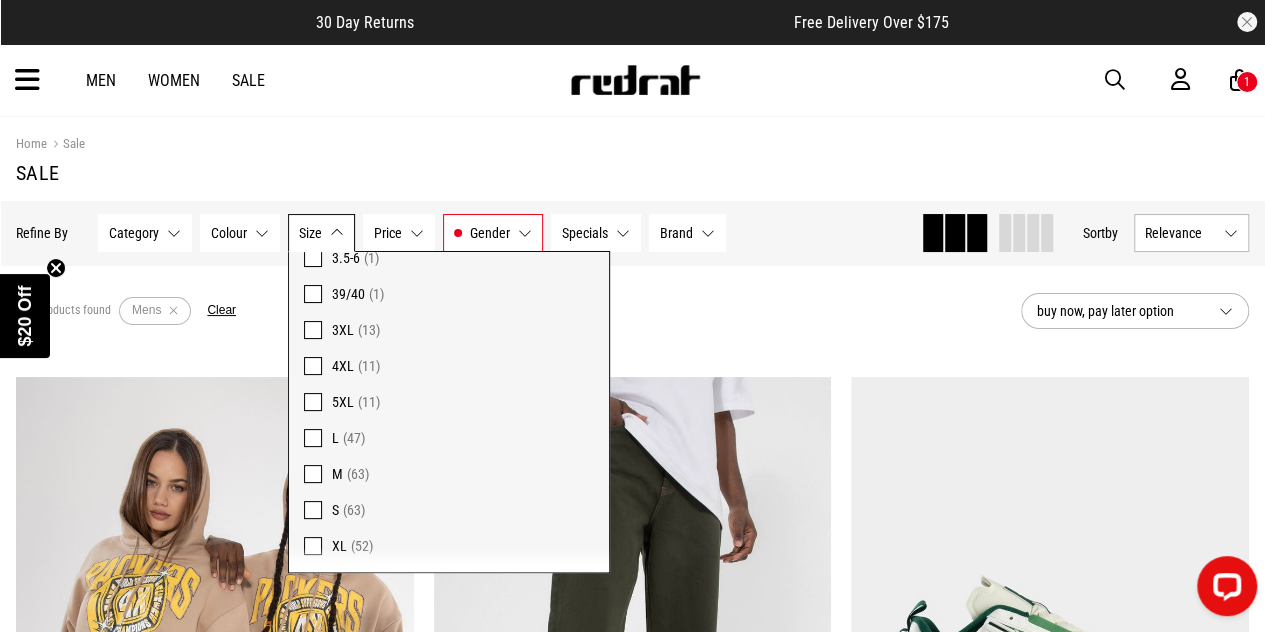 click at bounding box center [313, 510] 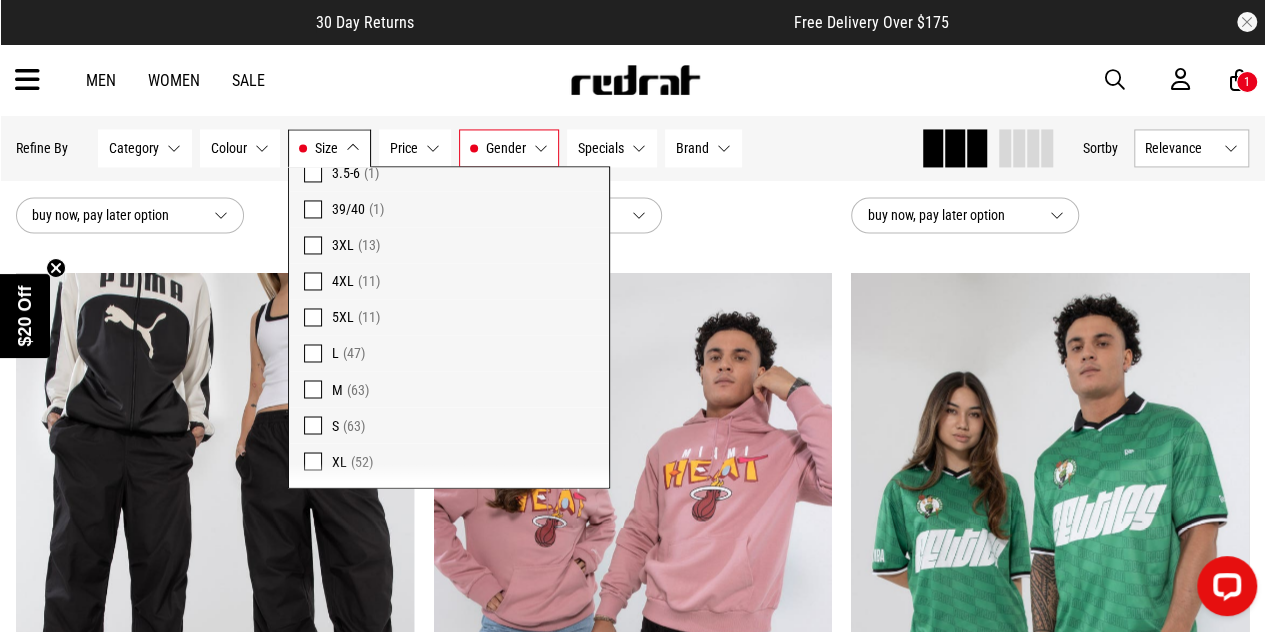 click on "**********" at bounding box center (633, 210) 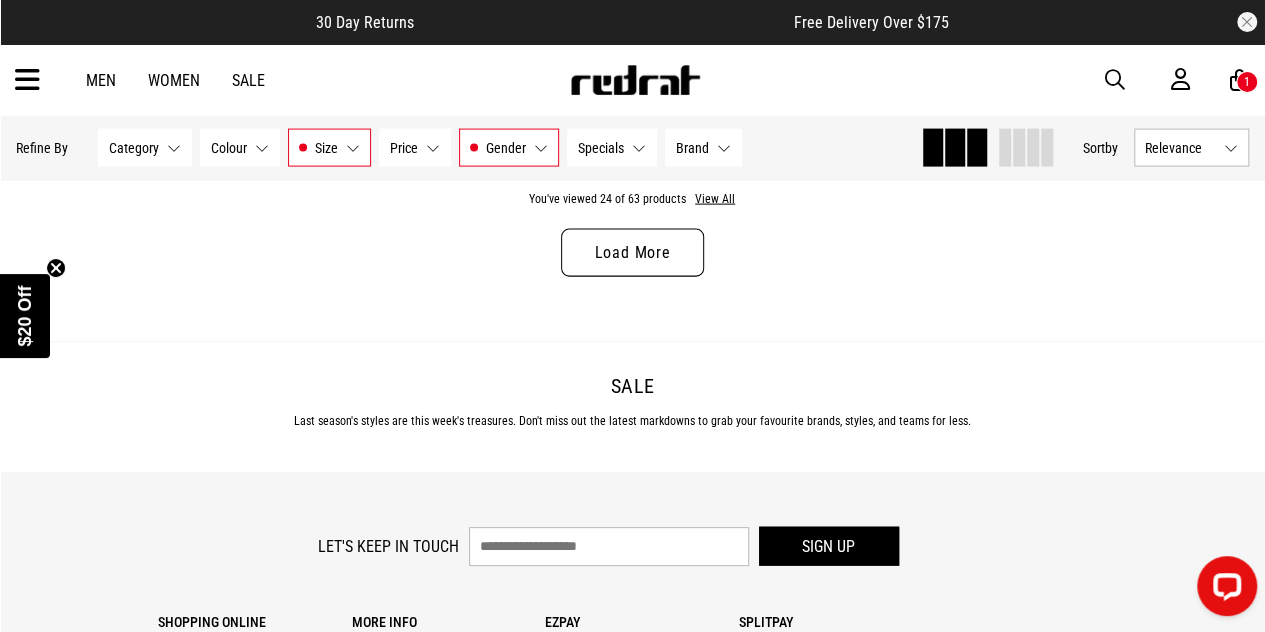 scroll, scrollTop: 5814, scrollLeft: 0, axis: vertical 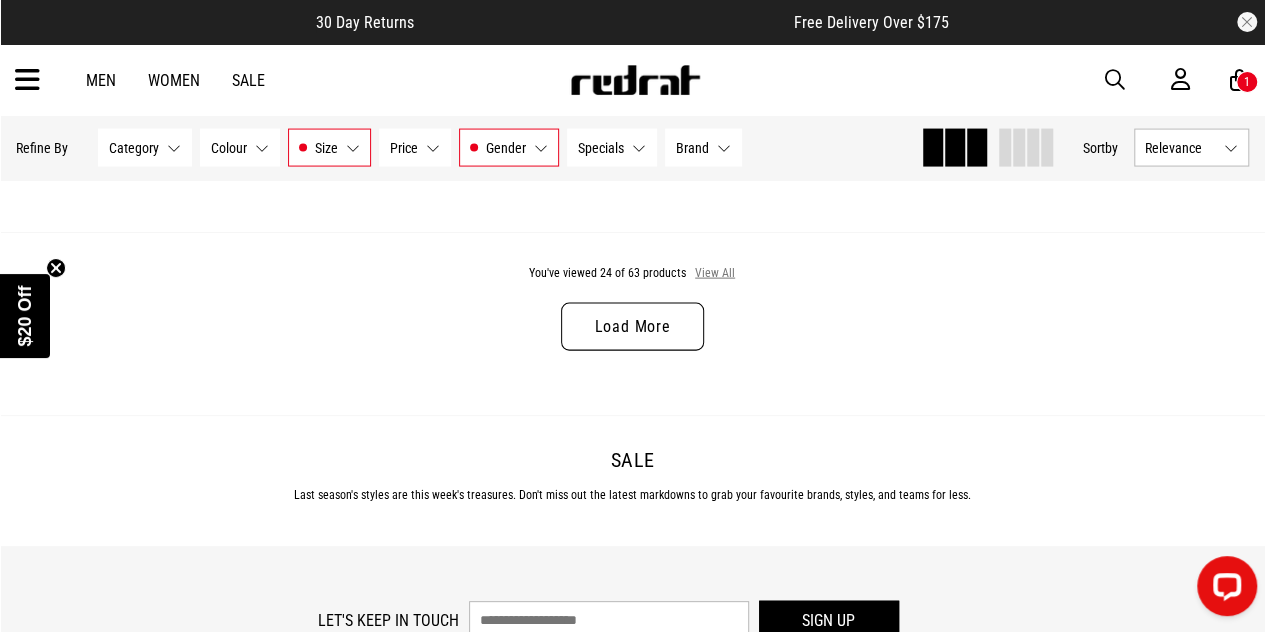 click on "View All" at bounding box center [715, 274] 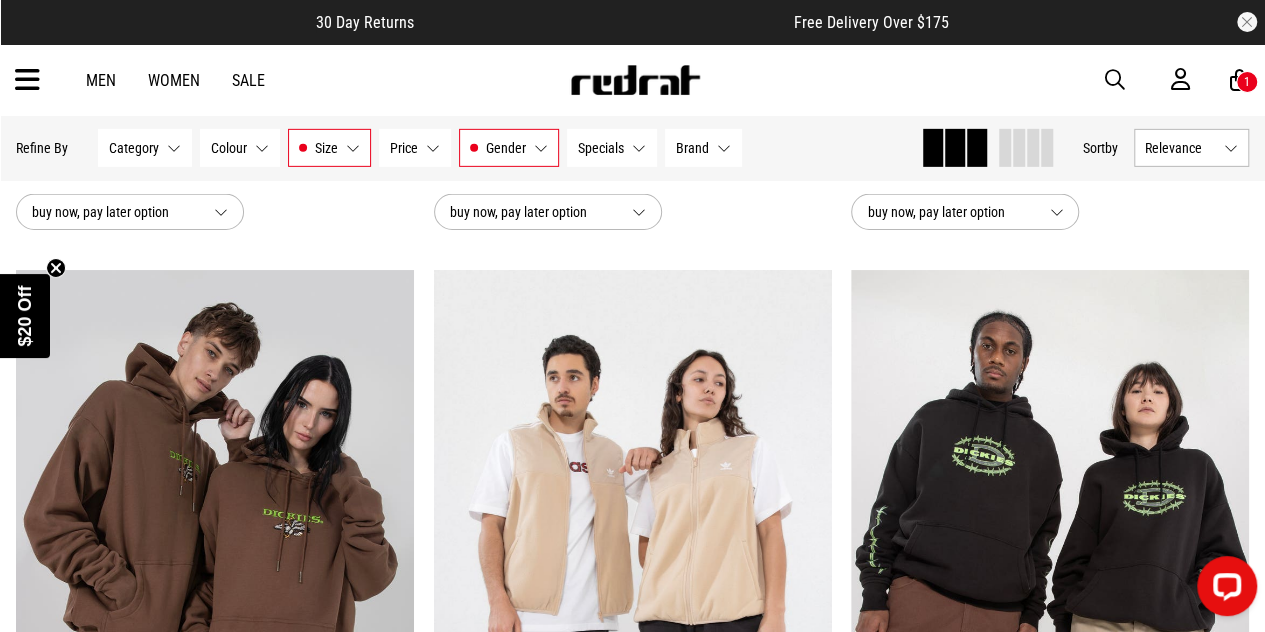 scroll, scrollTop: 11082, scrollLeft: 0, axis: vertical 